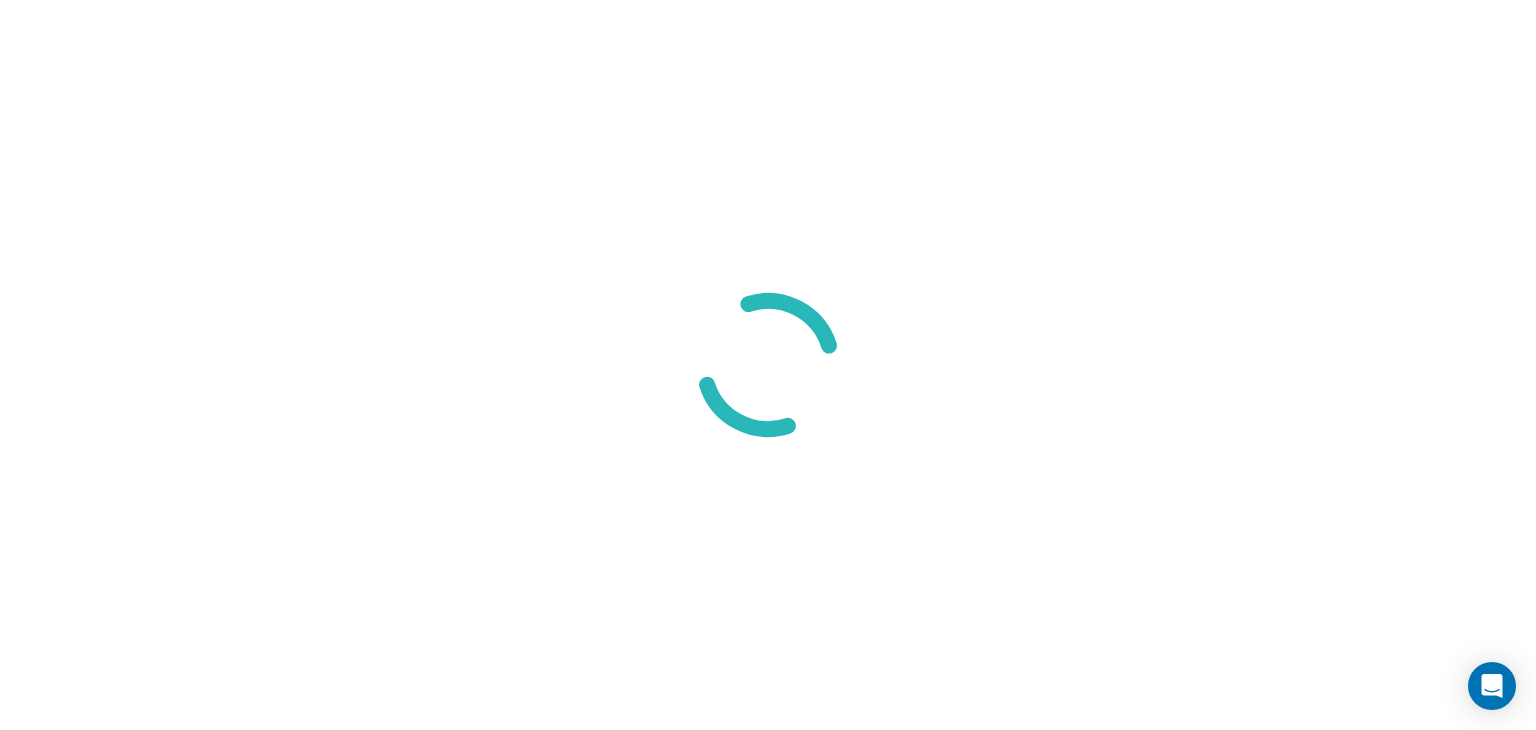scroll, scrollTop: 0, scrollLeft: 0, axis: both 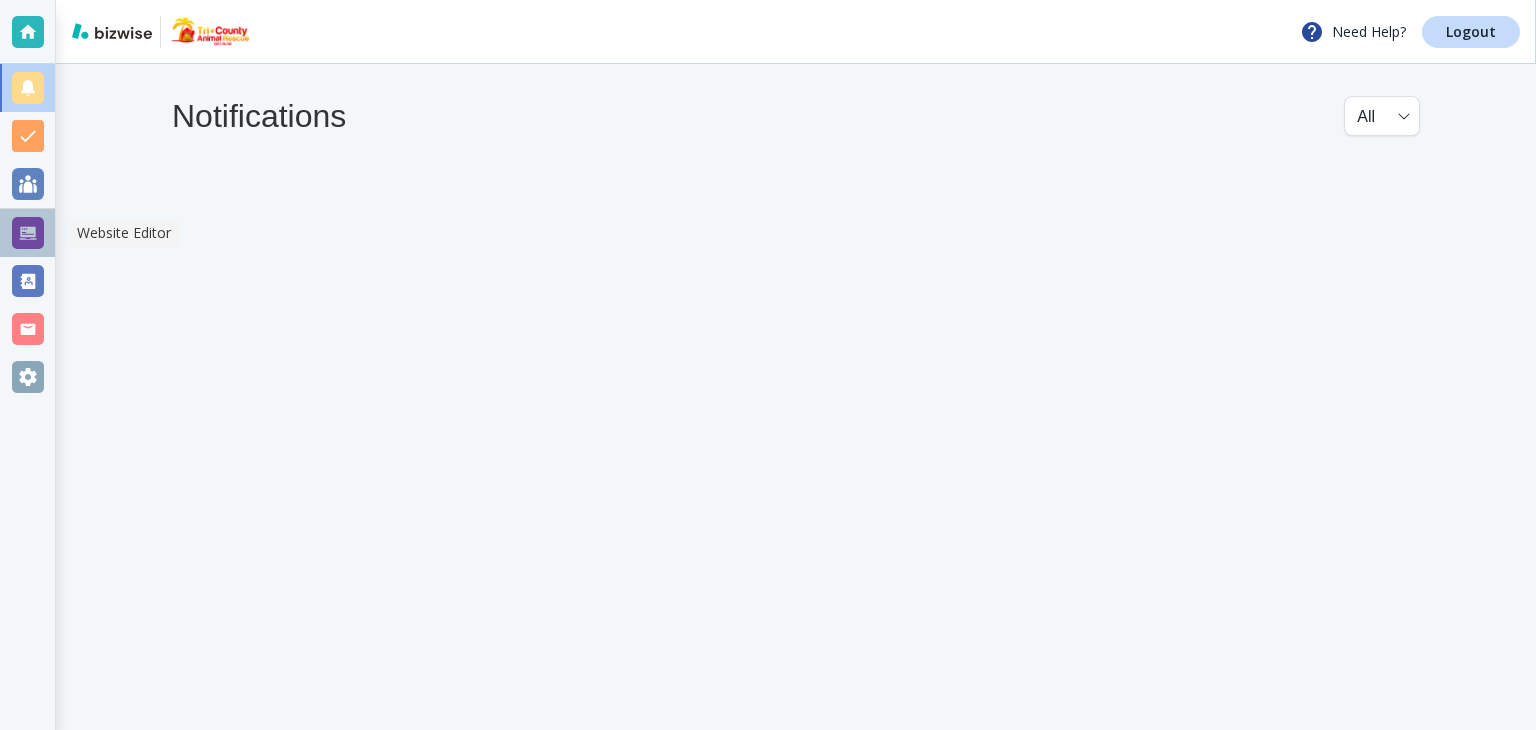 click at bounding box center (28, 233) 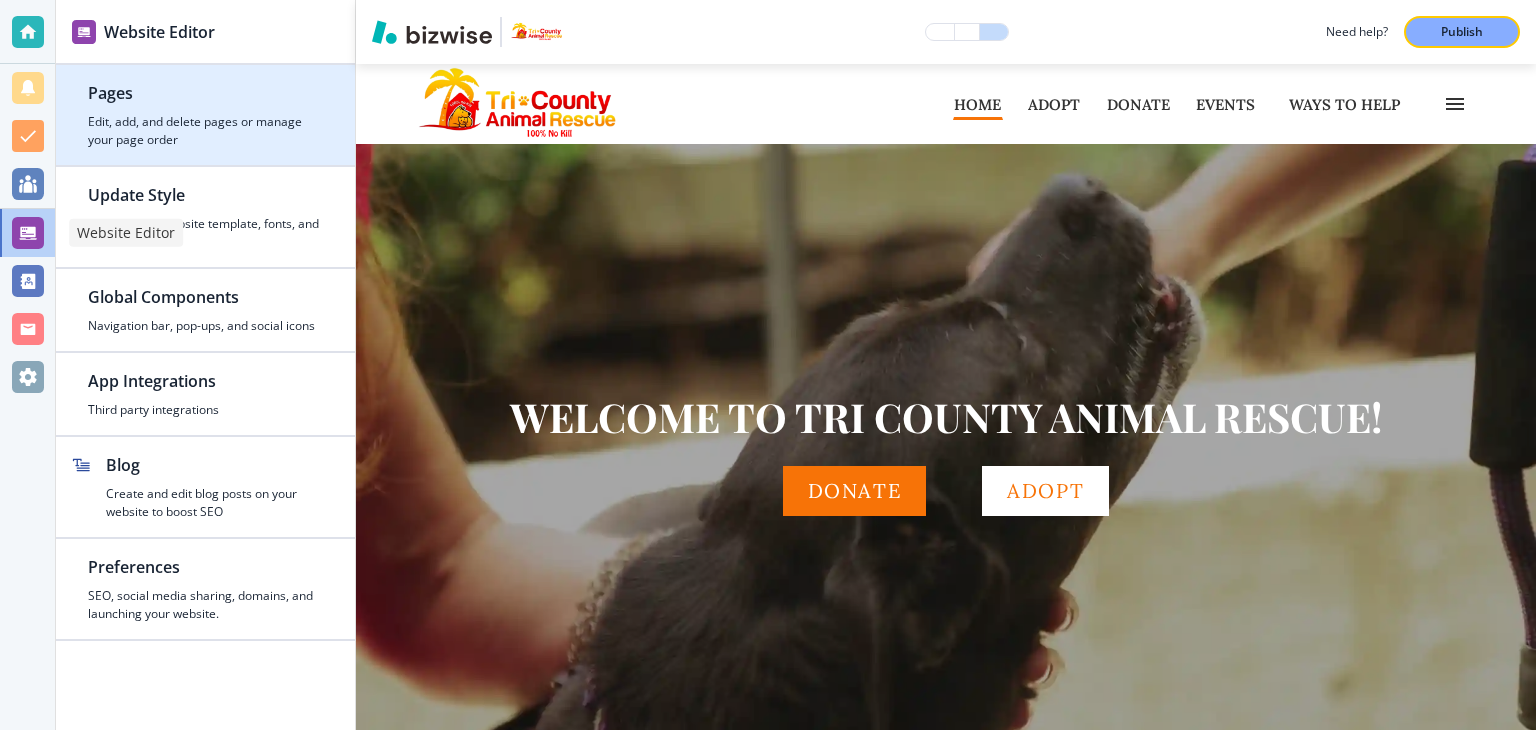 click on "Edit, add, and delete pages or manage your page order" at bounding box center [205, 131] 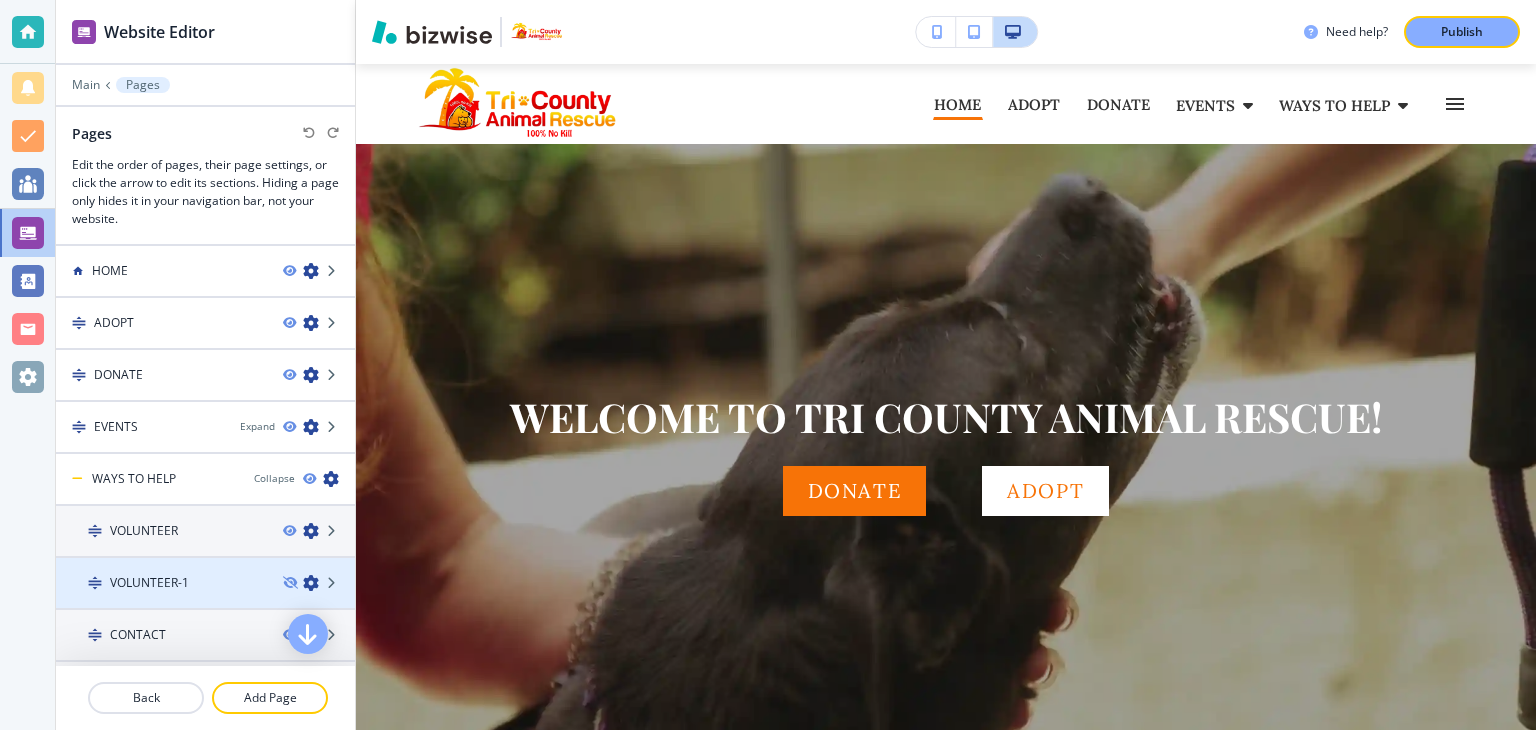 click on "VOLUNTEER-1" at bounding box center [149, 583] 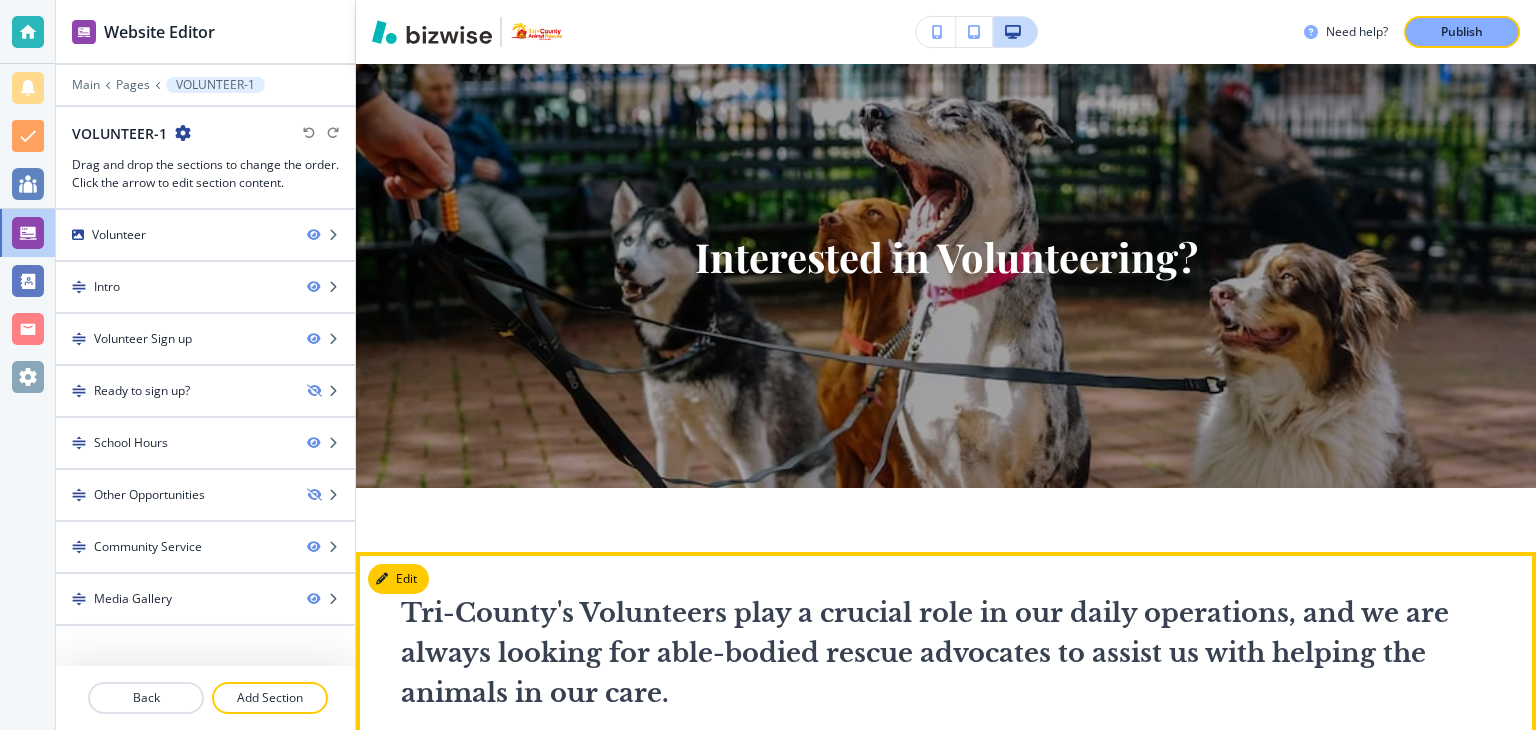 scroll, scrollTop: 200, scrollLeft: 0, axis: vertical 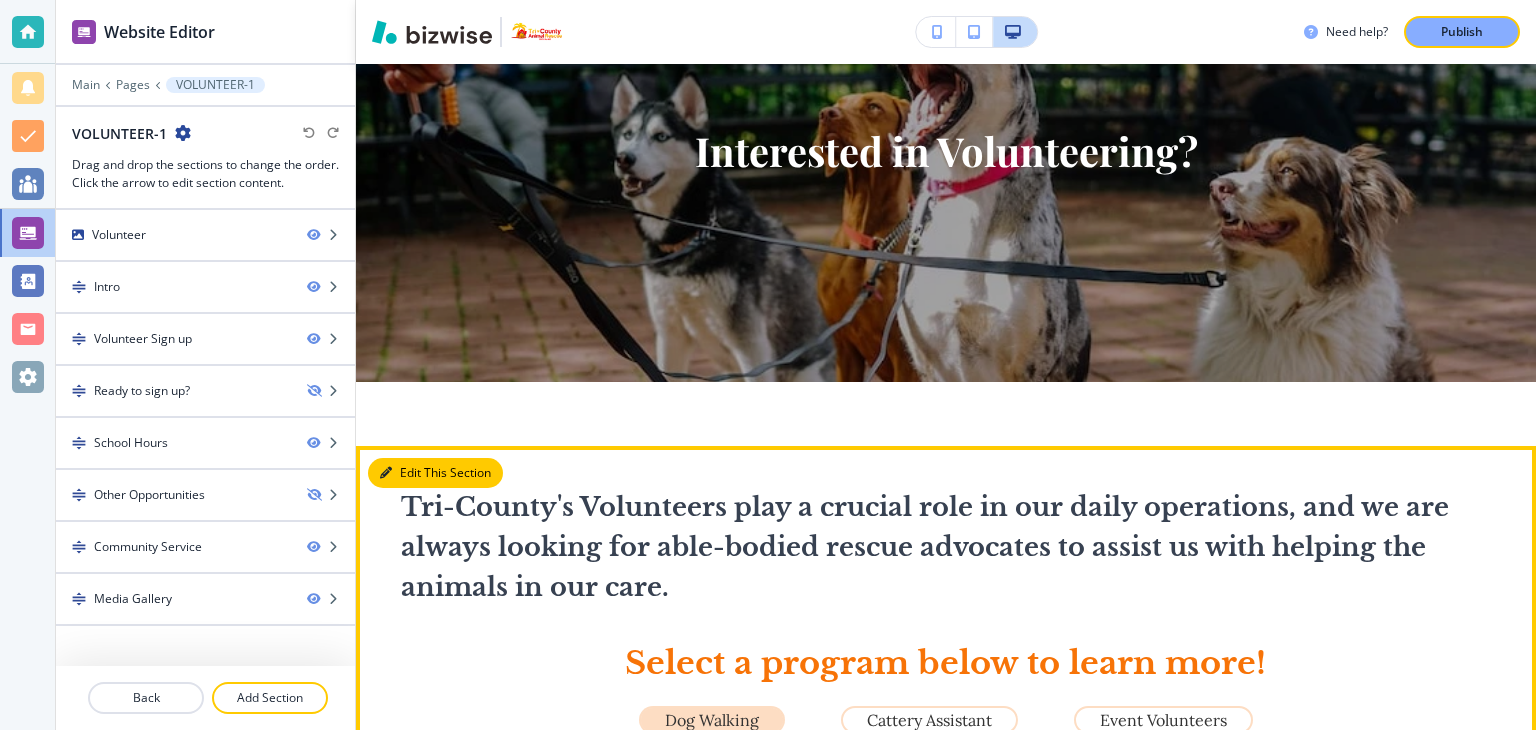 click on "Edit This Section" at bounding box center [435, 473] 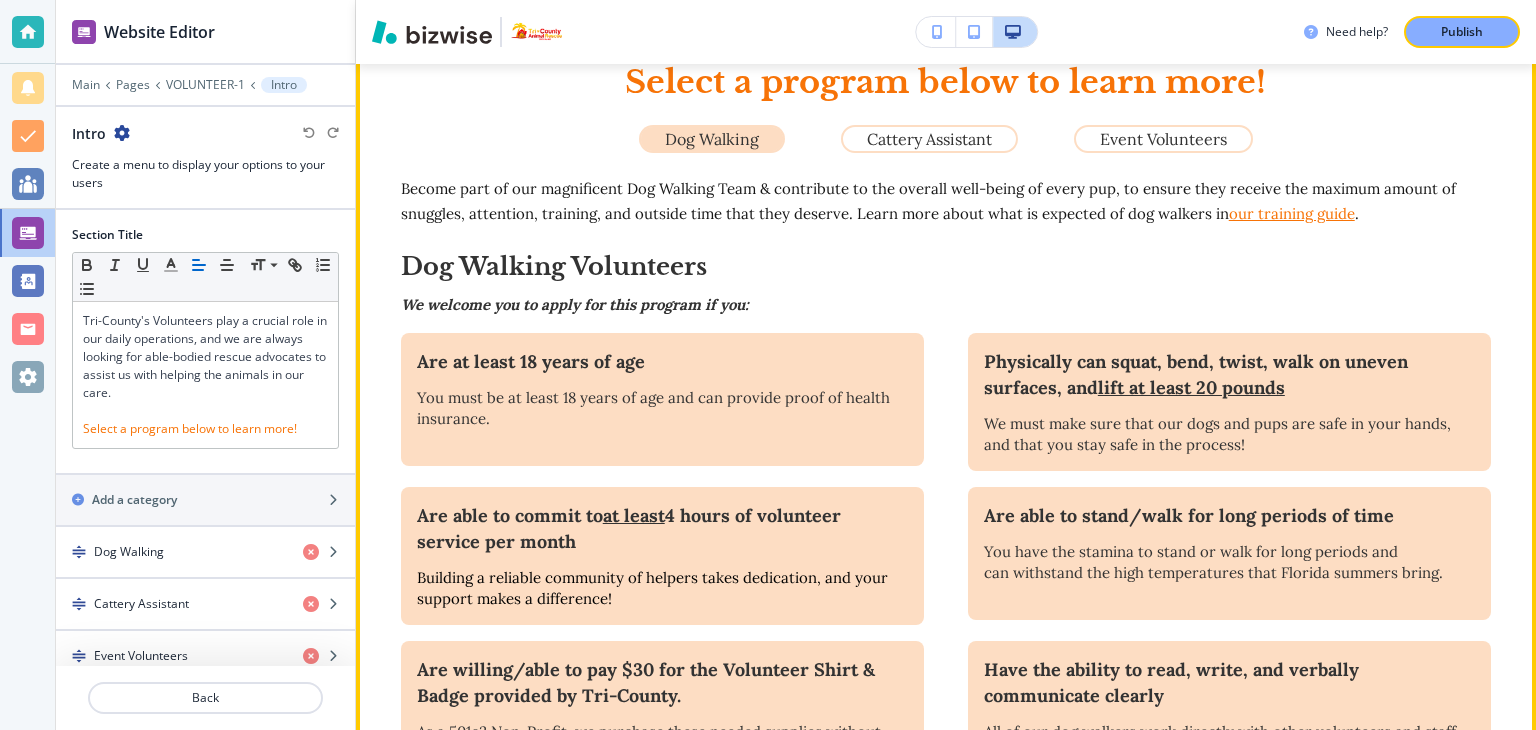 scroll, scrollTop: 981, scrollLeft: 0, axis: vertical 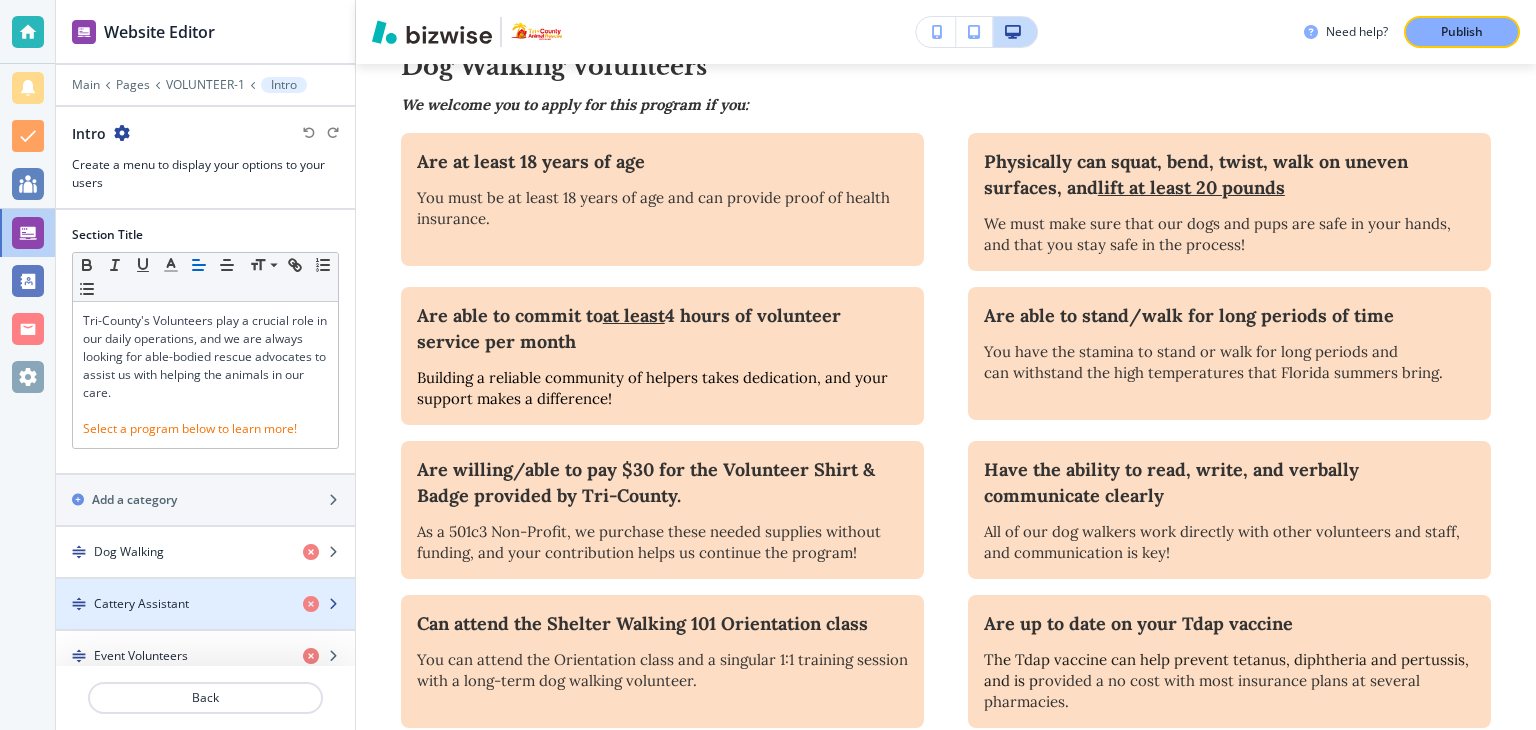 click on "Cattery Assistant" at bounding box center (141, 604) 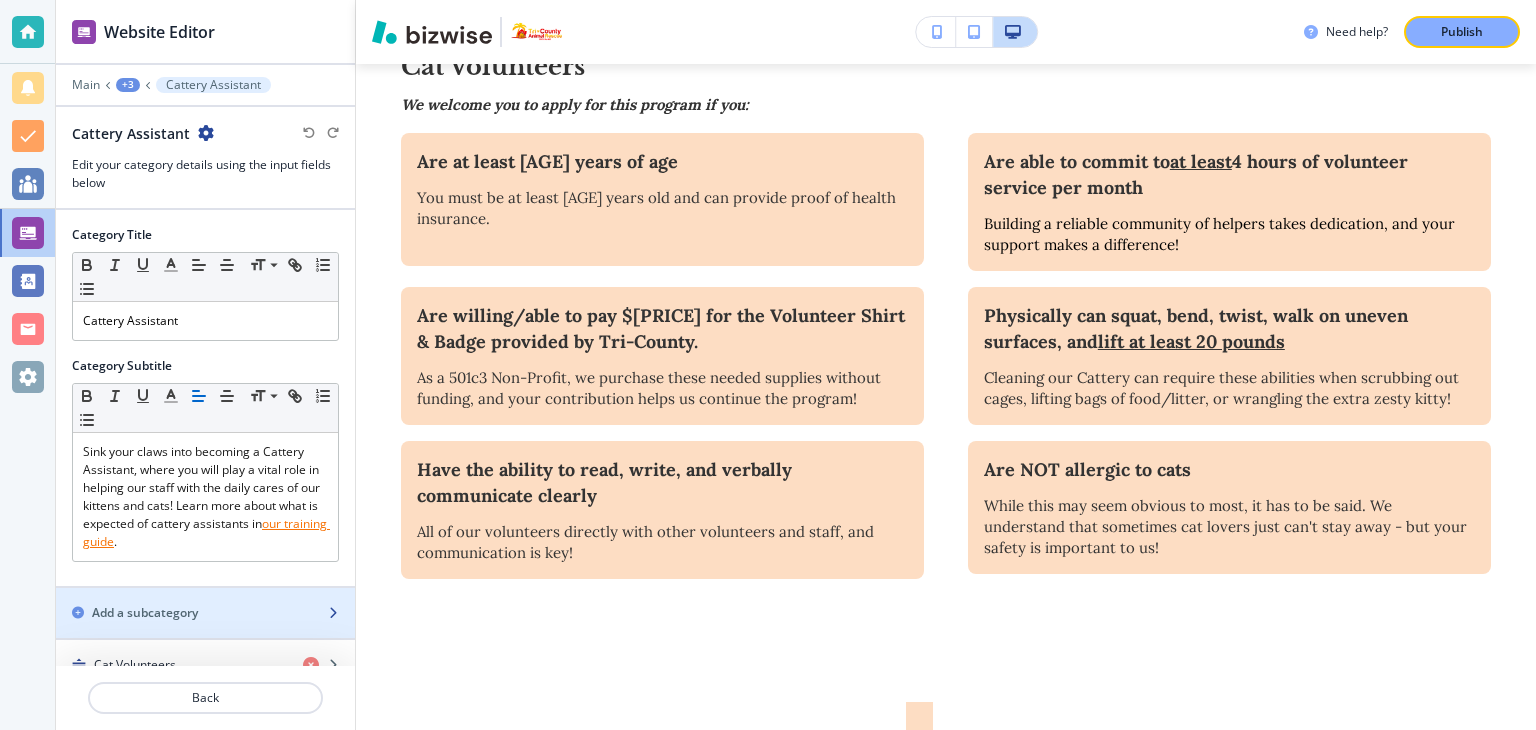 scroll, scrollTop: 22, scrollLeft: 0, axis: vertical 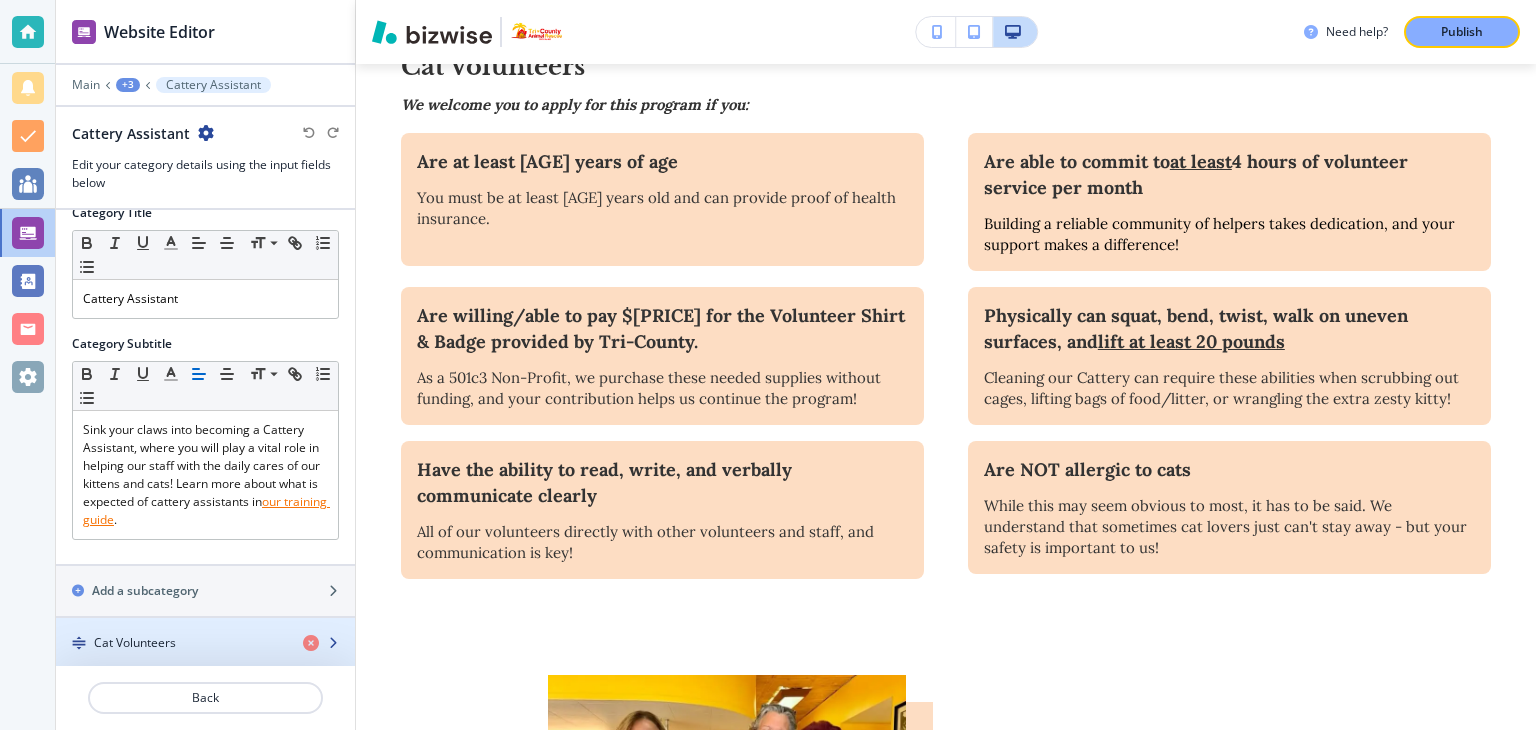 click on "Cat Volunteers" at bounding box center (135, 643) 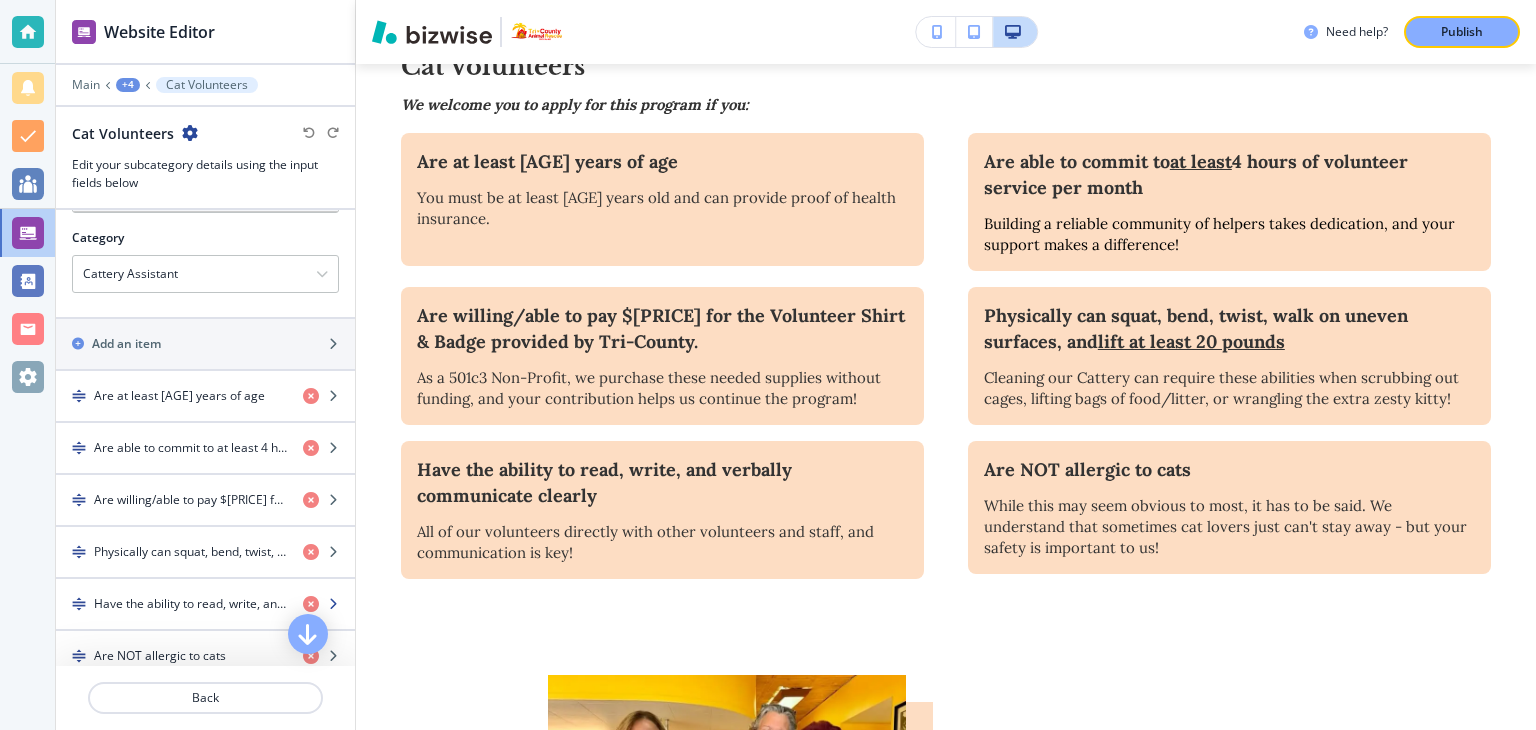 scroll, scrollTop: 288, scrollLeft: 0, axis: vertical 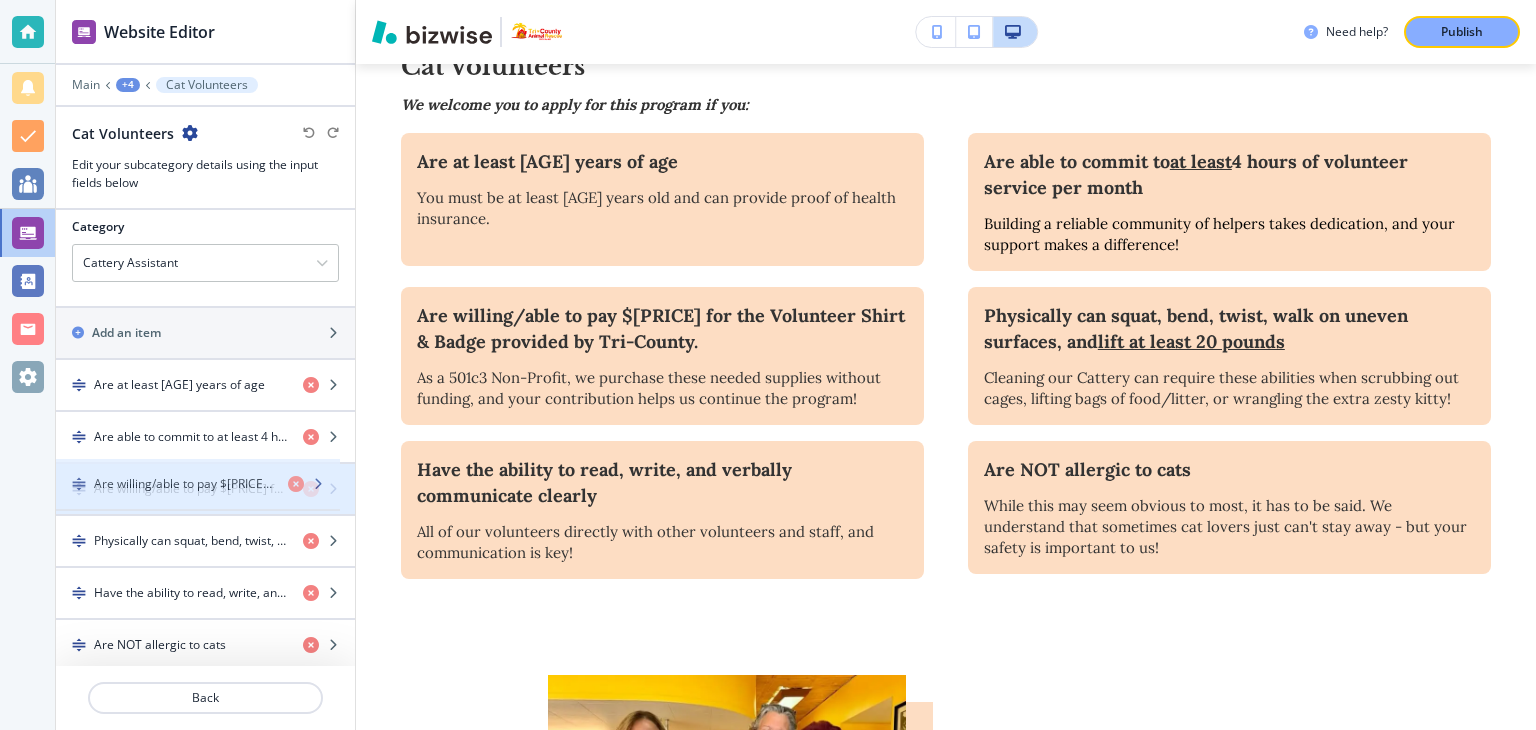 click on "Are willing/able to pay $[PRICE] for the Volunteer Shirt & Badge provided by Tri-County." at bounding box center (190, 489) 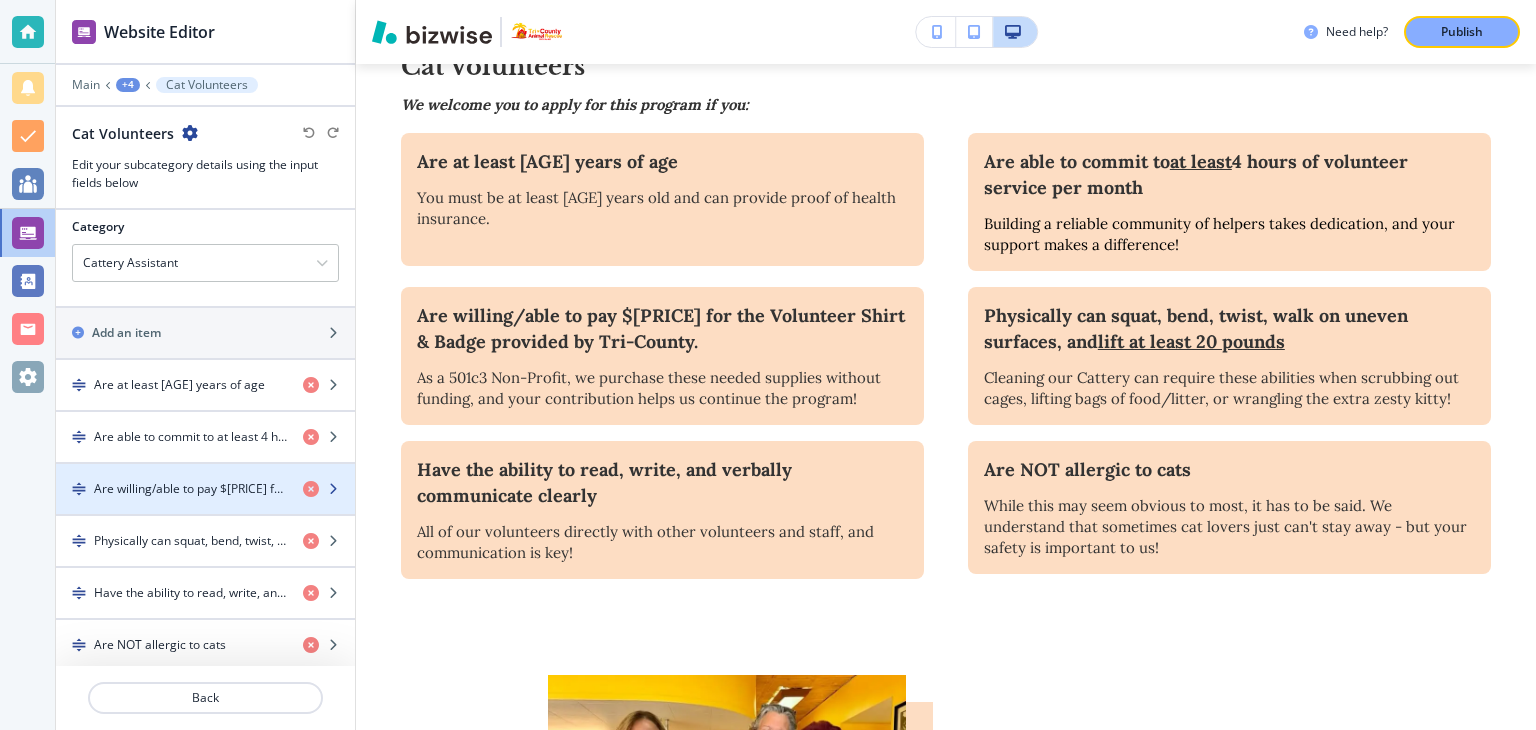 click at bounding box center [205, 472] 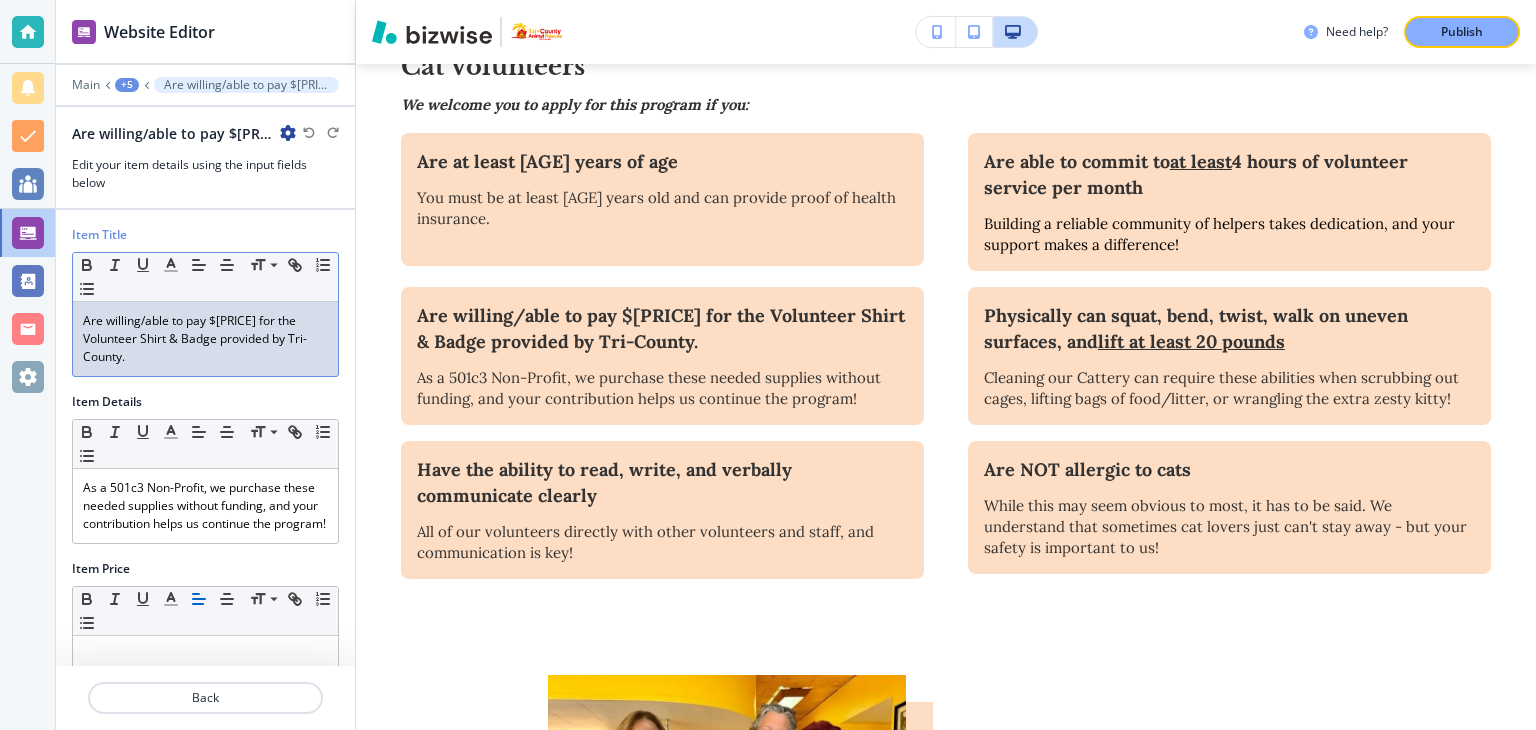 click on "Are willing/able to pay $[PRICE] for the Volunteer Shirt & Badge provided by Tri-County." at bounding box center [205, 339] 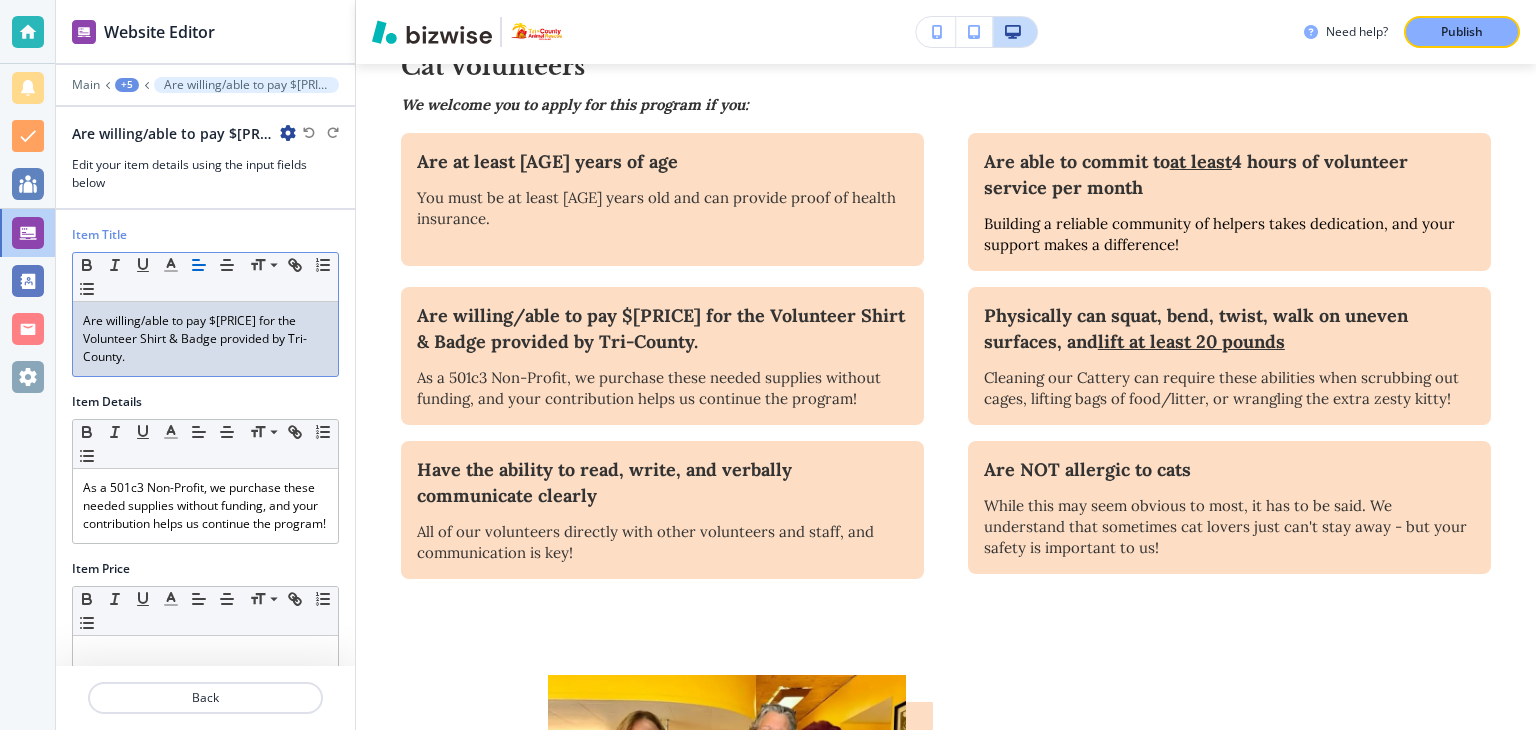 type 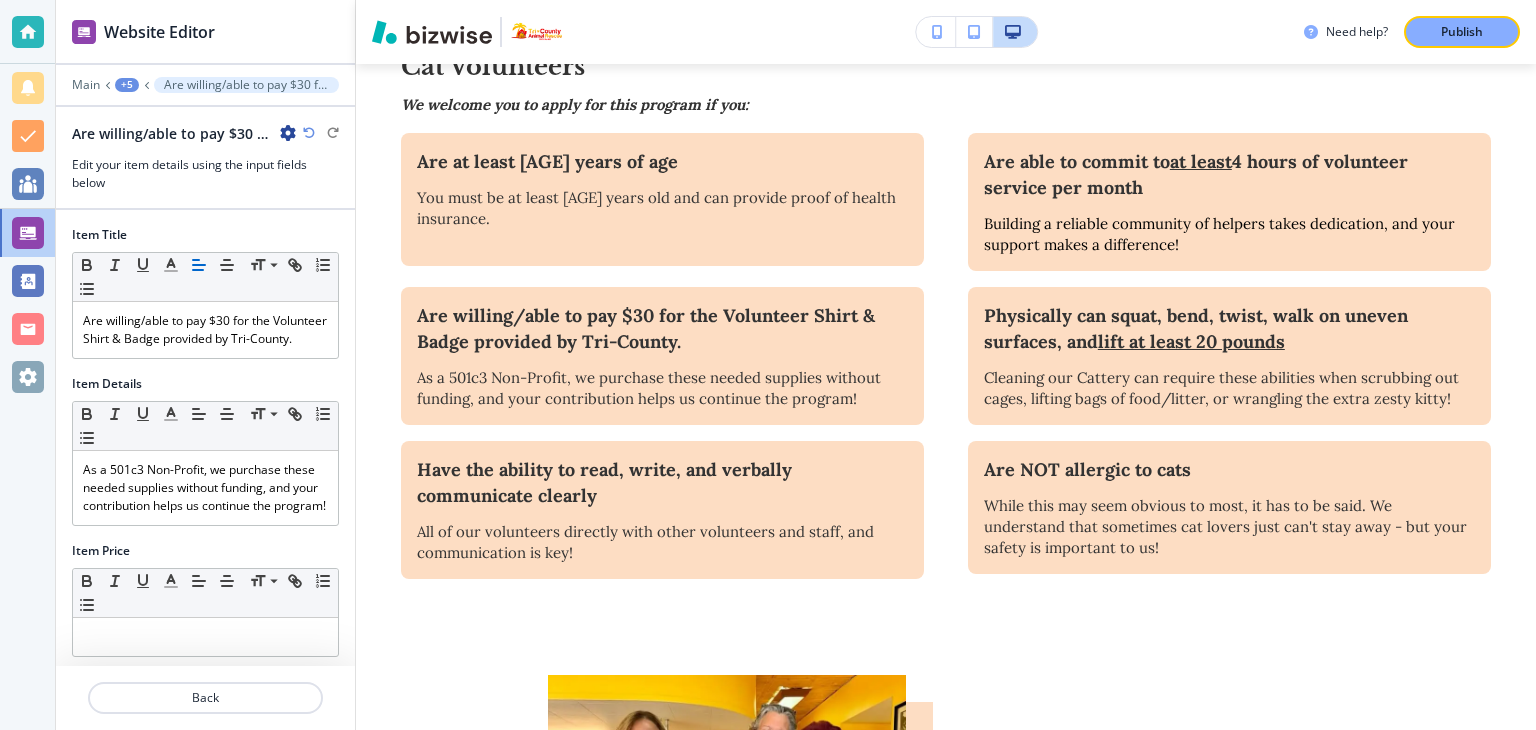 click on "Publish" at bounding box center [1462, 32] 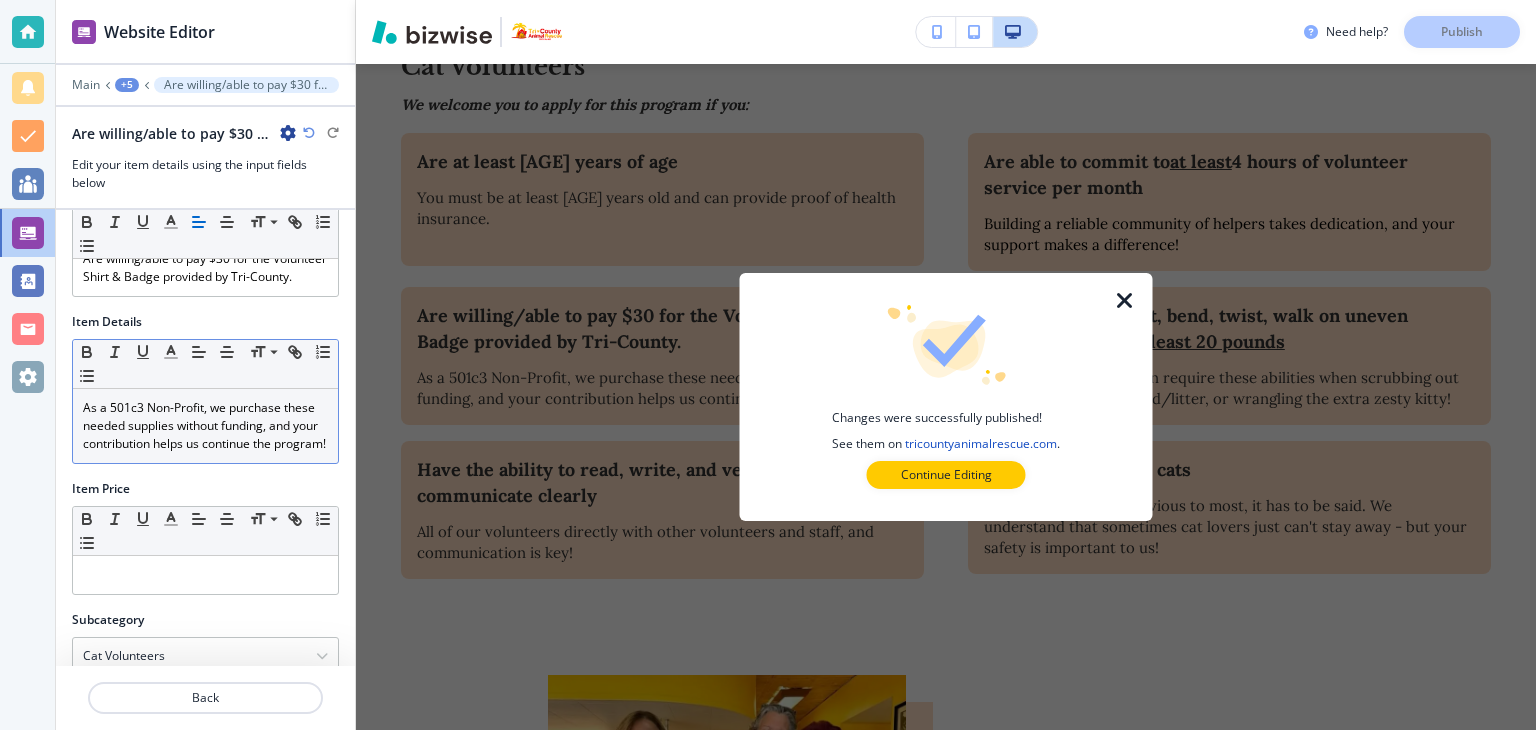 scroll, scrollTop: 128, scrollLeft: 0, axis: vertical 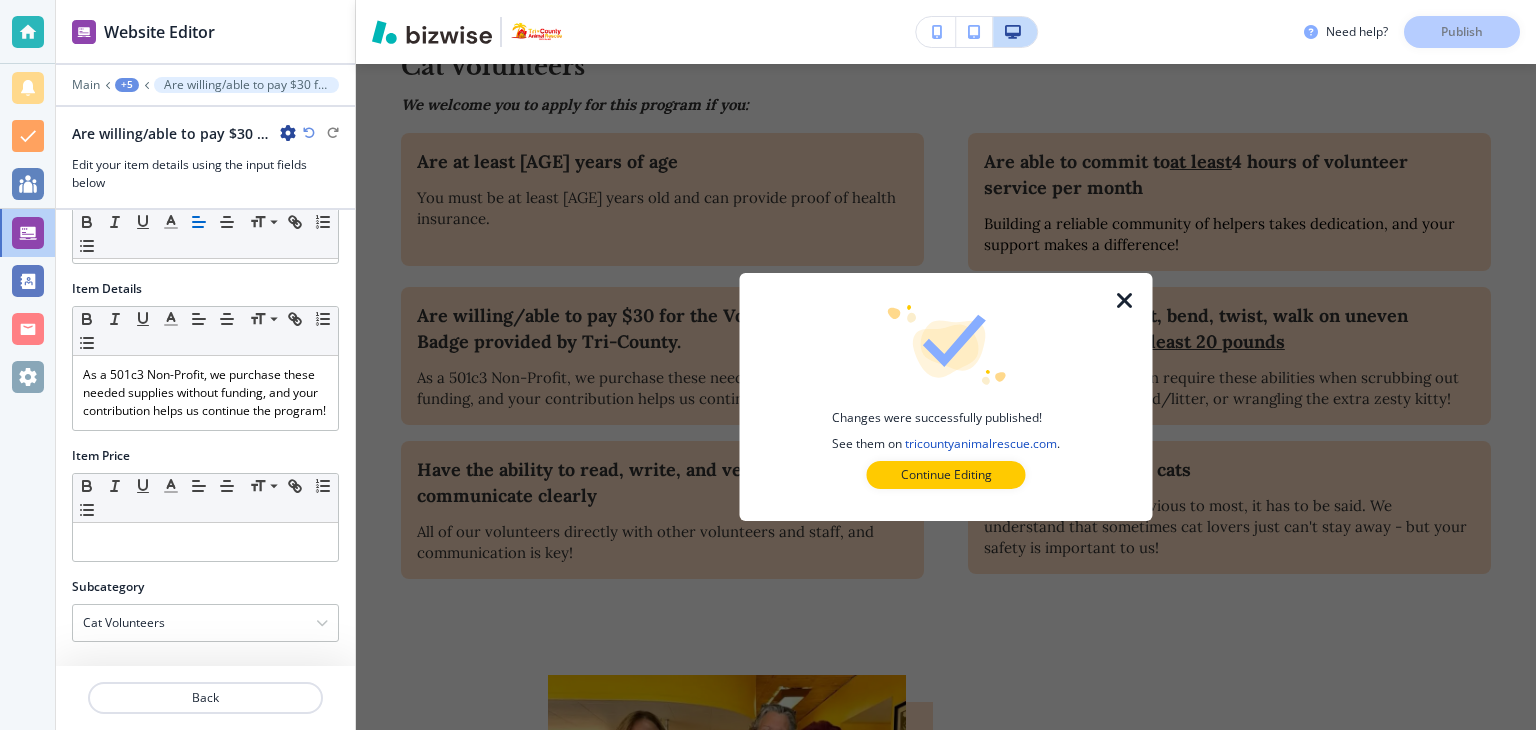 click at bounding box center [1125, 301] 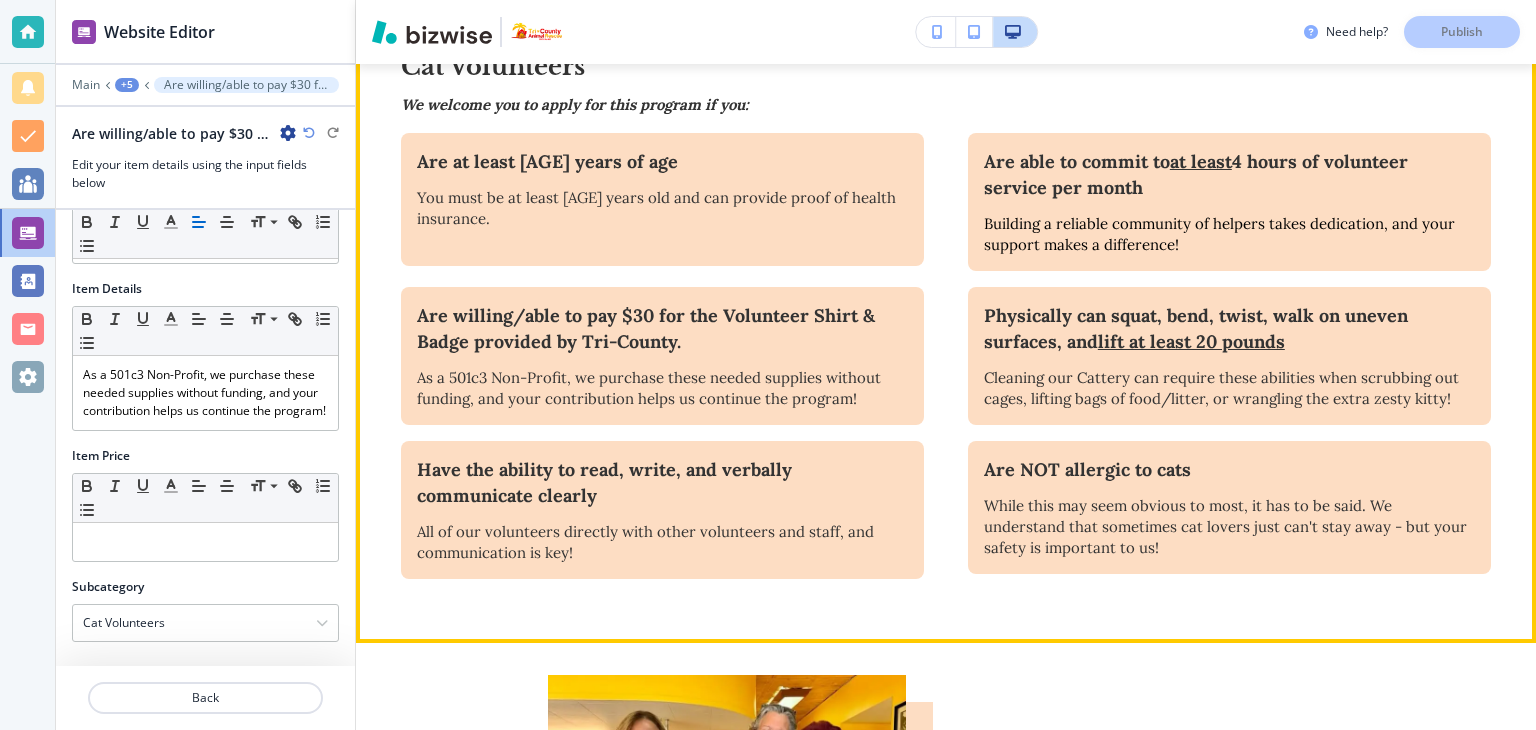 click on "Have the ability to read, write, and verbally communicate clearly" at bounding box center (662, 483) 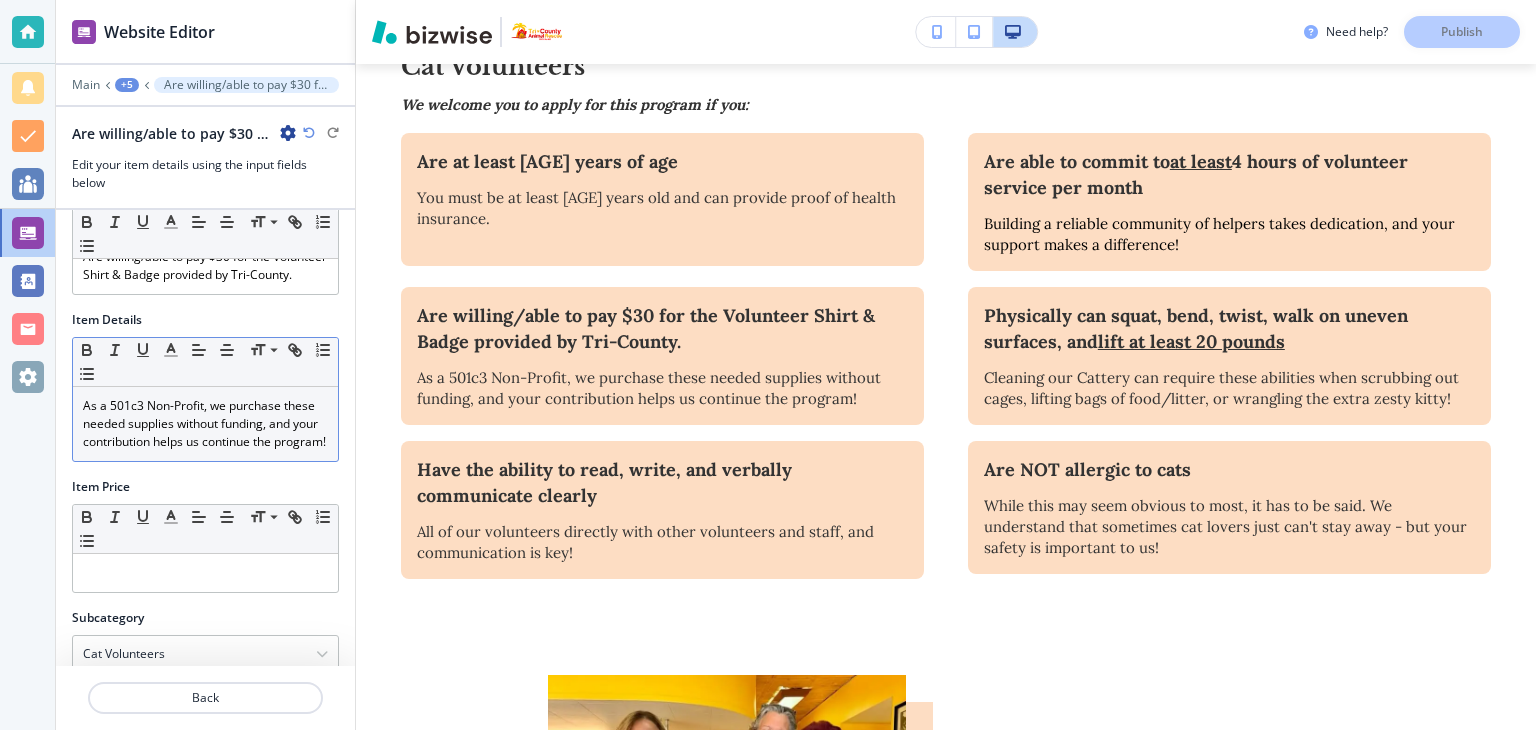 scroll, scrollTop: 0, scrollLeft: 0, axis: both 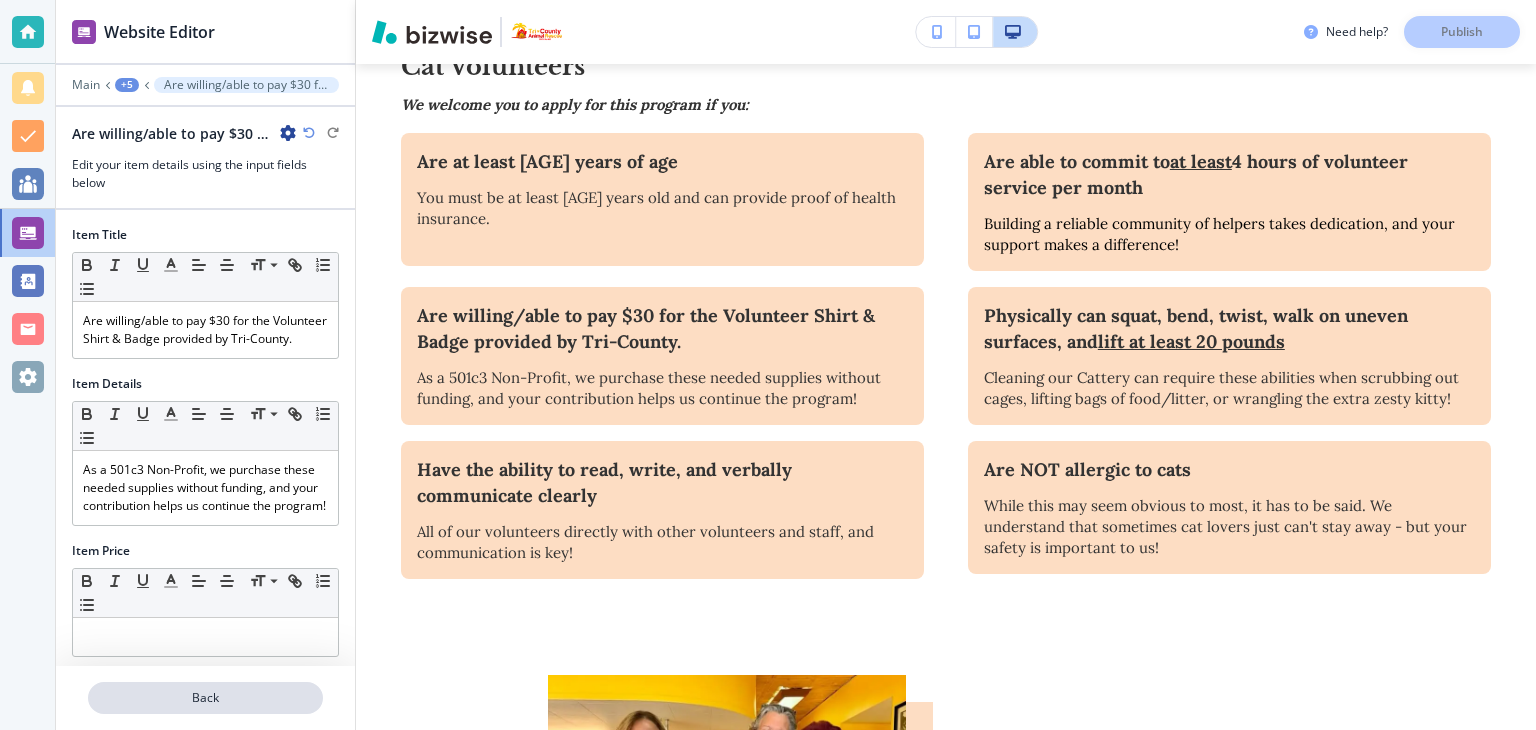 click on "Back" at bounding box center (205, 698) 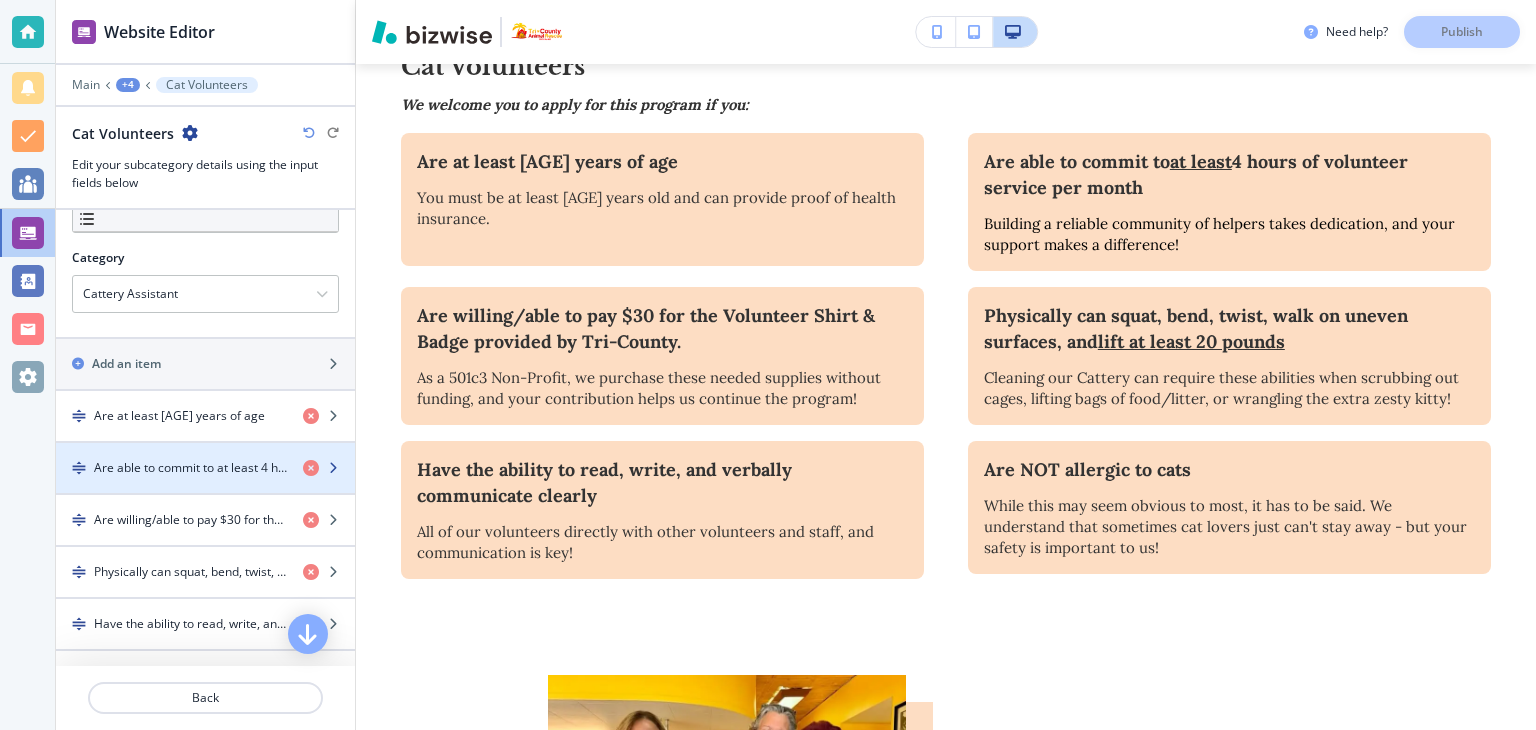 scroll, scrollTop: 288, scrollLeft: 0, axis: vertical 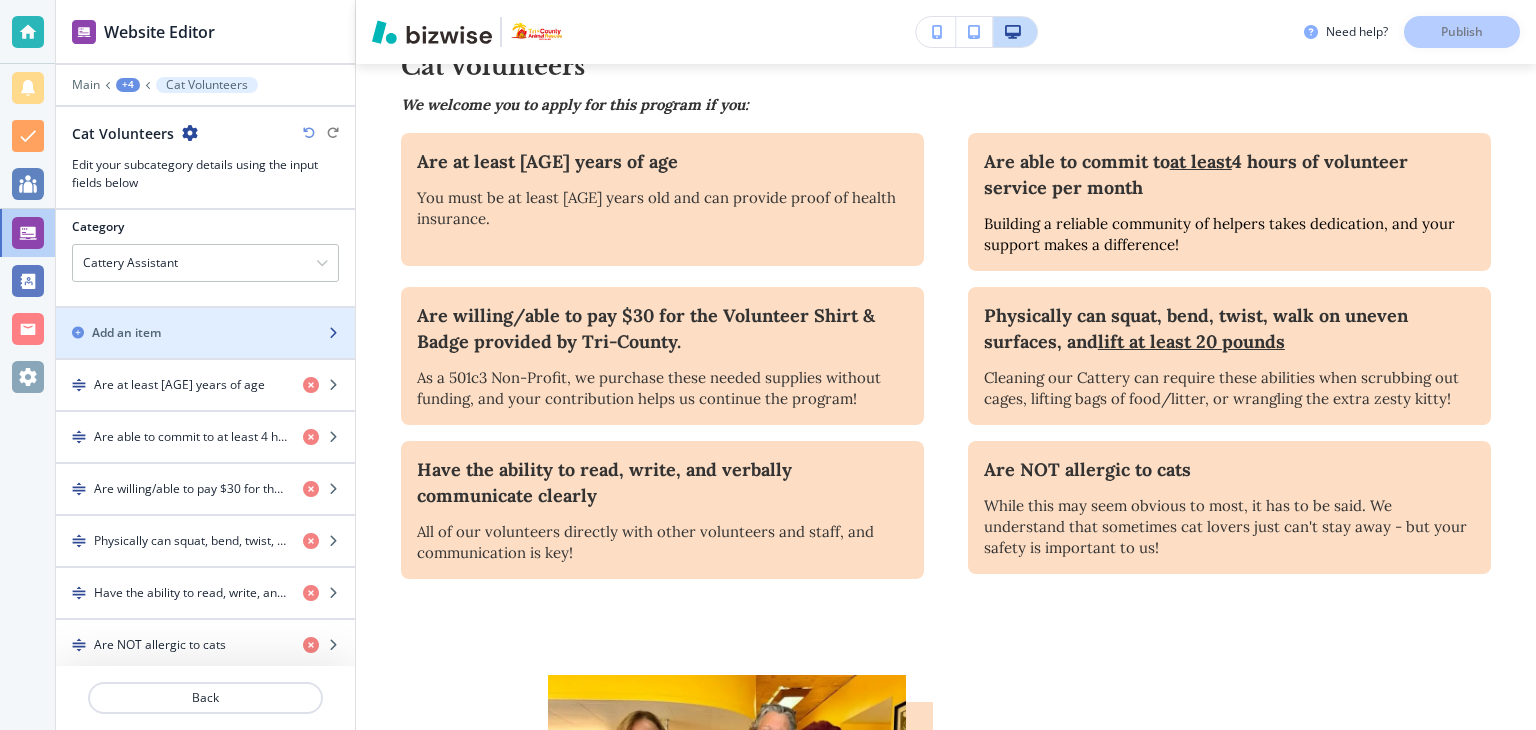 click on "Add an item" at bounding box center [126, 333] 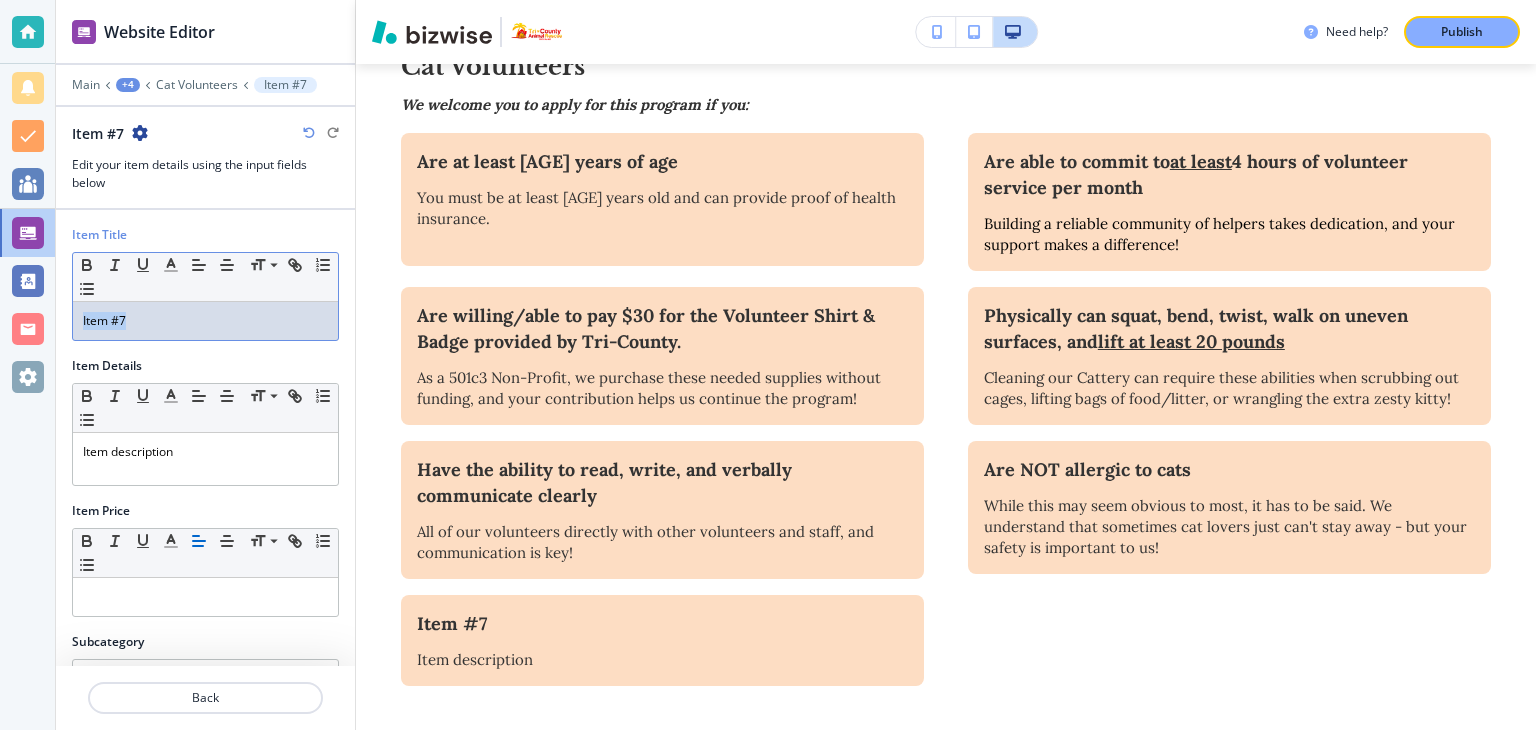 drag, startPoint x: 148, startPoint y: 328, endPoint x: 56, endPoint y: 308, distance: 94.14882 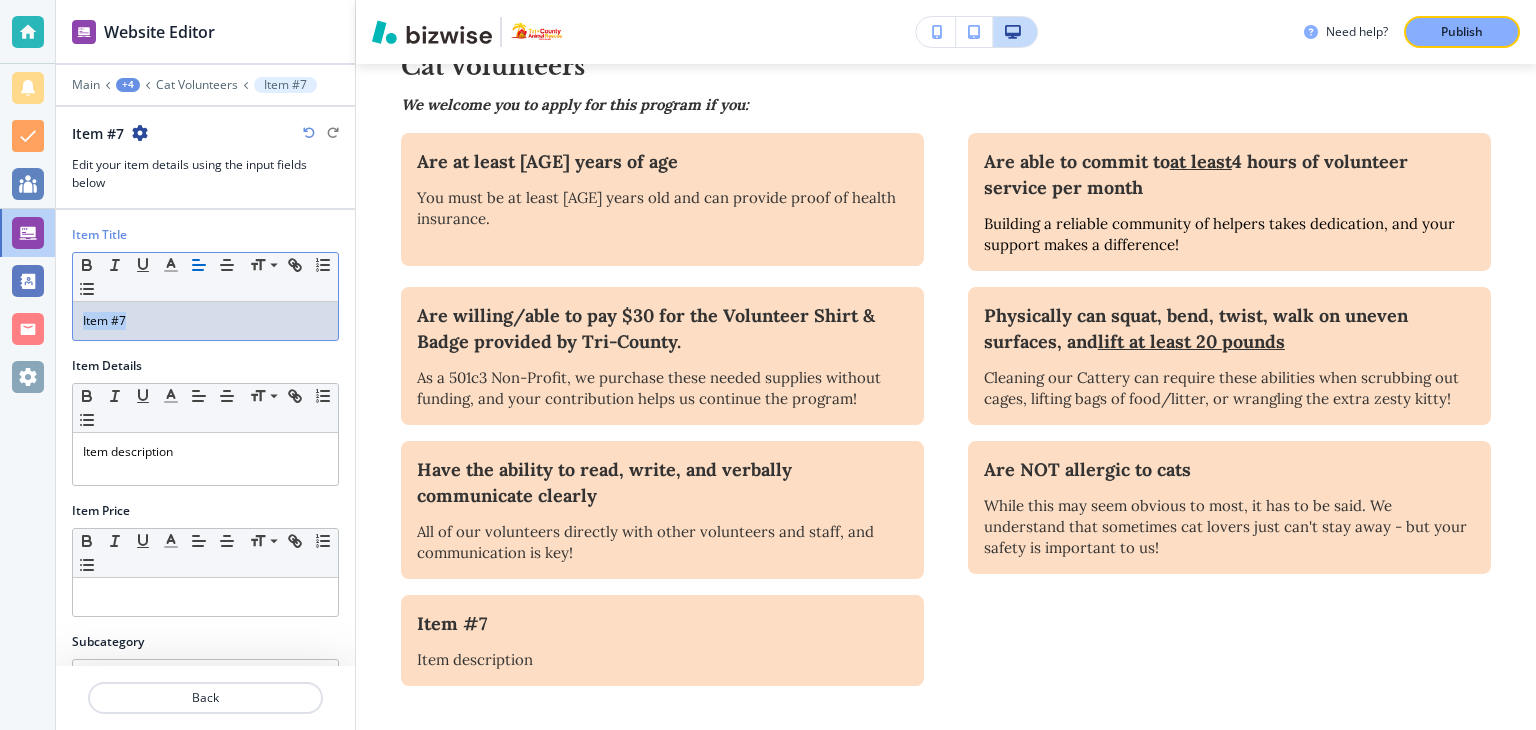 type 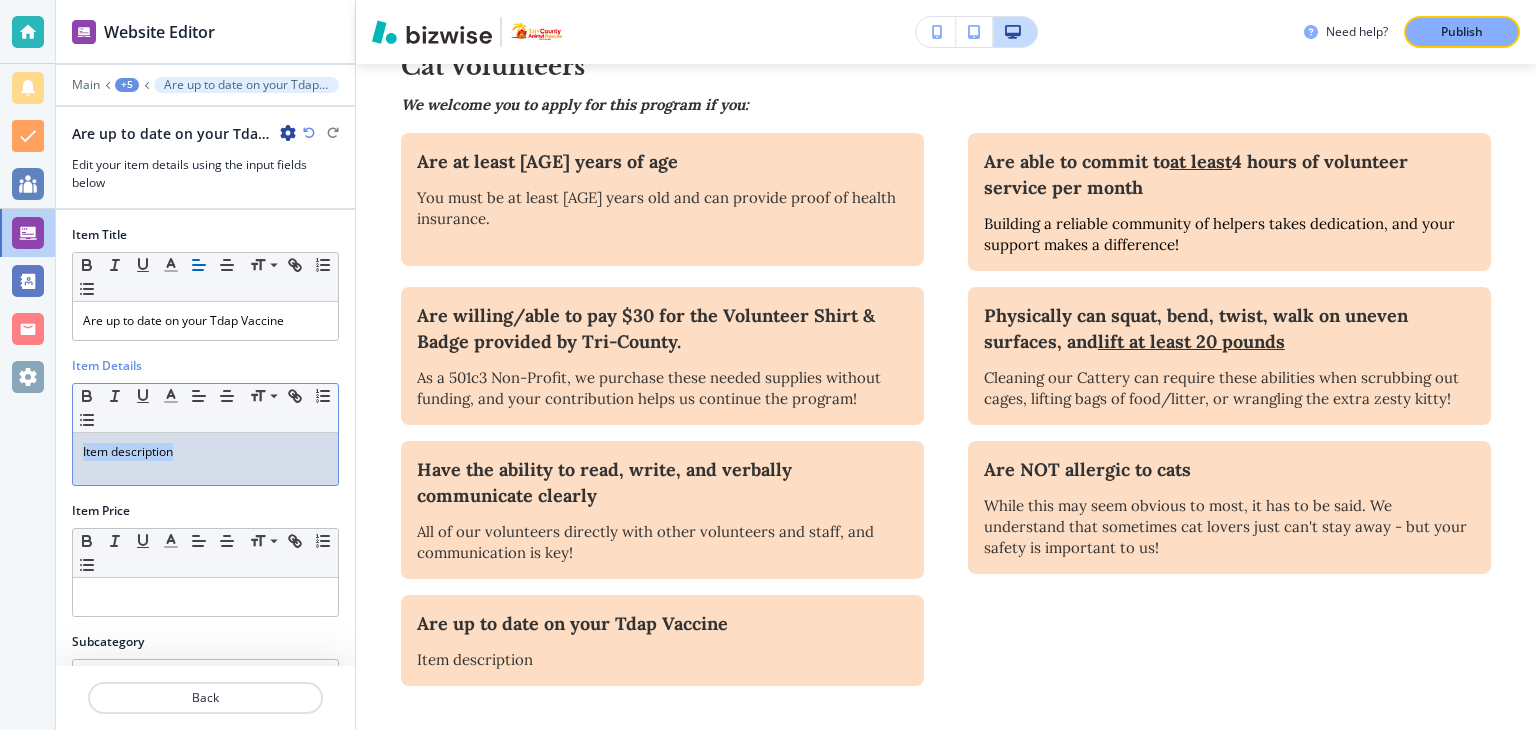 click on "Website Editor Main +5 Are up to date on your Tdap Vaccine Are up to date on your Tdap Vaccine Edit your item details using the input fields below Item Title                                           Small Normal Large Huge                                       Are up to date on your Tdap Vaccine Item Details                                           Small Normal Large Huge                                       Item description Item Price                                           Small Normal Large Huge                                       Subcategory Cat Volunteers Cat Volunteers Back Need help? Publish Edit HOME HOME ADOPT ADOPT DONATE DONATE EVENTS WAYS TO HELP ANIMAL SURRENDER ABOUT US SERVICES DONATE DONATE ([PHONE]) HOME HOME ADOPT ADOPT DONATE DONATE EVENTS EVENTS WAYS TO HELP WAYS TO HELP ANIMAL SURRENDER ANIMAL SURRENDER ABOUT US ABOUT US SERVICES SERVICES ([PHONE]) DONATE Edit Interested in Volunteering? Edit Select a program below to learn more! Dog Walking Cattery Assistant . at least" at bounding box center (768, 365) 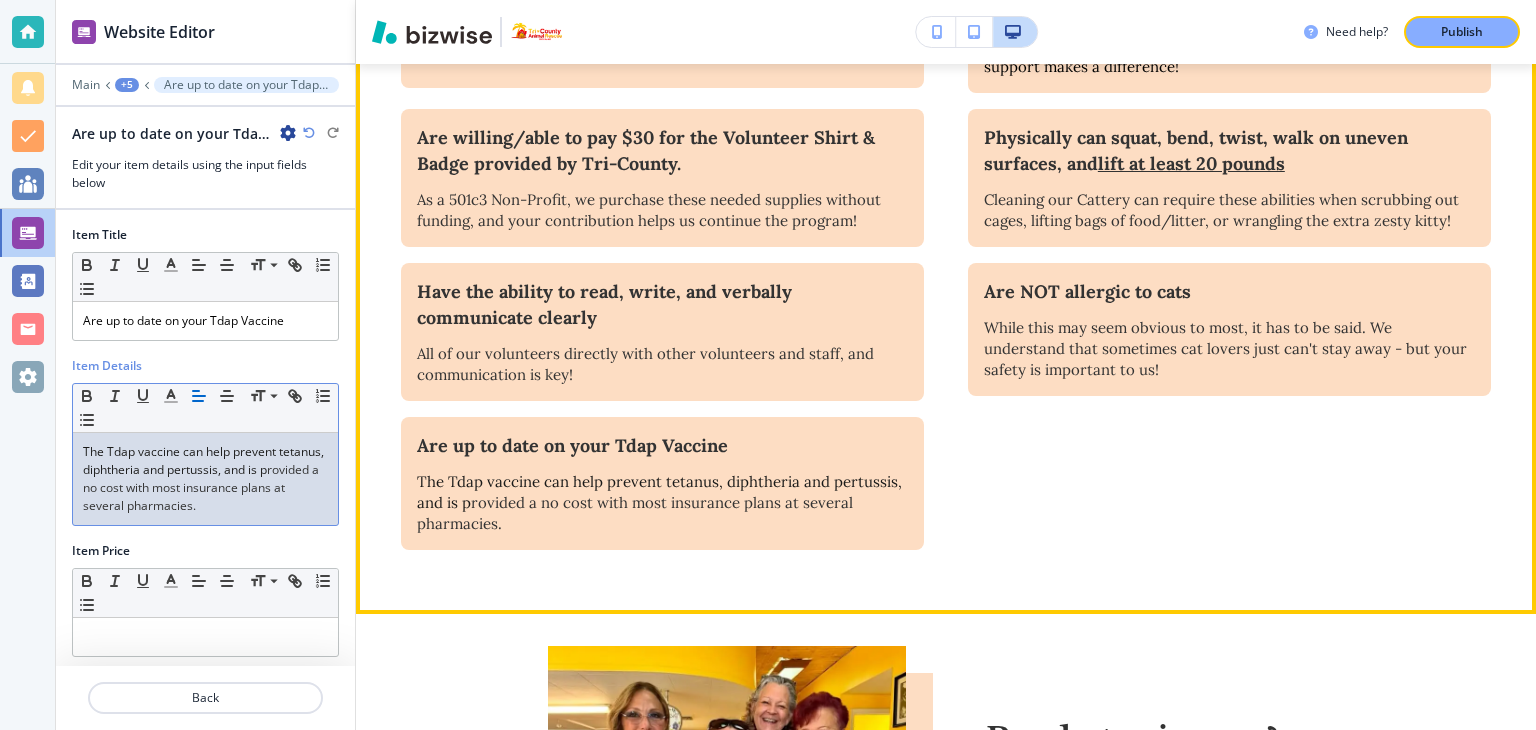 scroll, scrollTop: 1181, scrollLeft: 0, axis: vertical 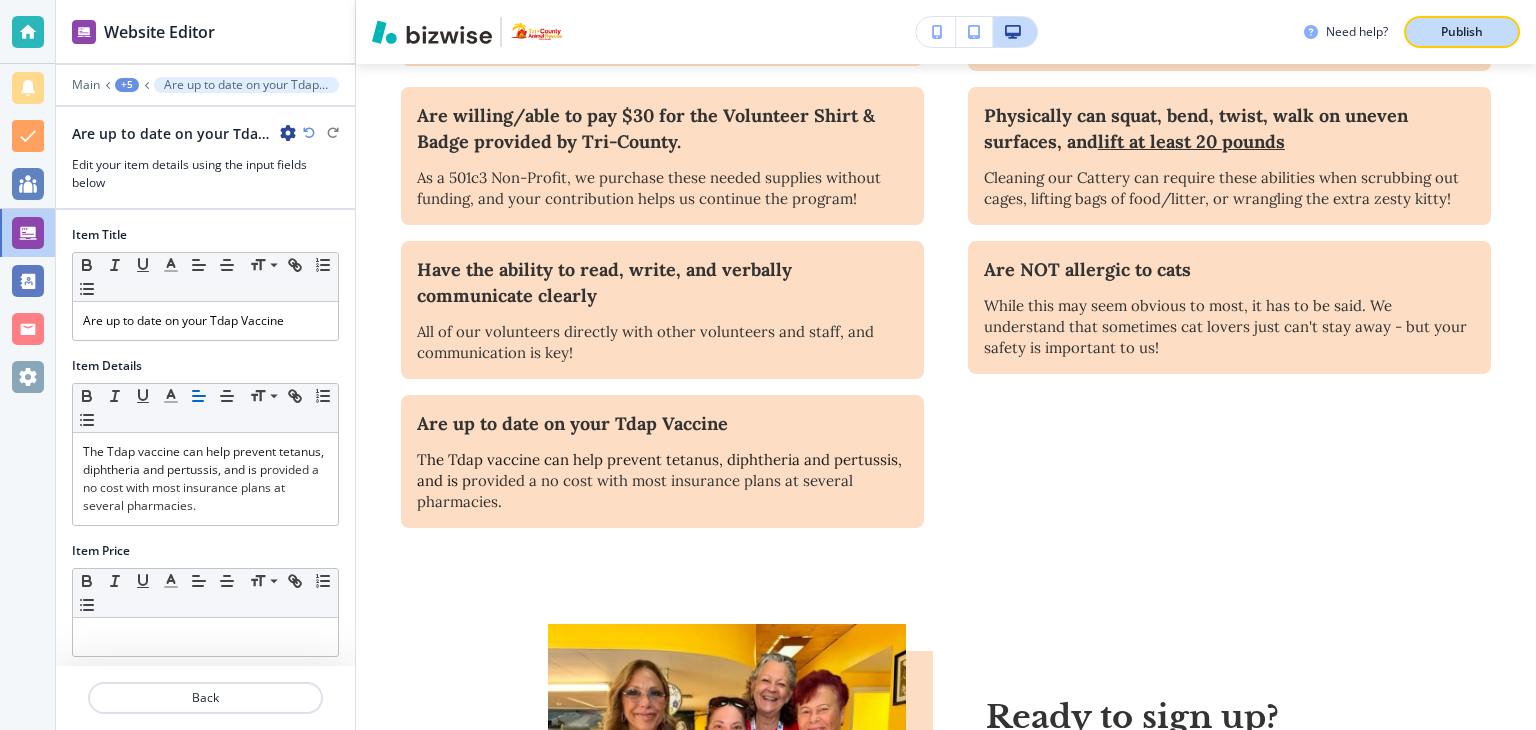 click on "Publish" at bounding box center (1462, 32) 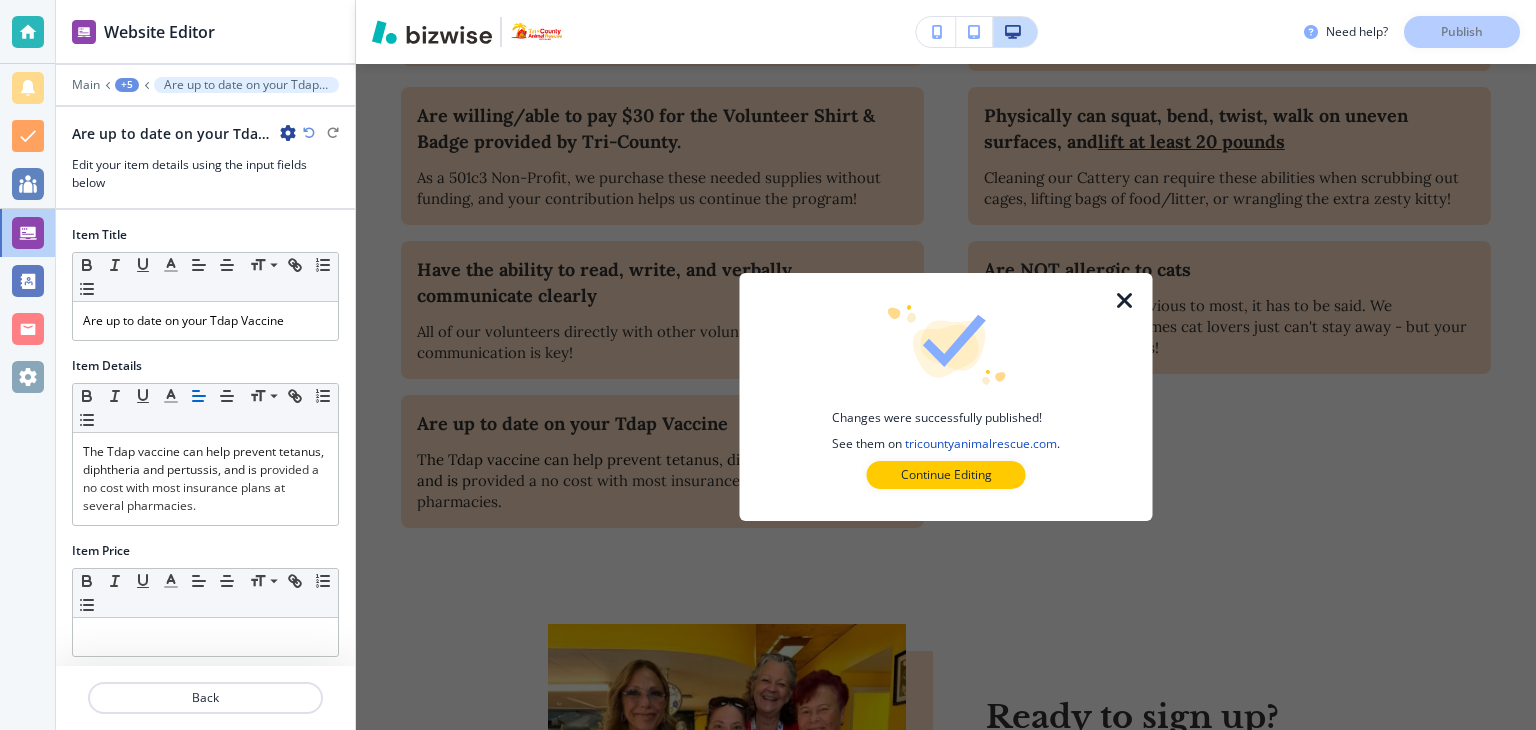 click at bounding box center (1125, 301) 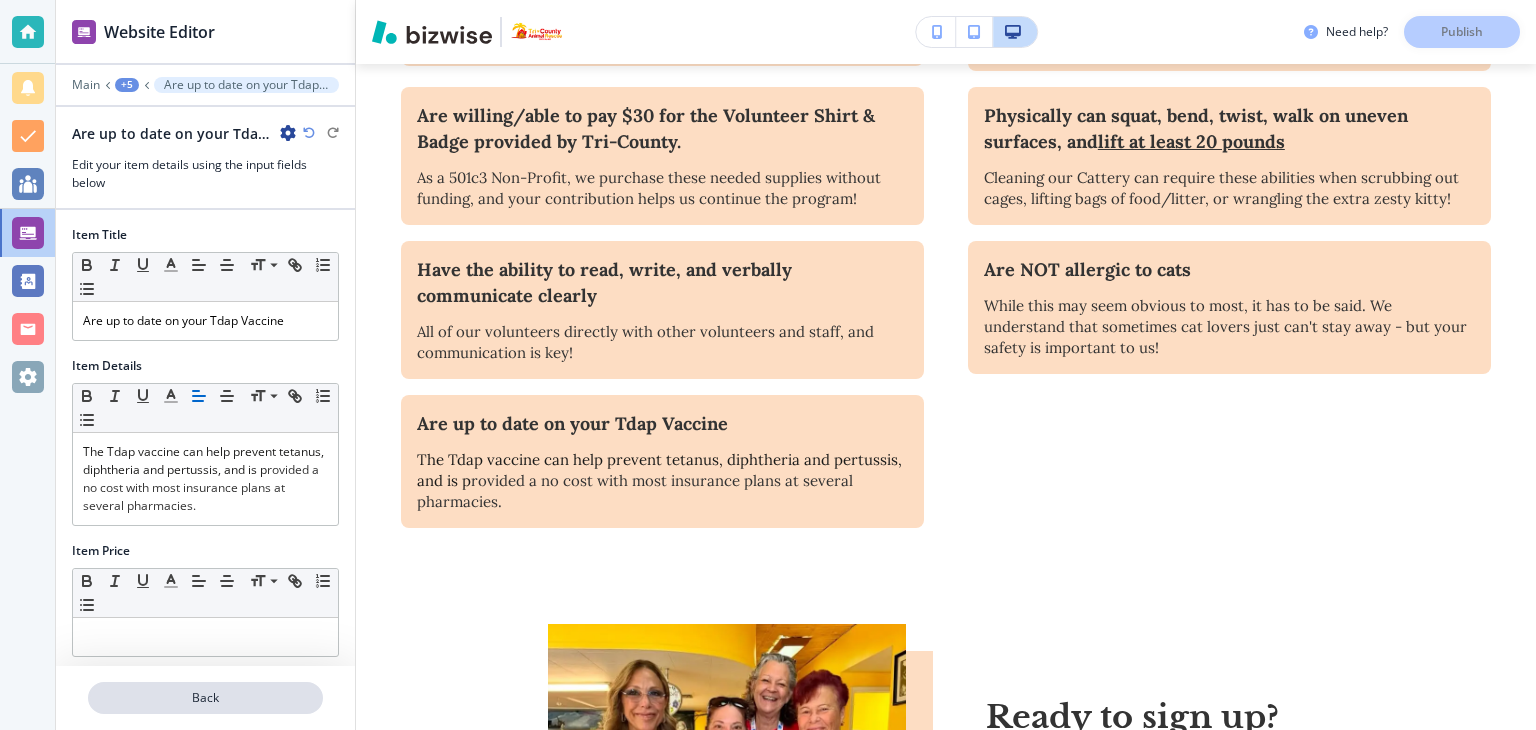 click on "Back" at bounding box center [205, 698] 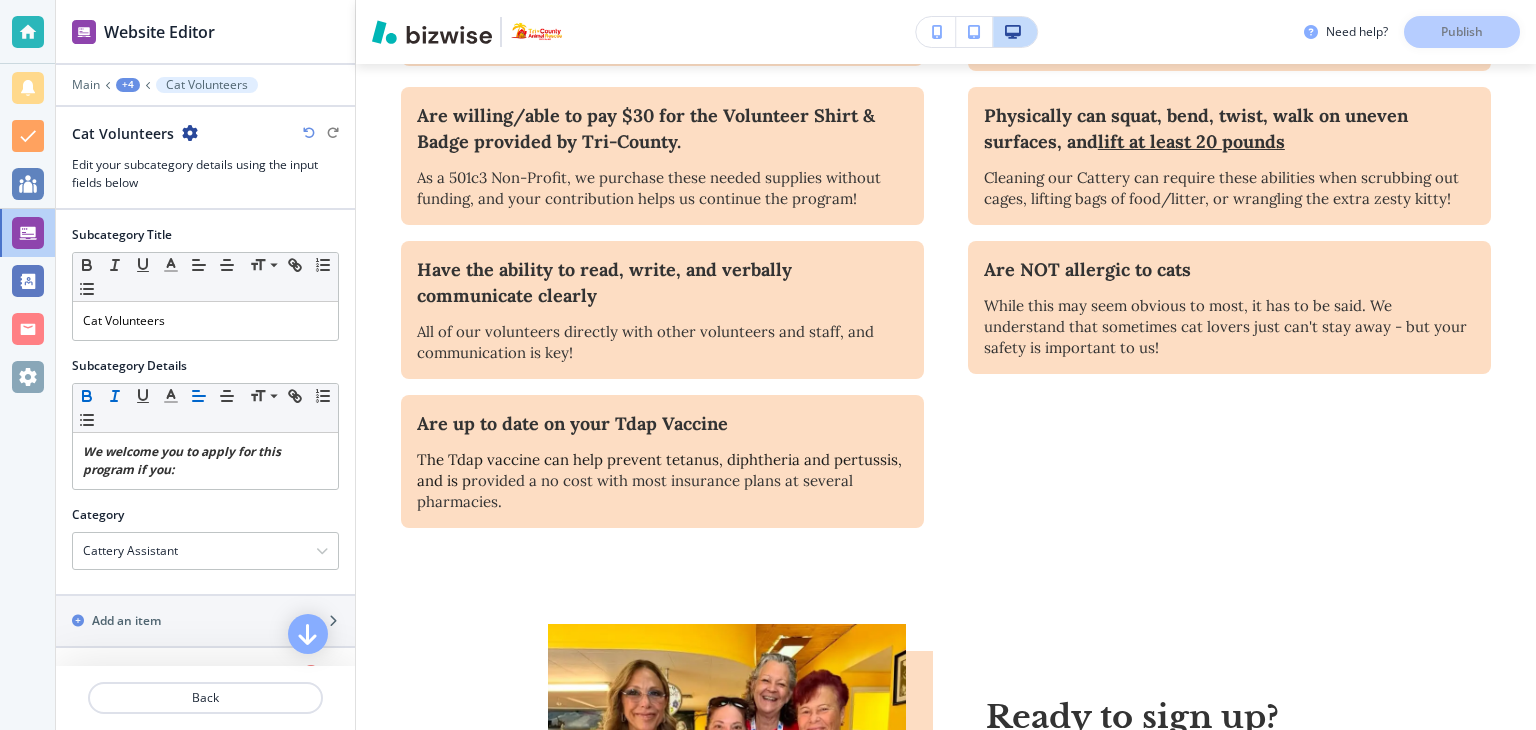 click on "Back" at bounding box center [205, 698] 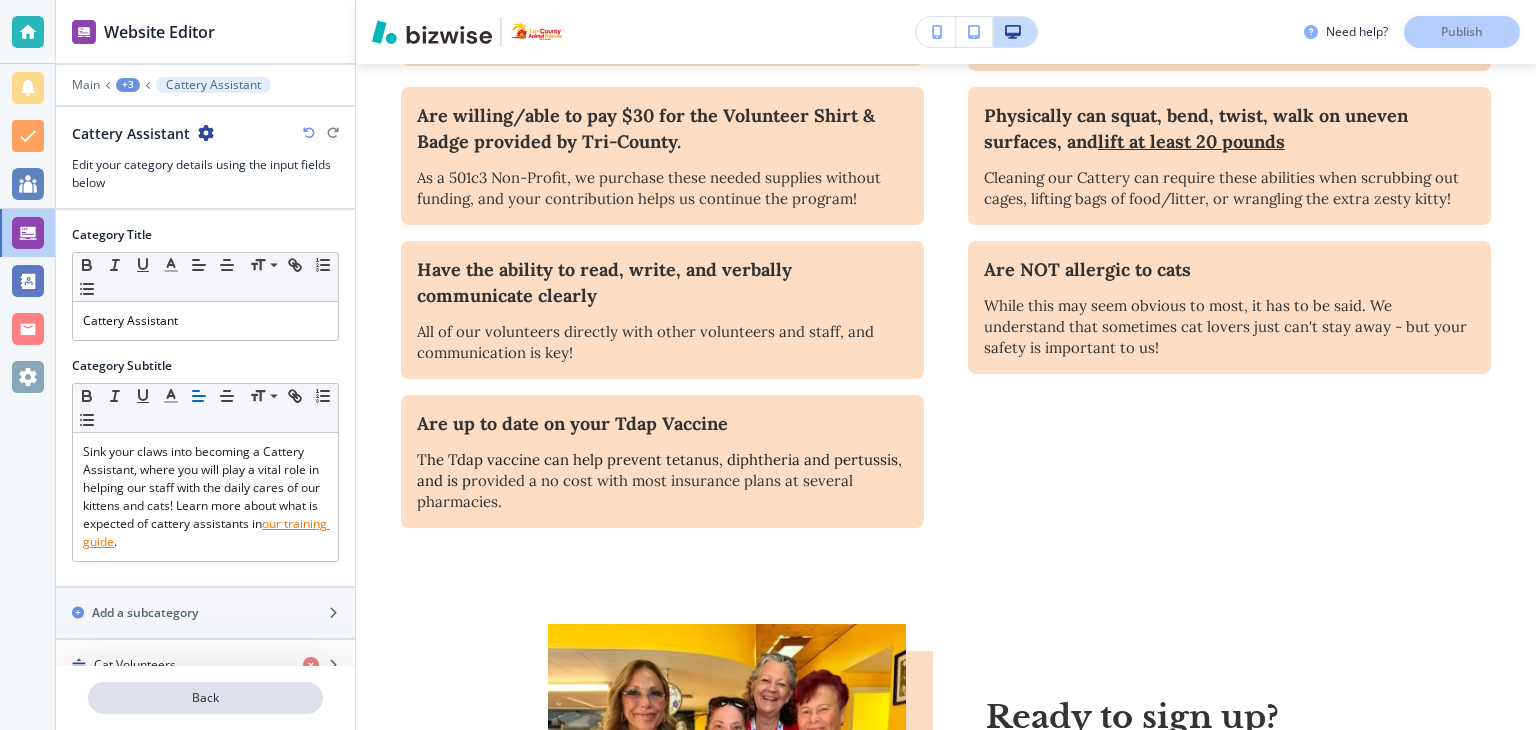 click on "Back" at bounding box center (205, 698) 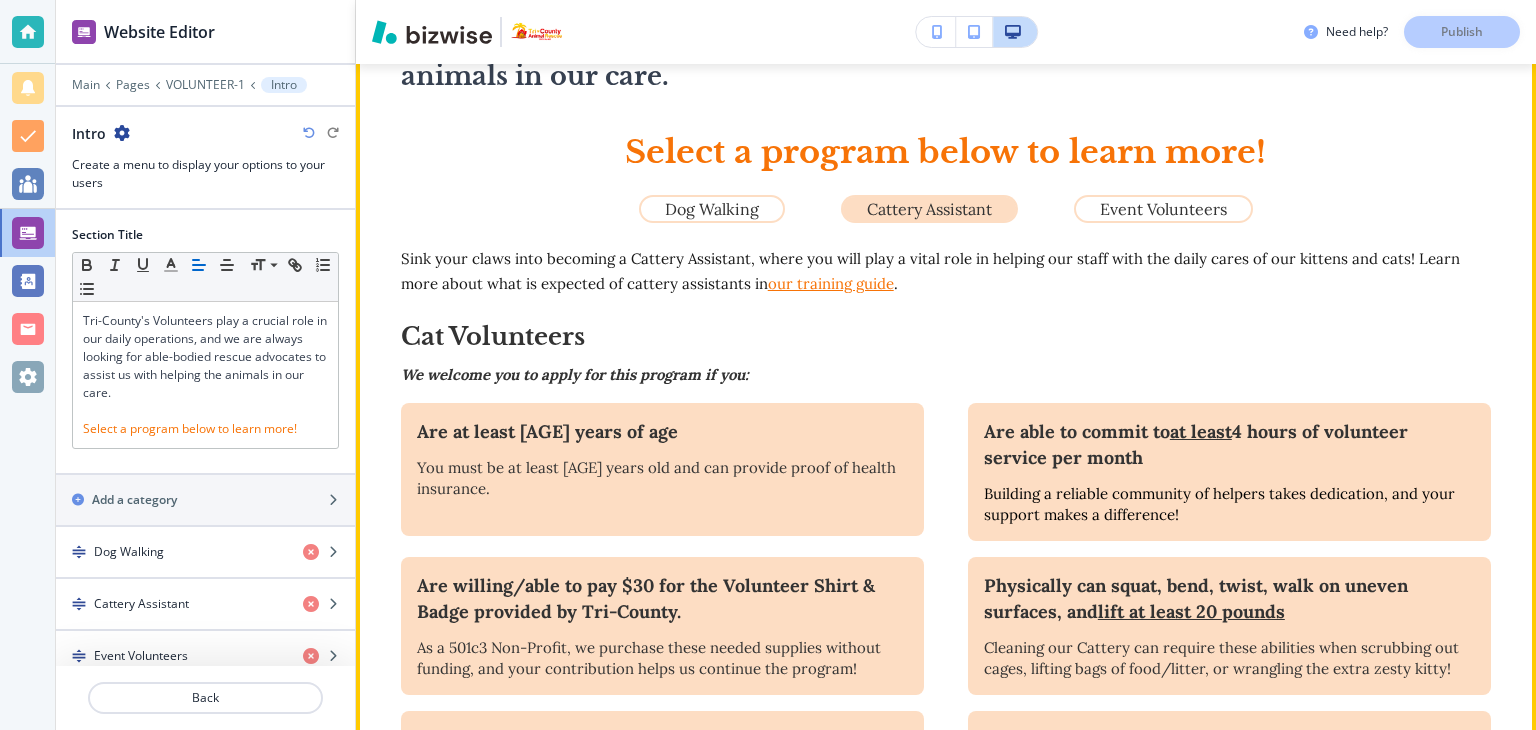 scroll, scrollTop: 681, scrollLeft: 0, axis: vertical 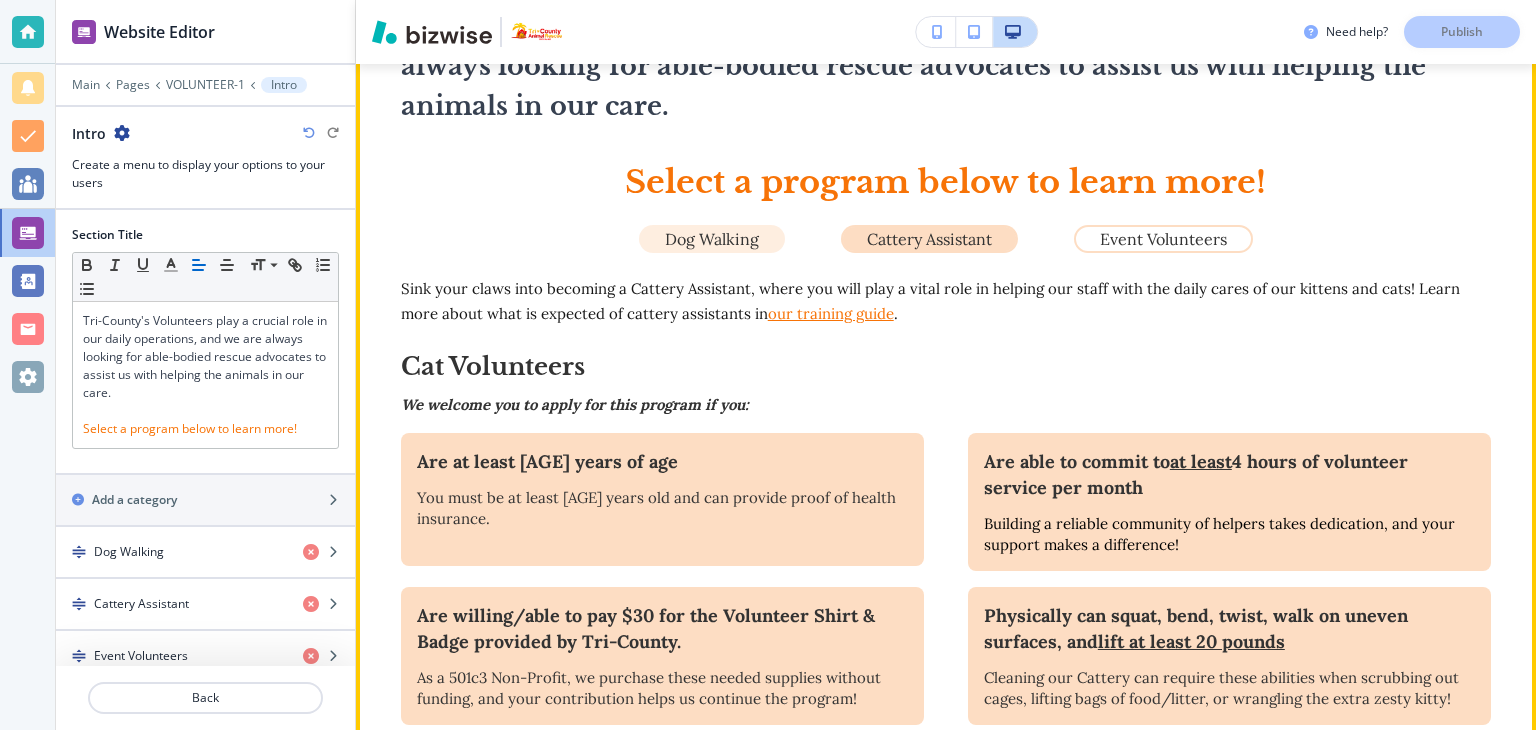 click on "Dog Walking" at bounding box center (712, 239) 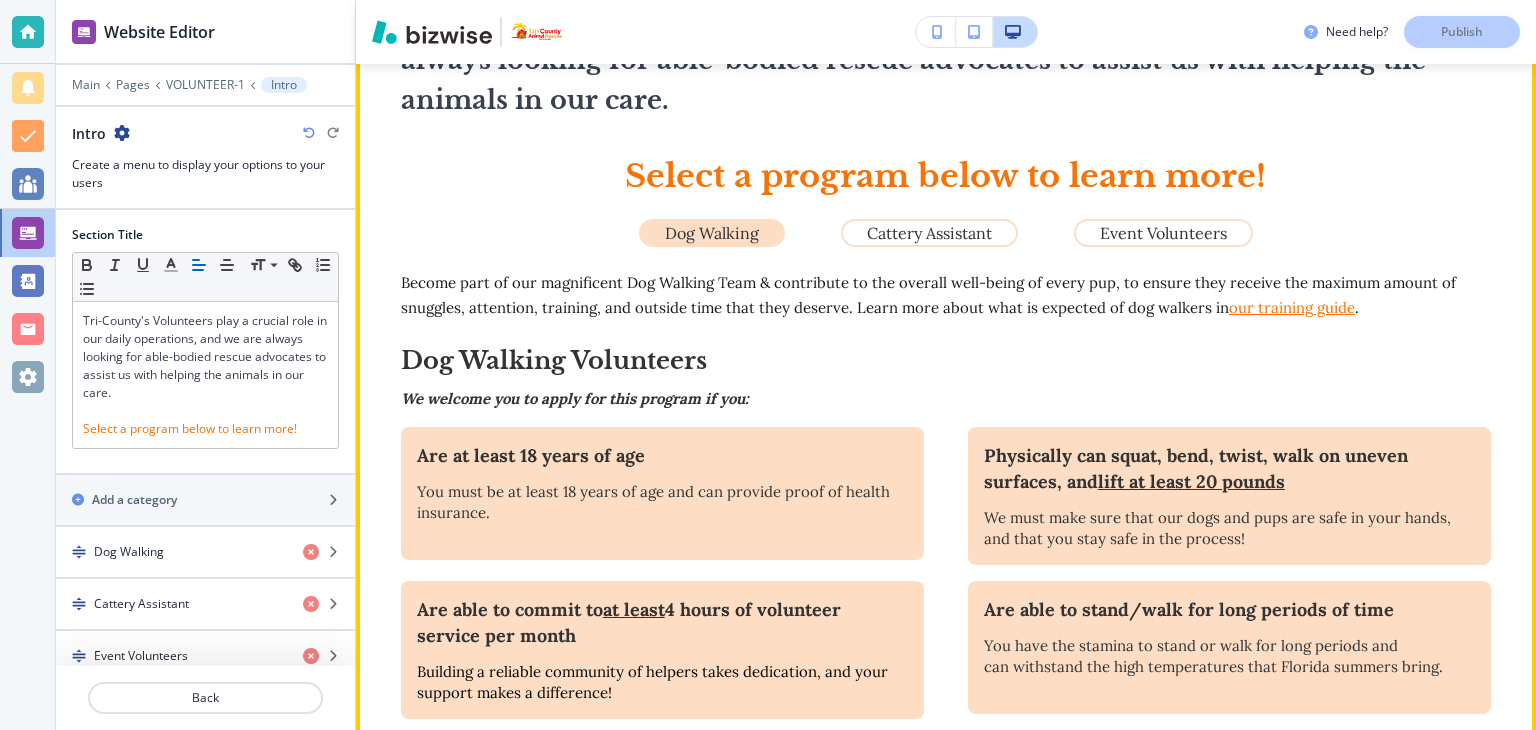 scroll, scrollTop: 681, scrollLeft: 0, axis: vertical 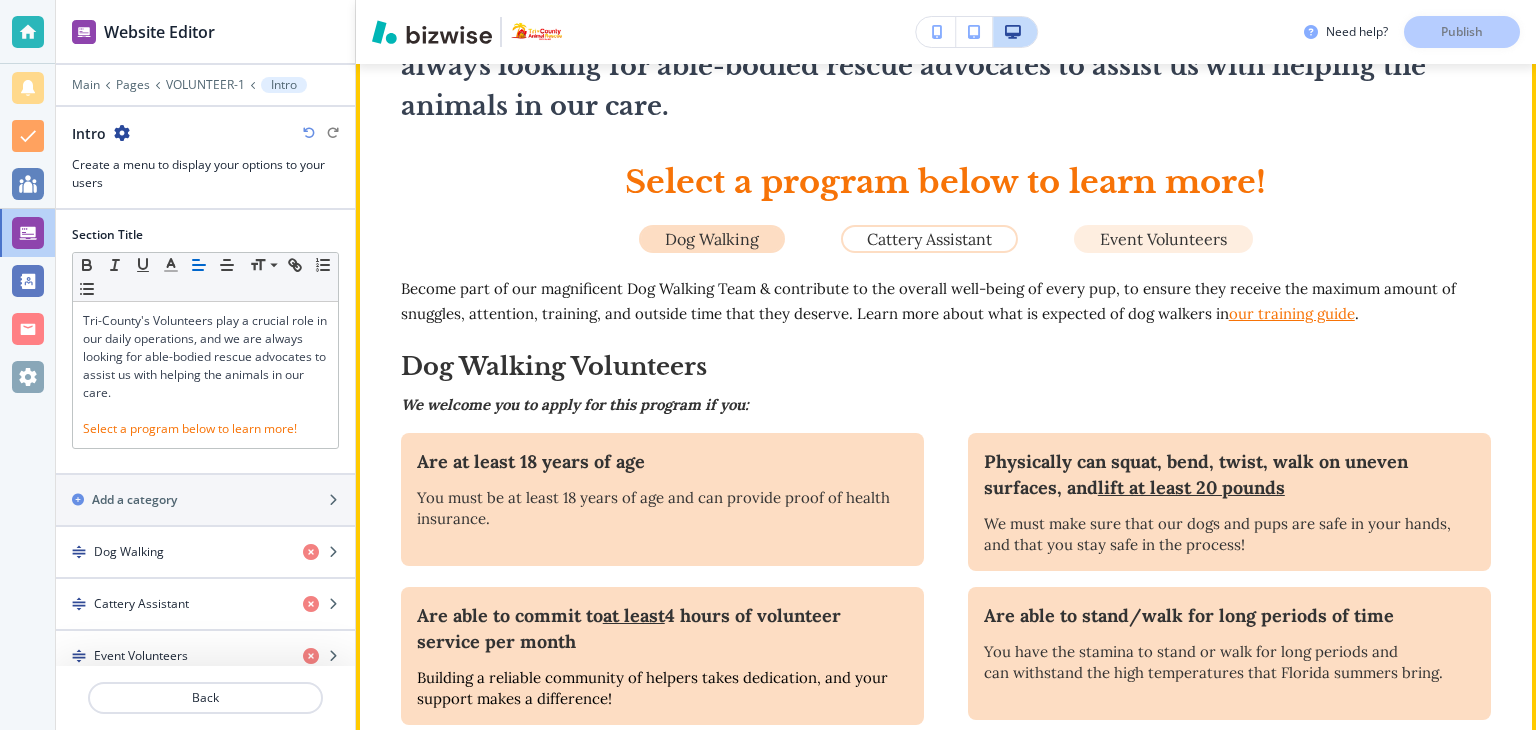 click on "Event Volunteers" at bounding box center (1163, 239) 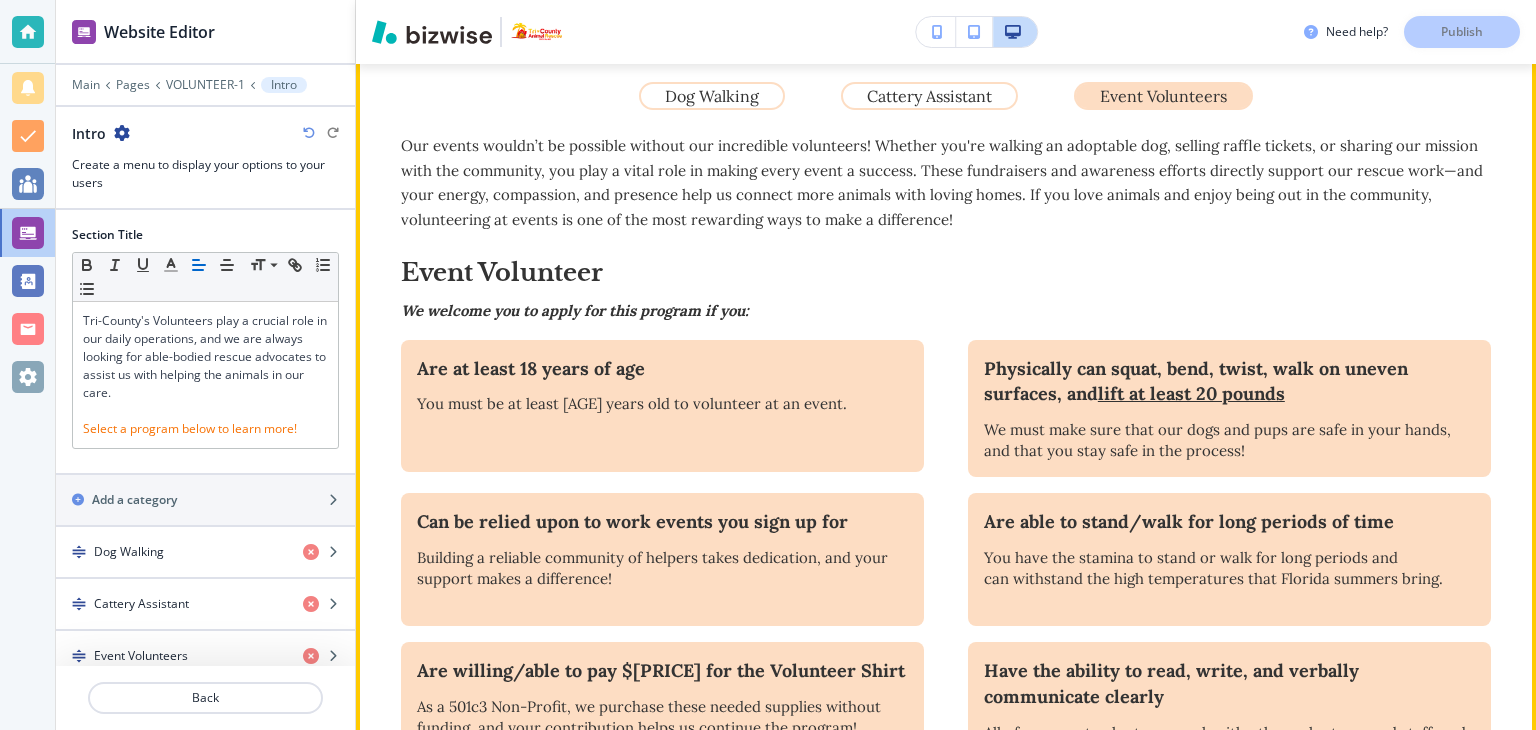 scroll, scrollTop: 981, scrollLeft: 0, axis: vertical 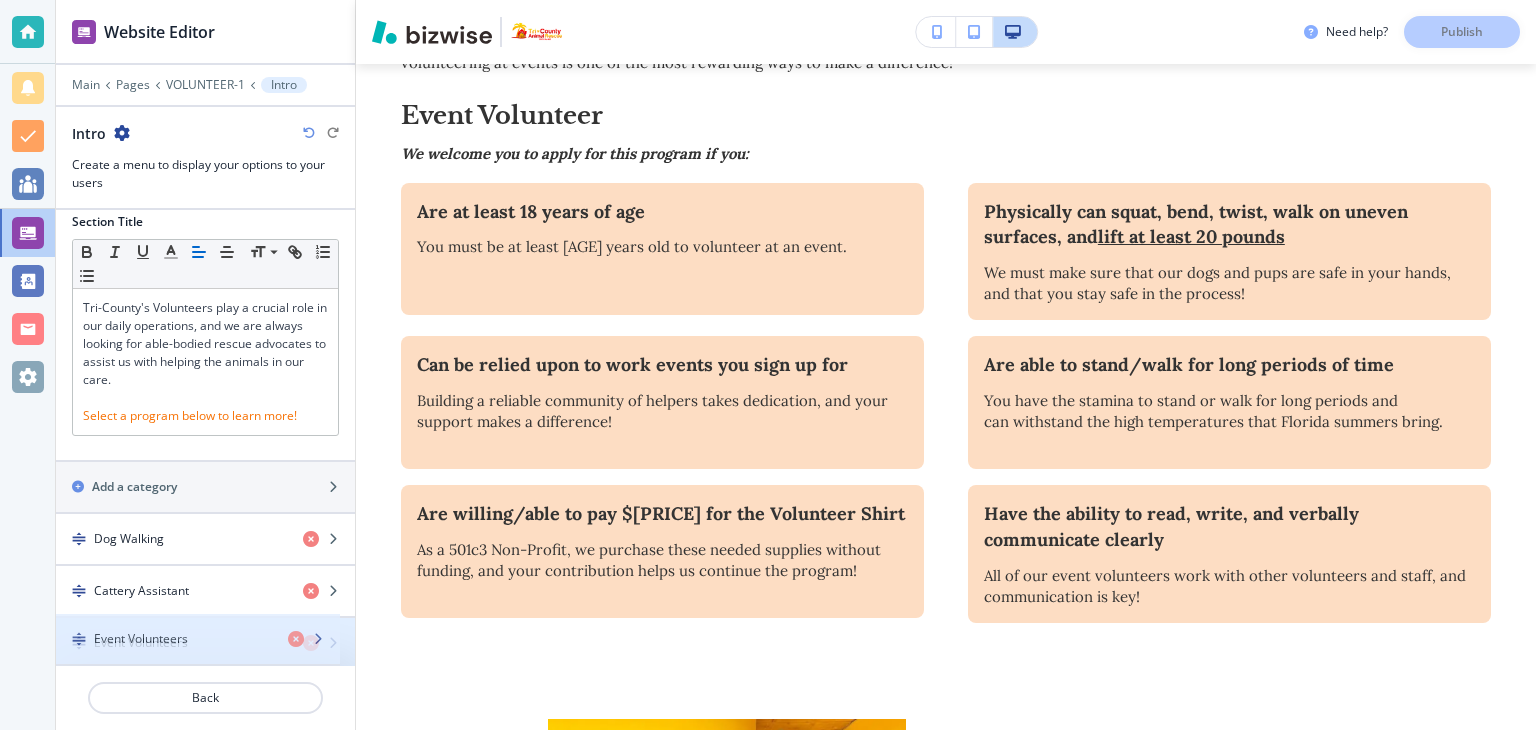 click on "Event Volunteers" at bounding box center [141, 643] 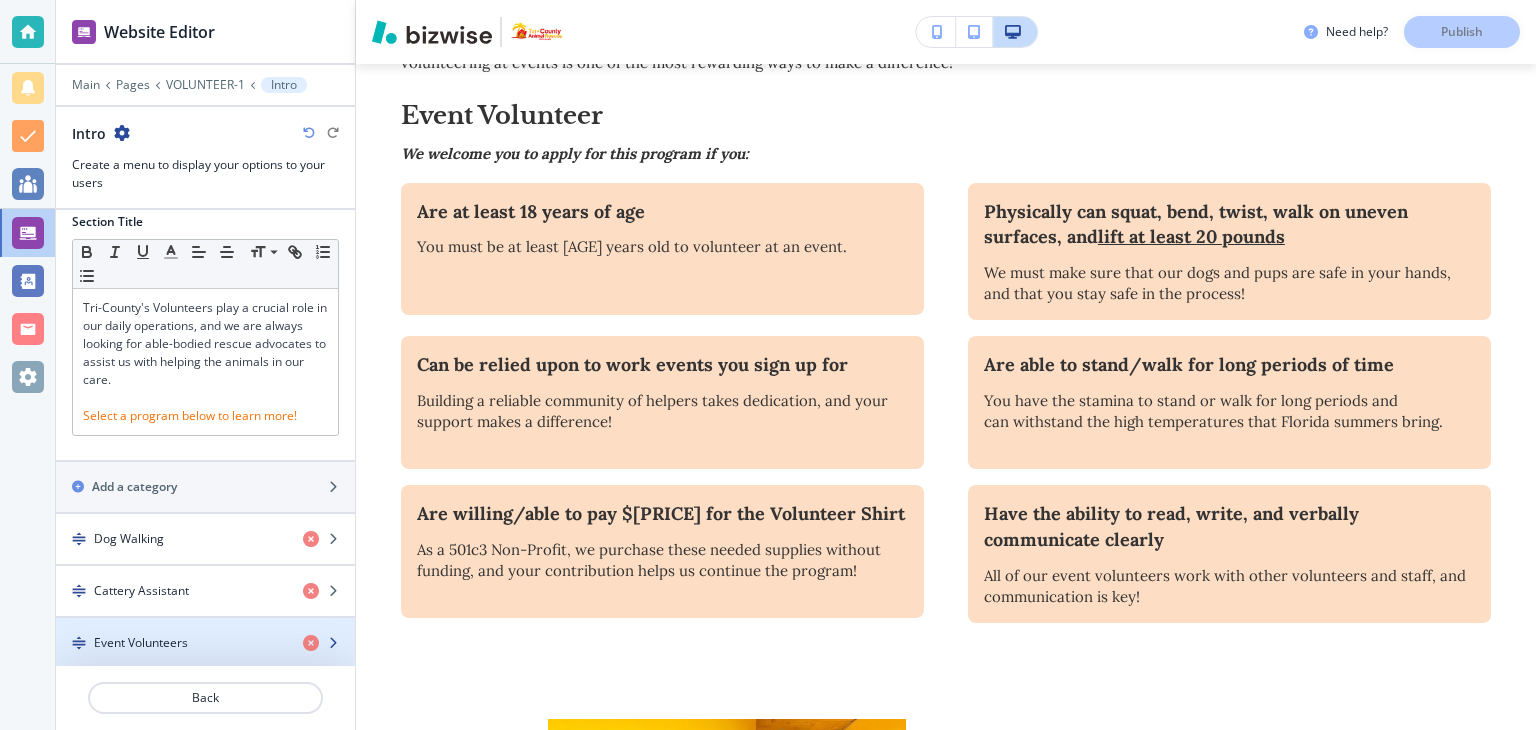 click on "Event Volunteers" at bounding box center (141, 643) 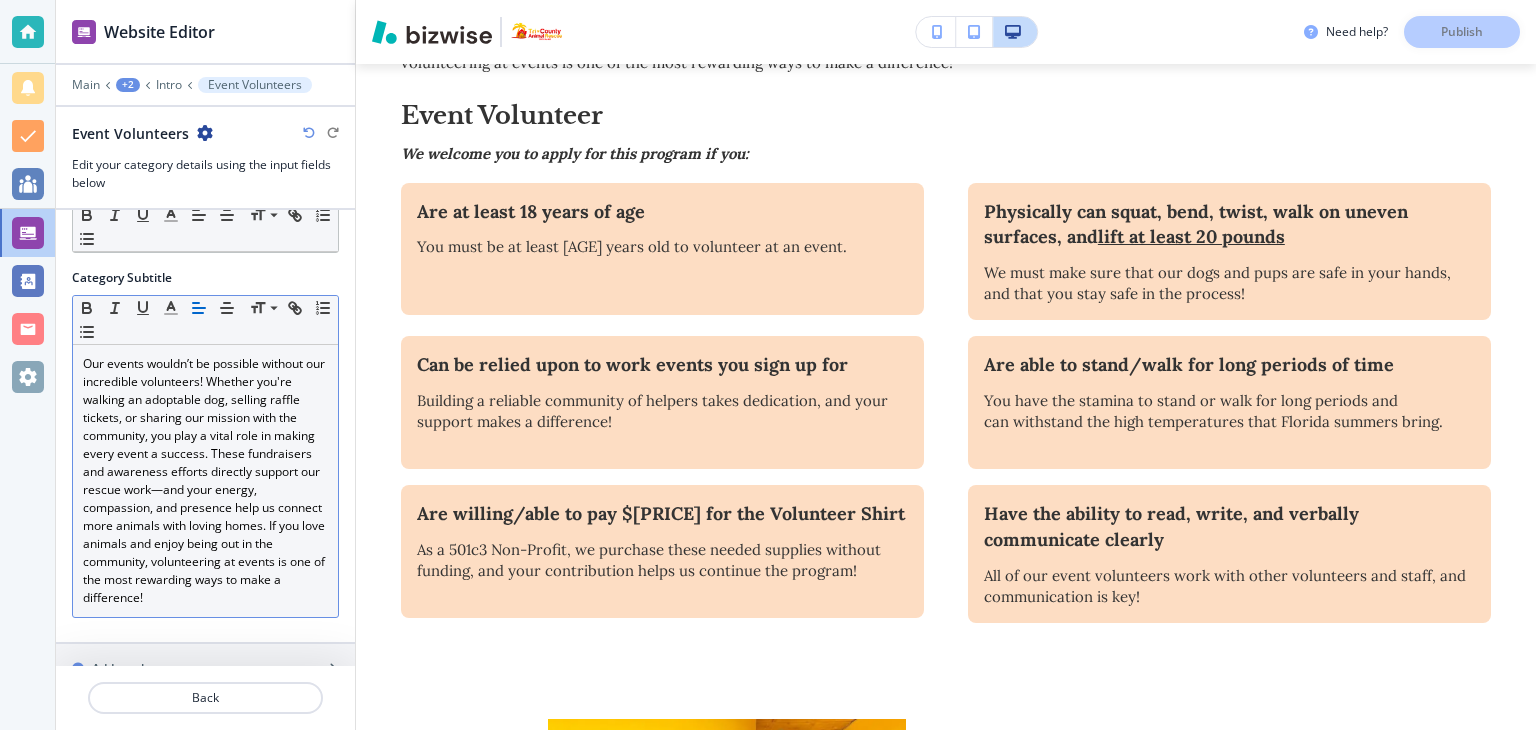 scroll, scrollTop: 166, scrollLeft: 0, axis: vertical 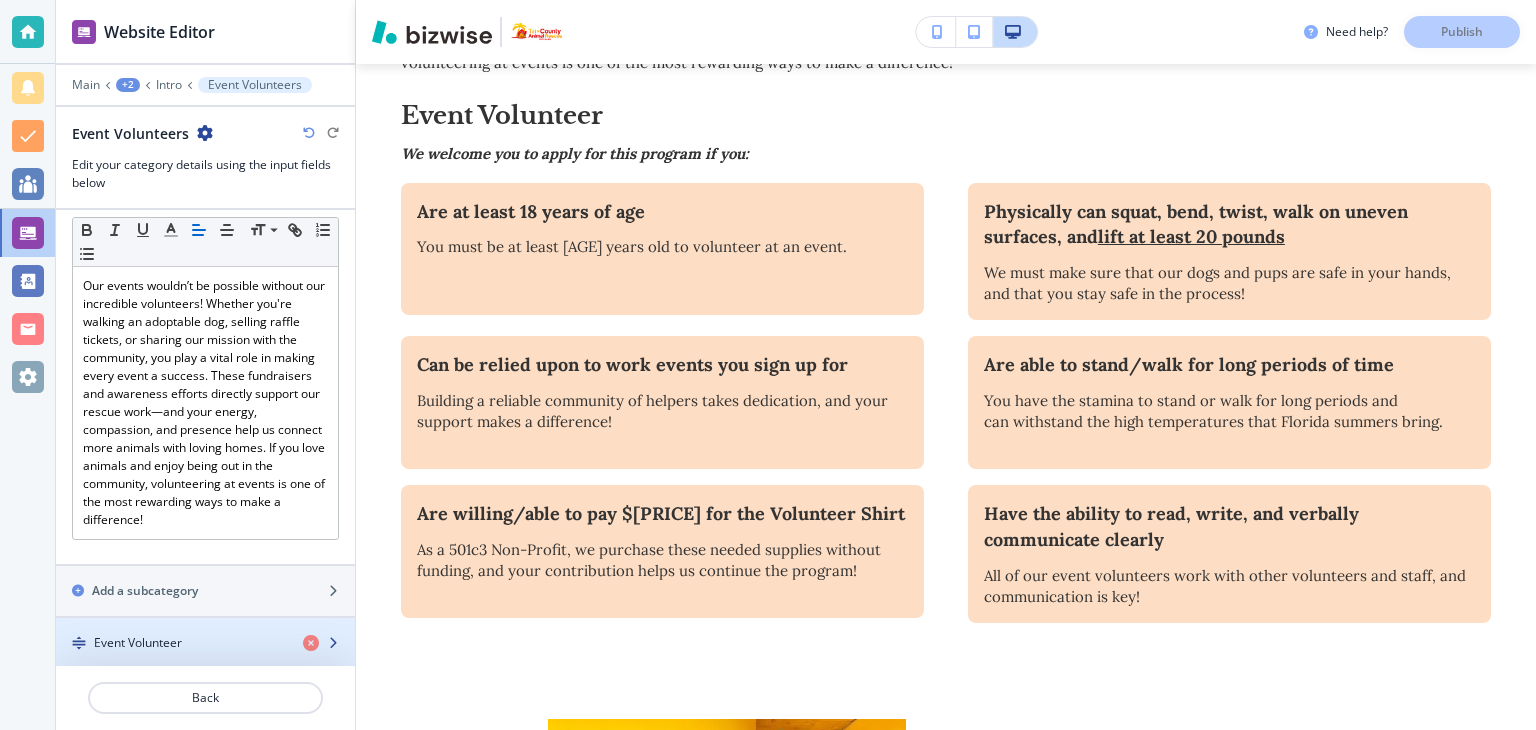 click on "Event Volunteer" at bounding box center (138, 643) 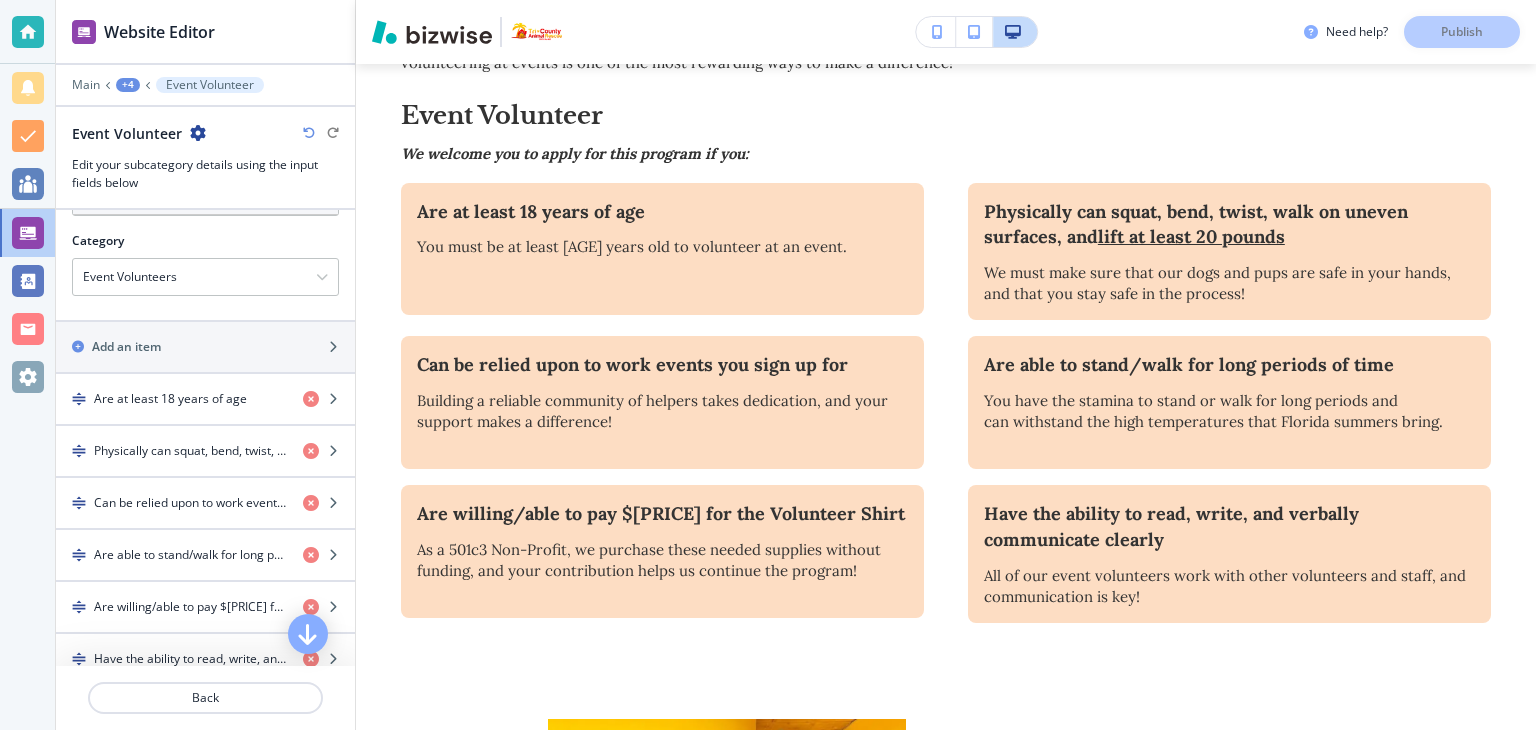 scroll, scrollTop: 288, scrollLeft: 0, axis: vertical 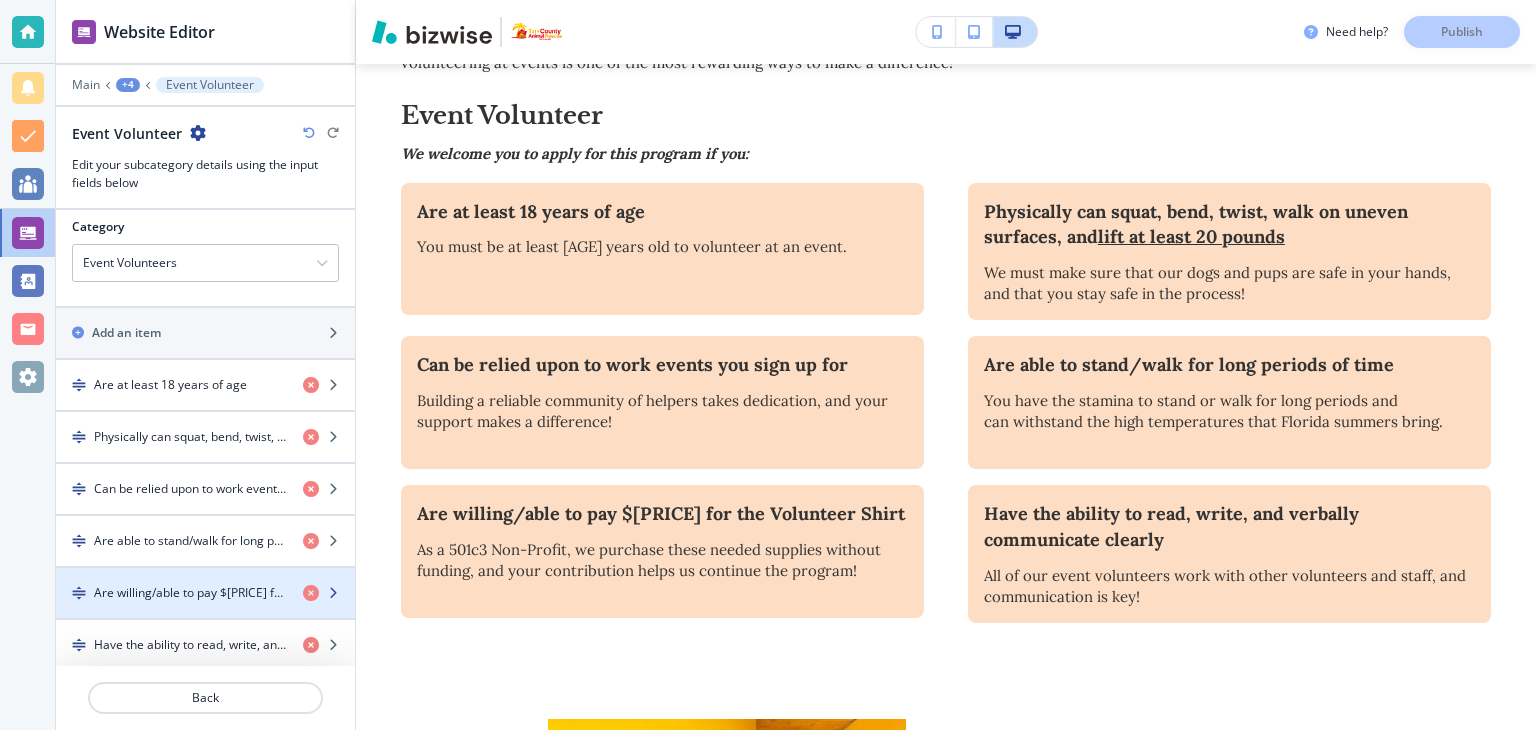 click at bounding box center [205, 610] 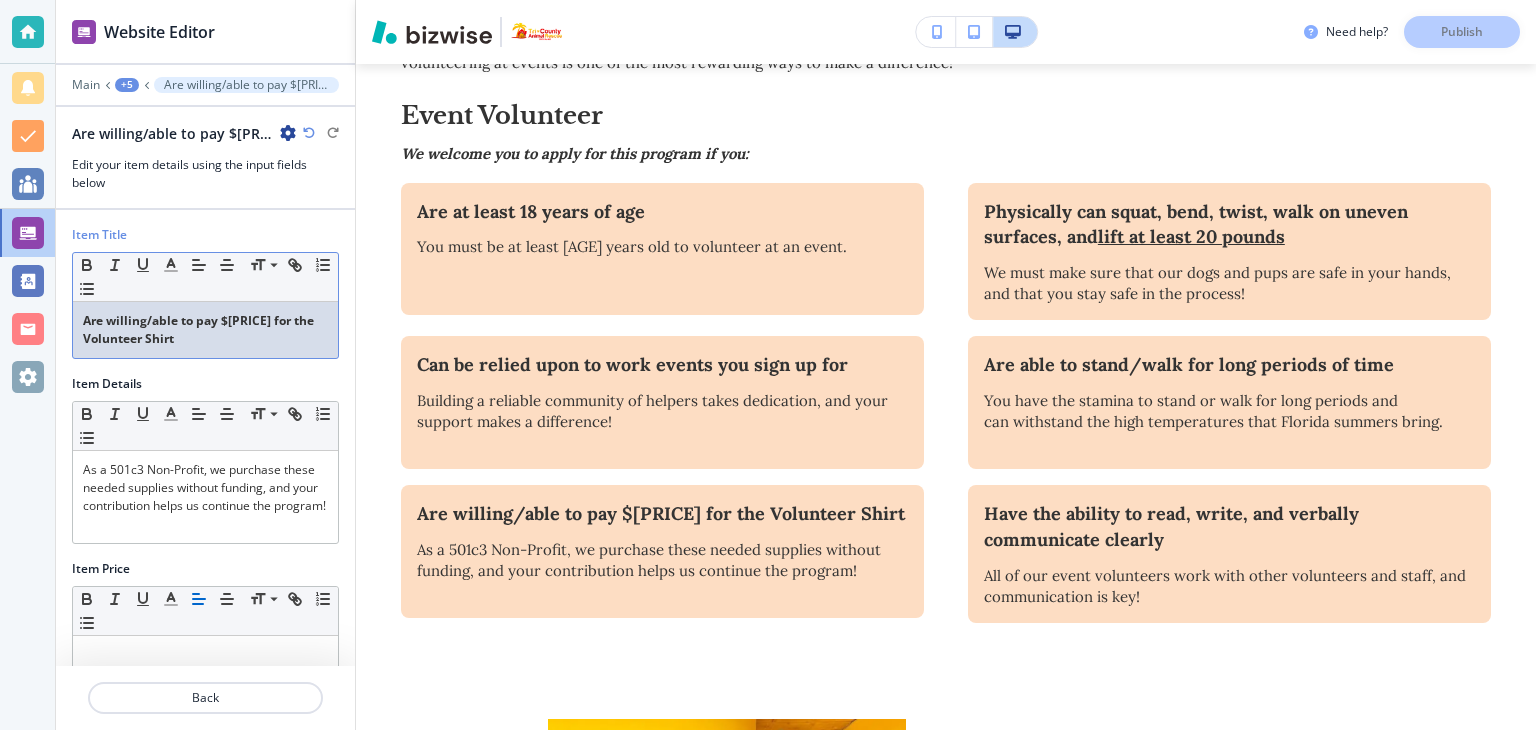 click on "Are willing/able to pay $[PRICE] for the Volunteer Shirt" at bounding box center (200, 329) 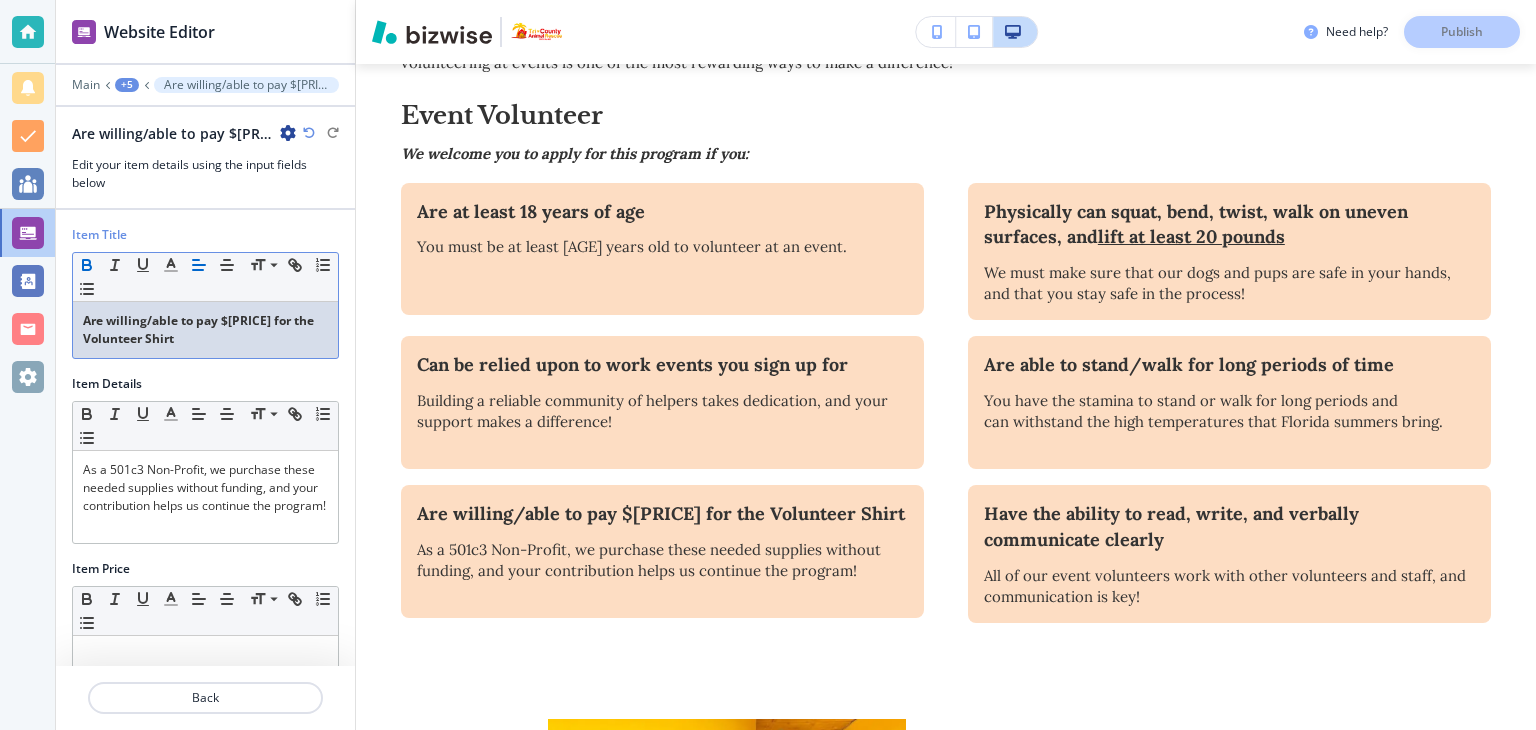 type 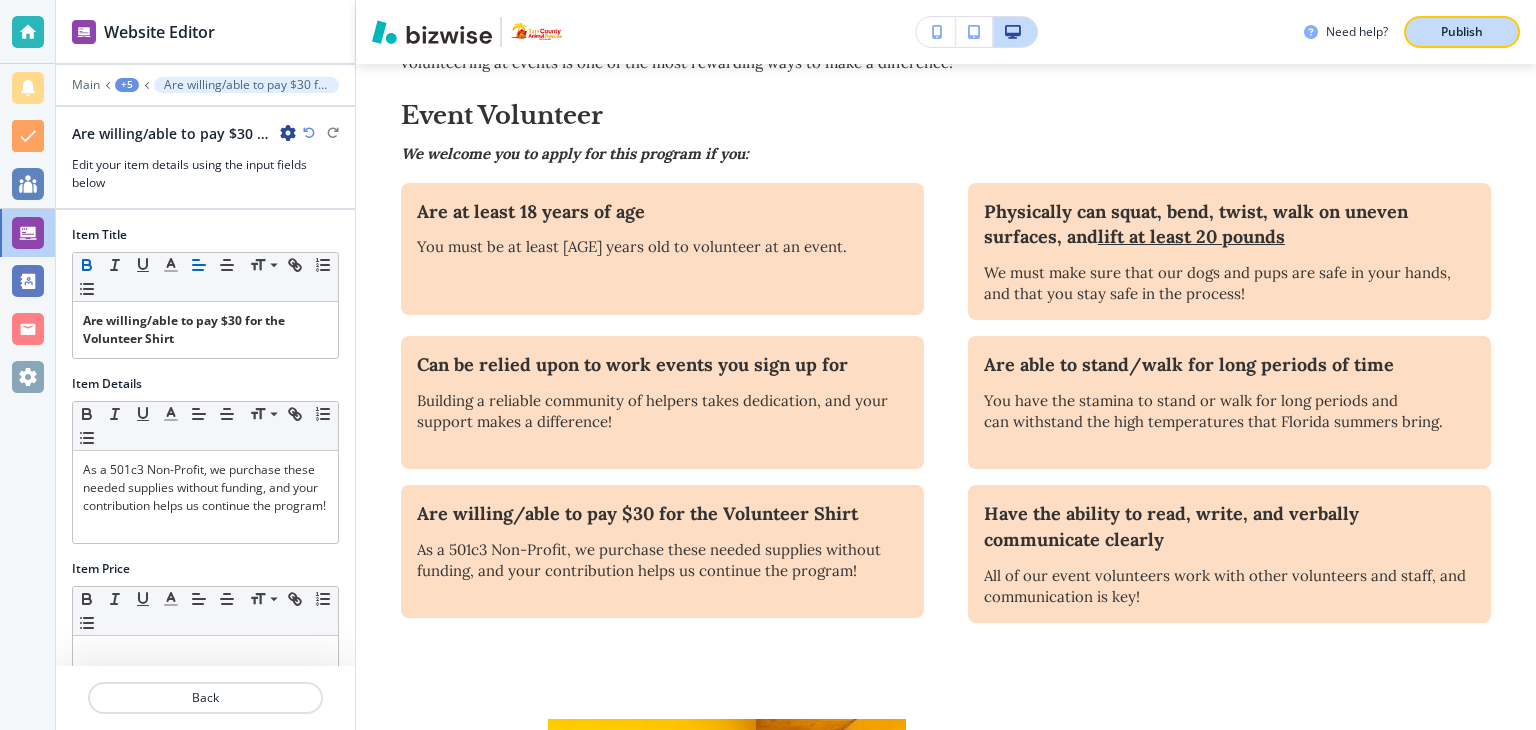 click on "Publish" at bounding box center (1462, 32) 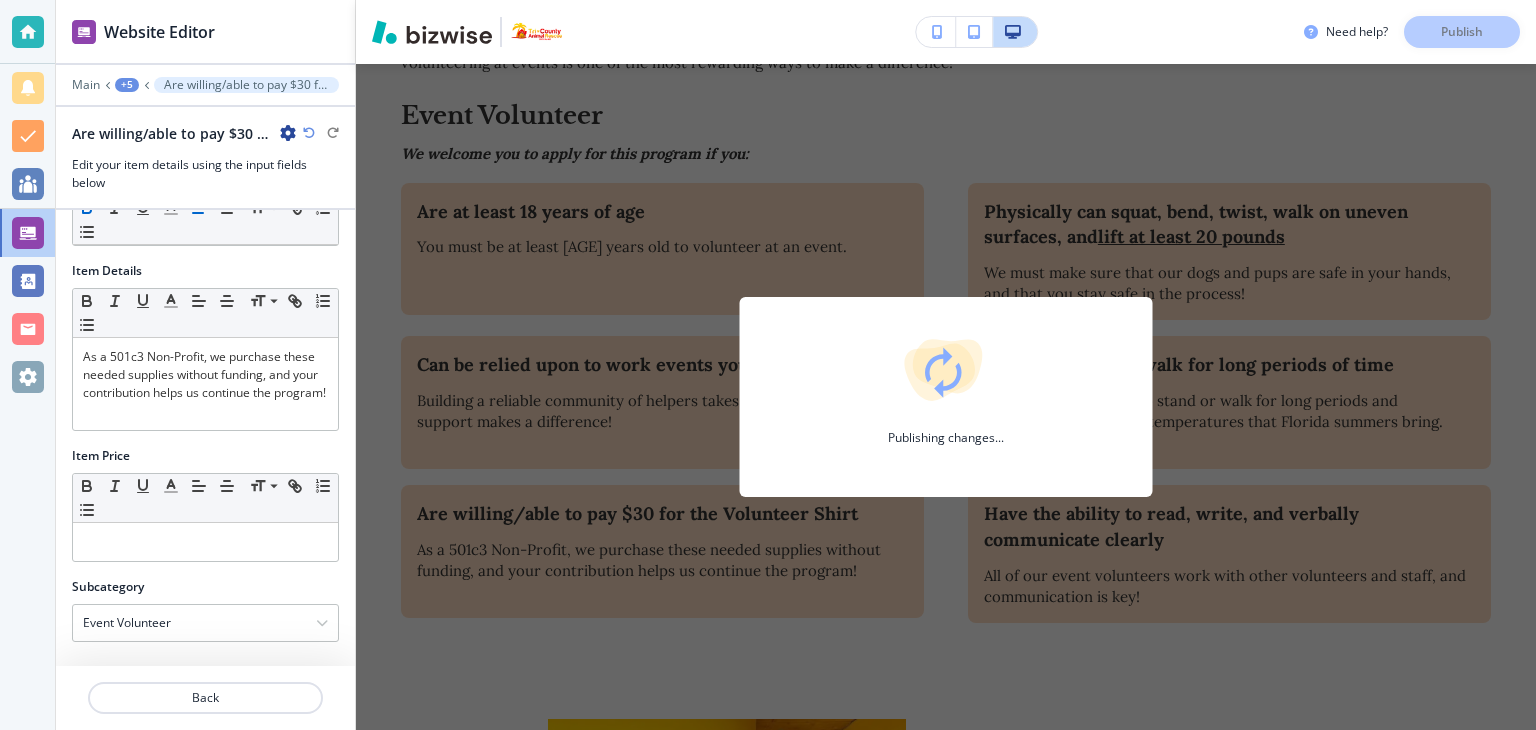 scroll, scrollTop: 0, scrollLeft: 0, axis: both 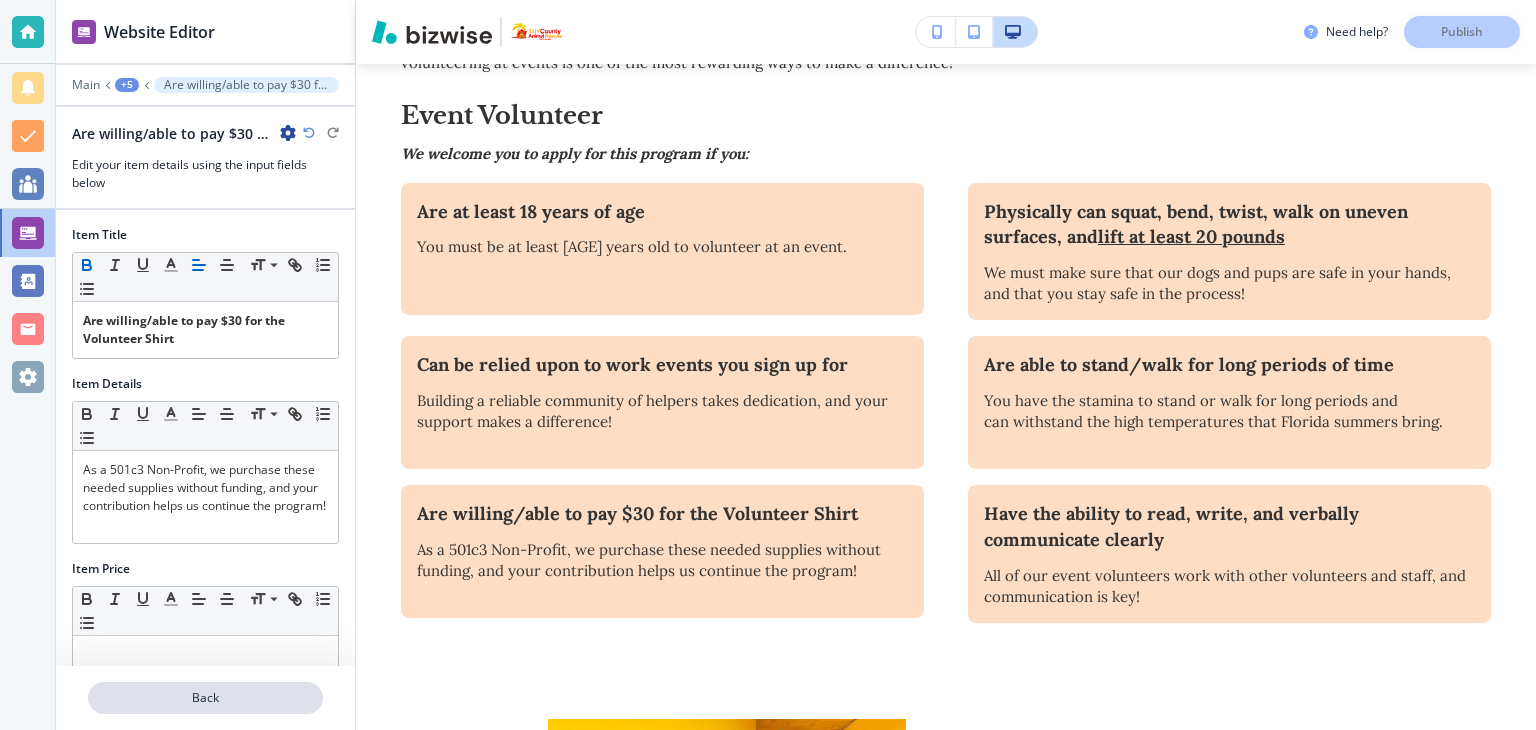click on "Back" at bounding box center [205, 698] 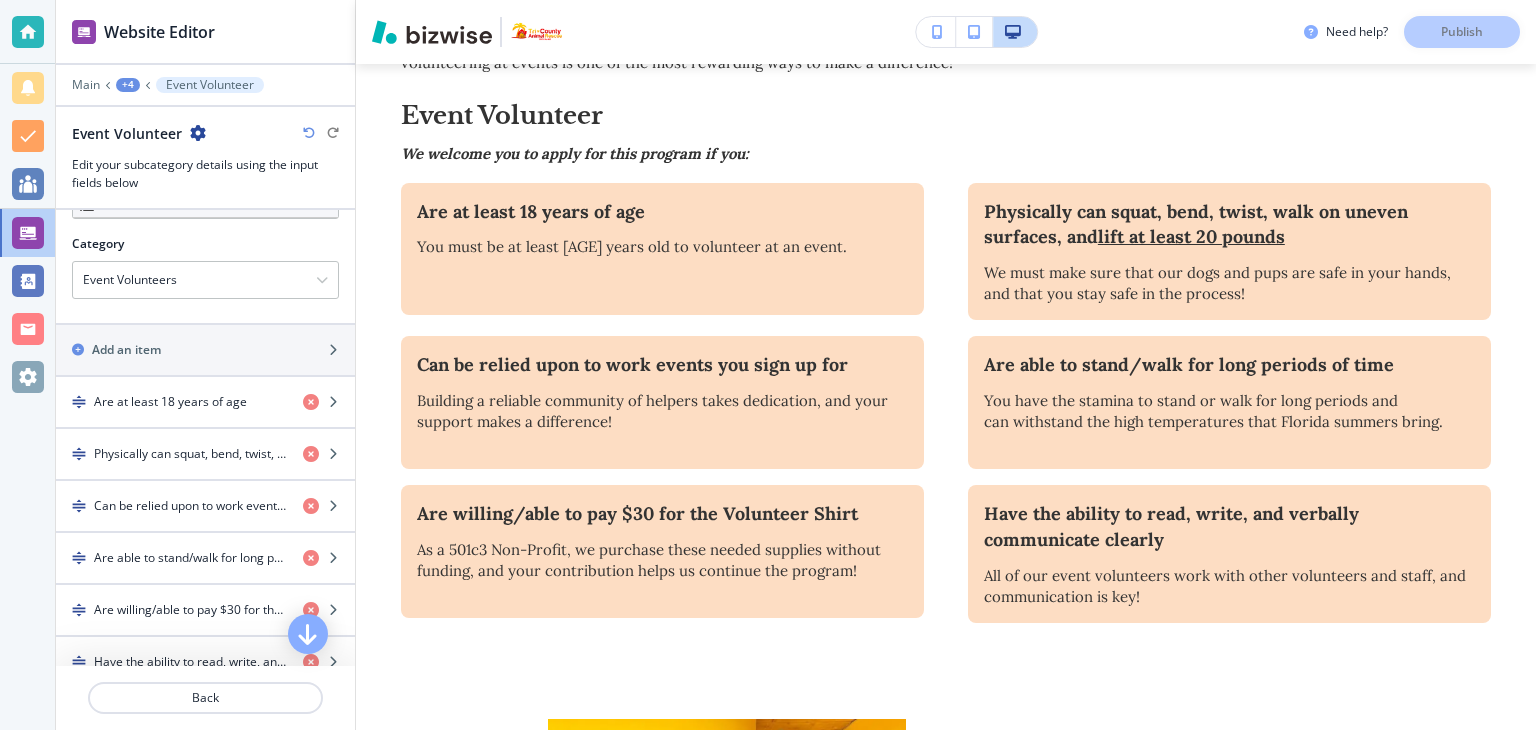 scroll, scrollTop: 288, scrollLeft: 0, axis: vertical 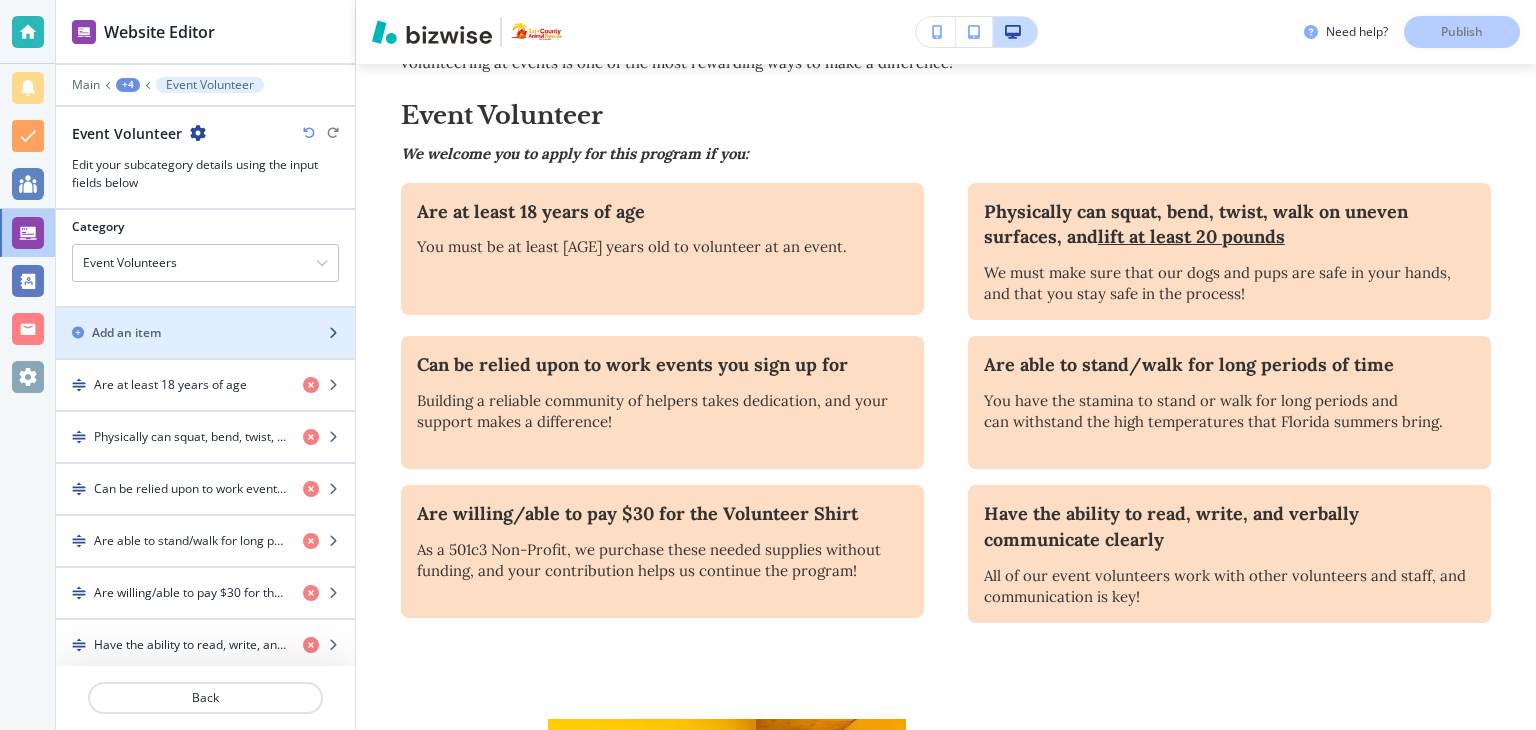 click on "Add an item" at bounding box center [126, 333] 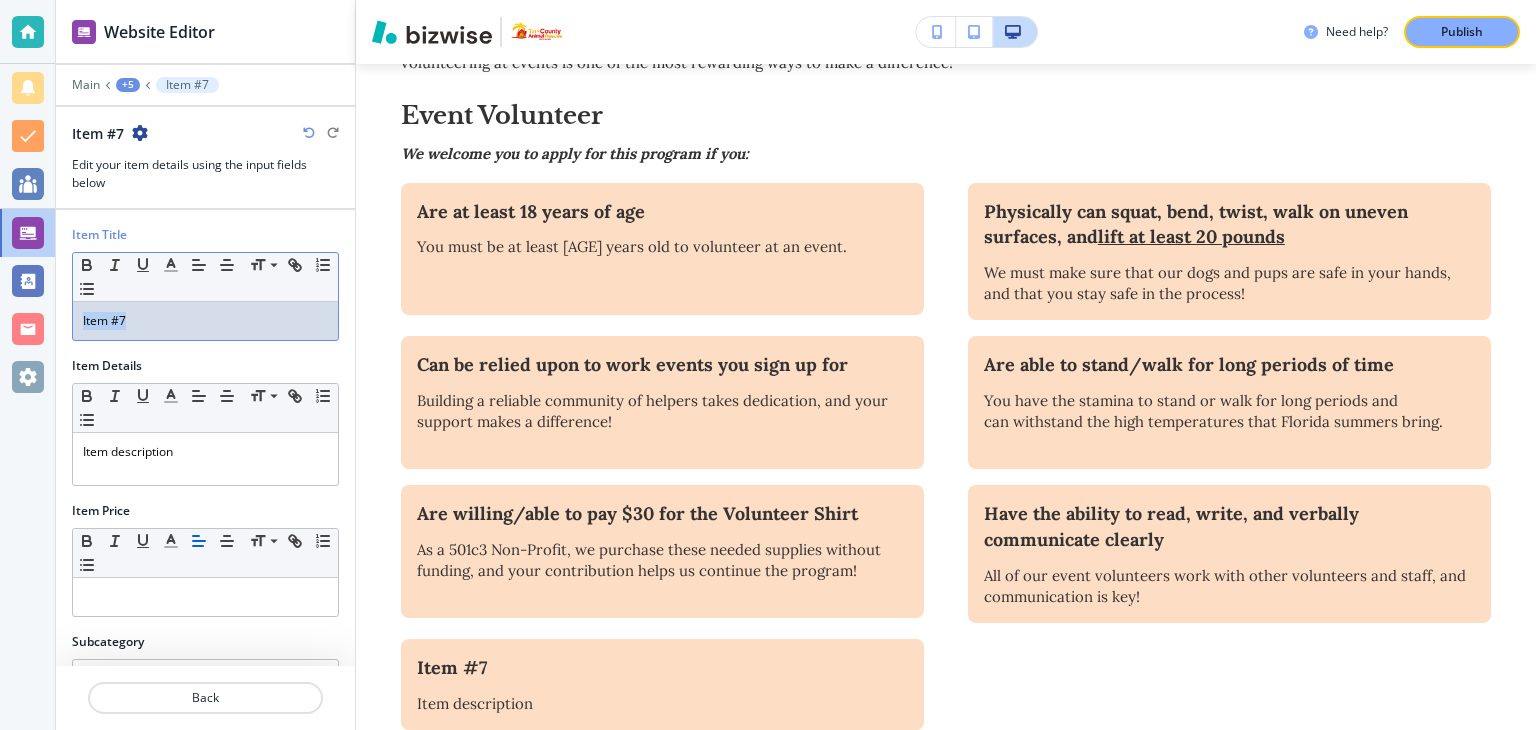 drag, startPoint x: 140, startPoint y: 325, endPoint x: 2, endPoint y: 307, distance: 139.16896 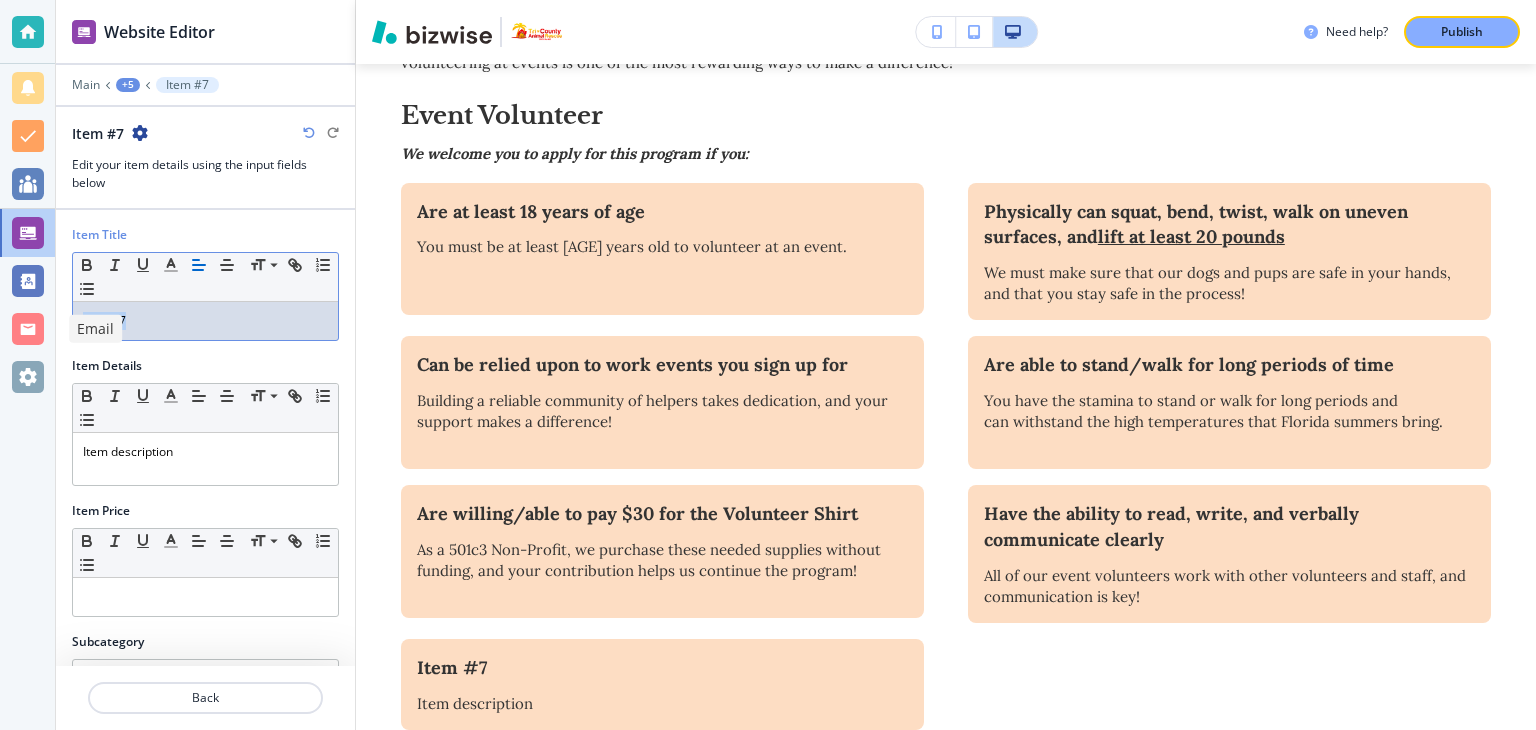 type 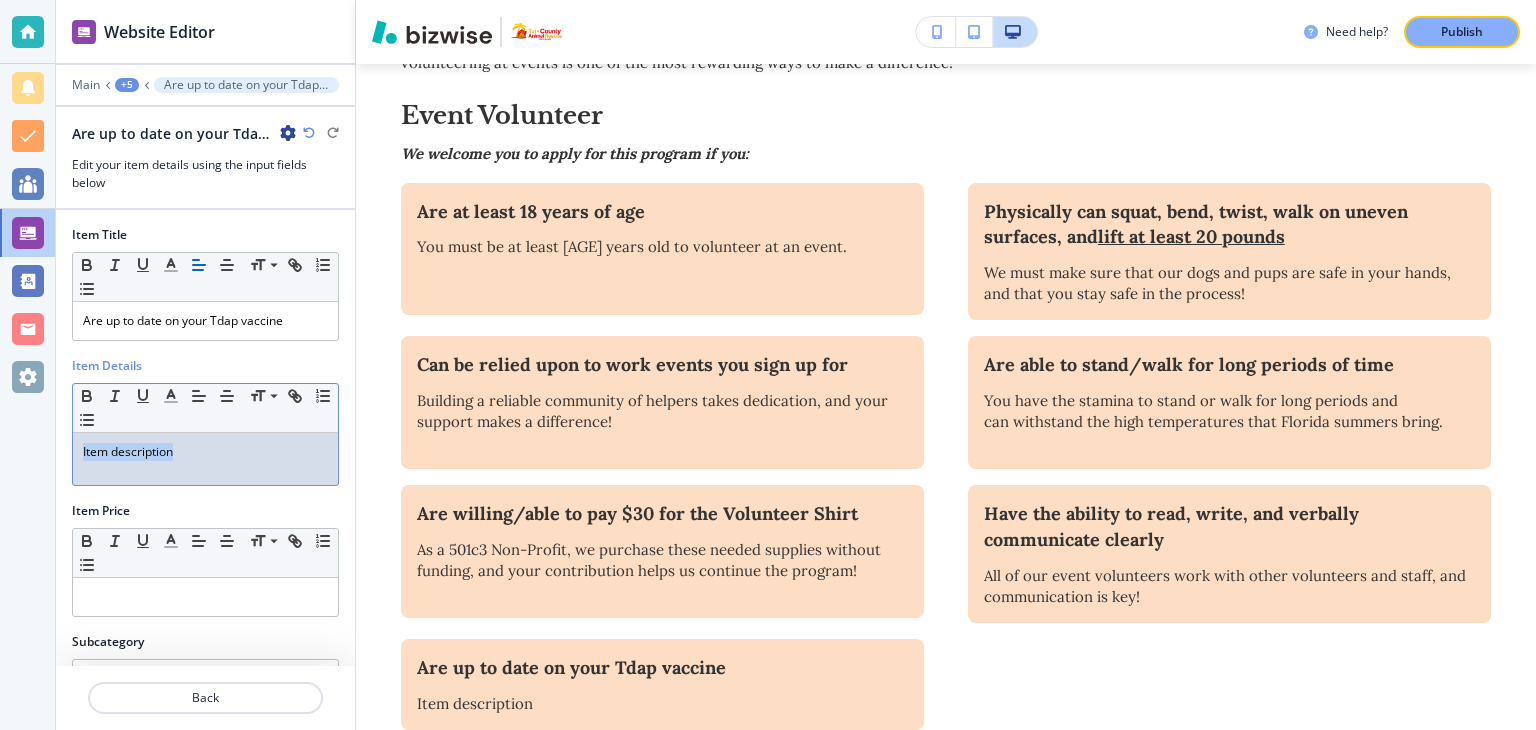 drag, startPoint x: 50, startPoint y: 433, endPoint x: 17, endPoint y: 431, distance: 33.06055 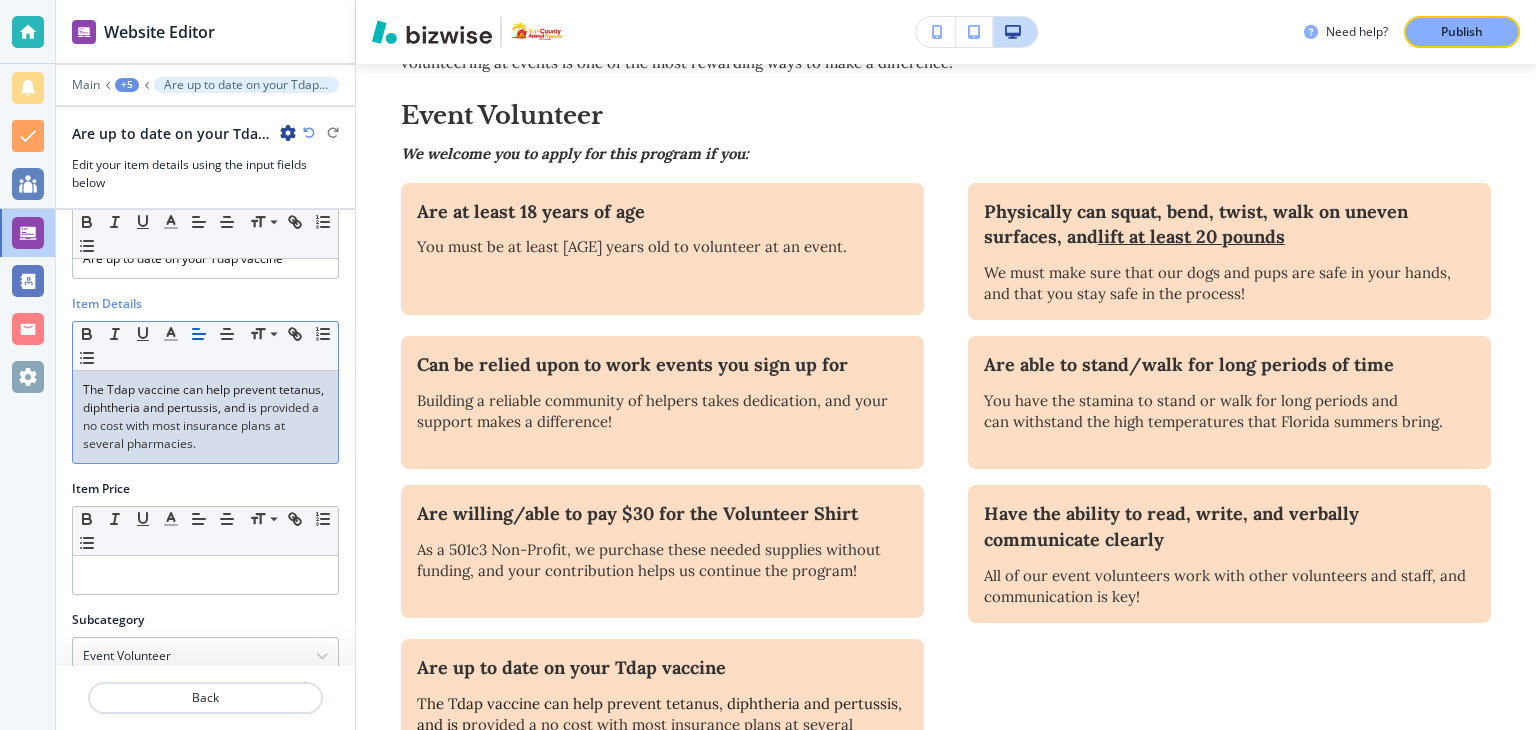 scroll, scrollTop: 92, scrollLeft: 0, axis: vertical 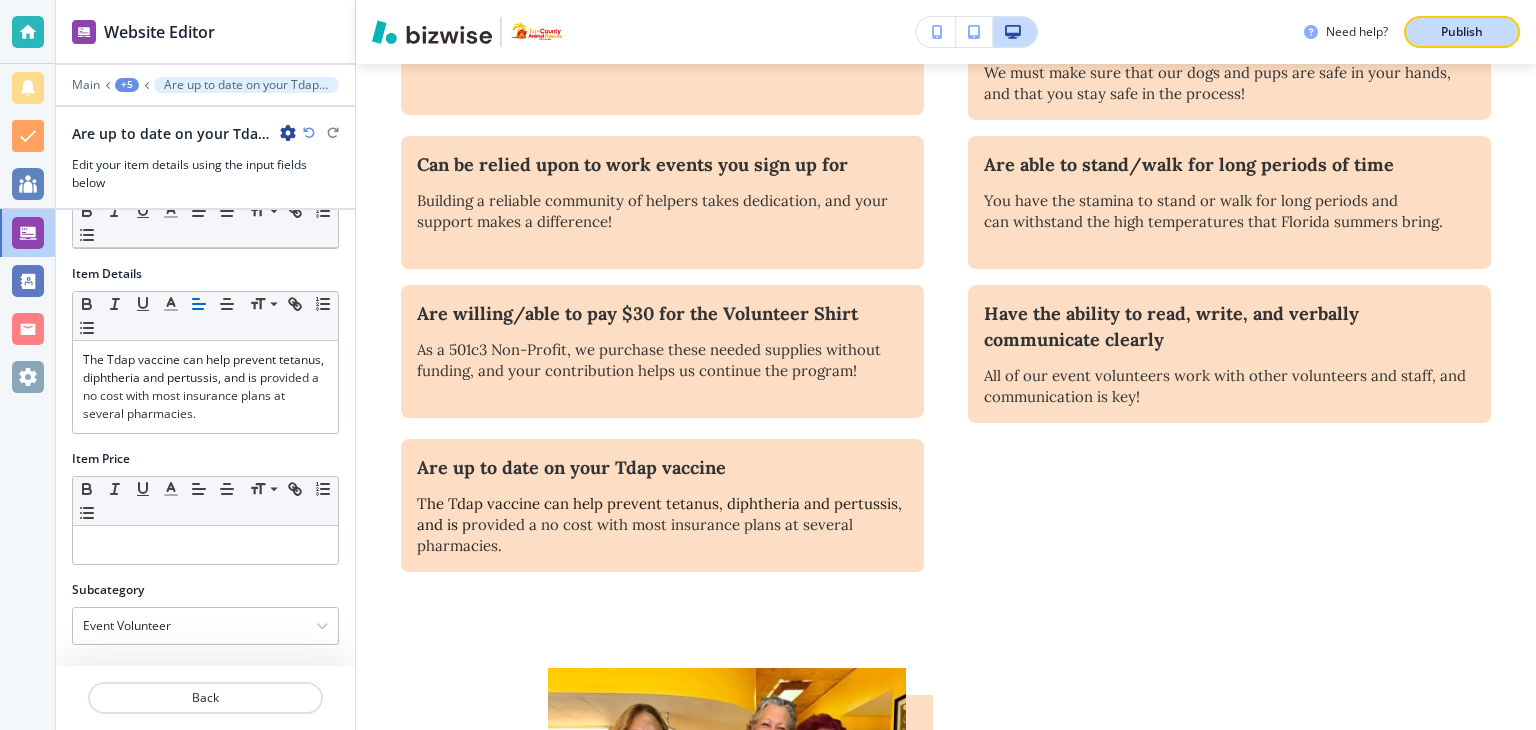 click on "Publish" at bounding box center [1462, 32] 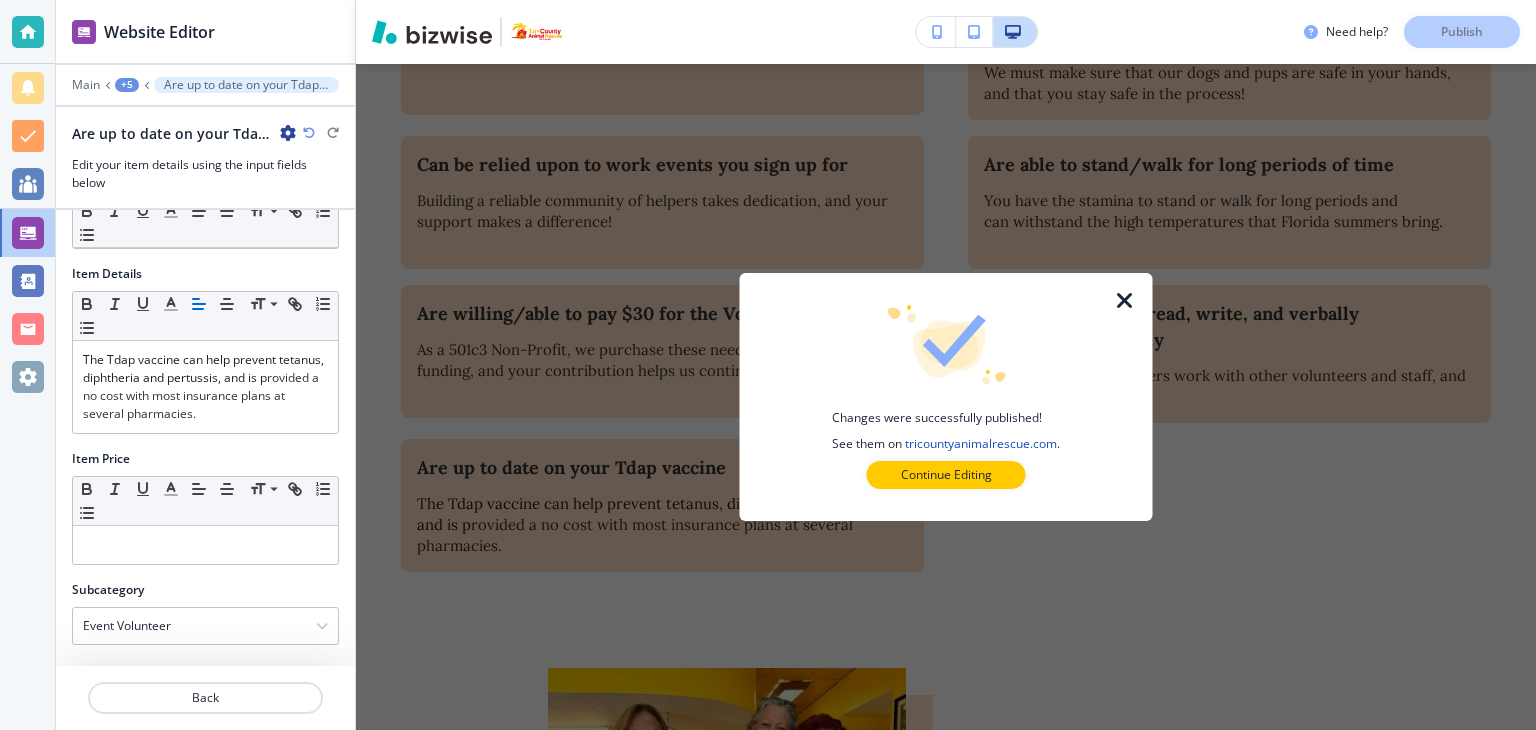 scroll, scrollTop: 781, scrollLeft: 0, axis: vertical 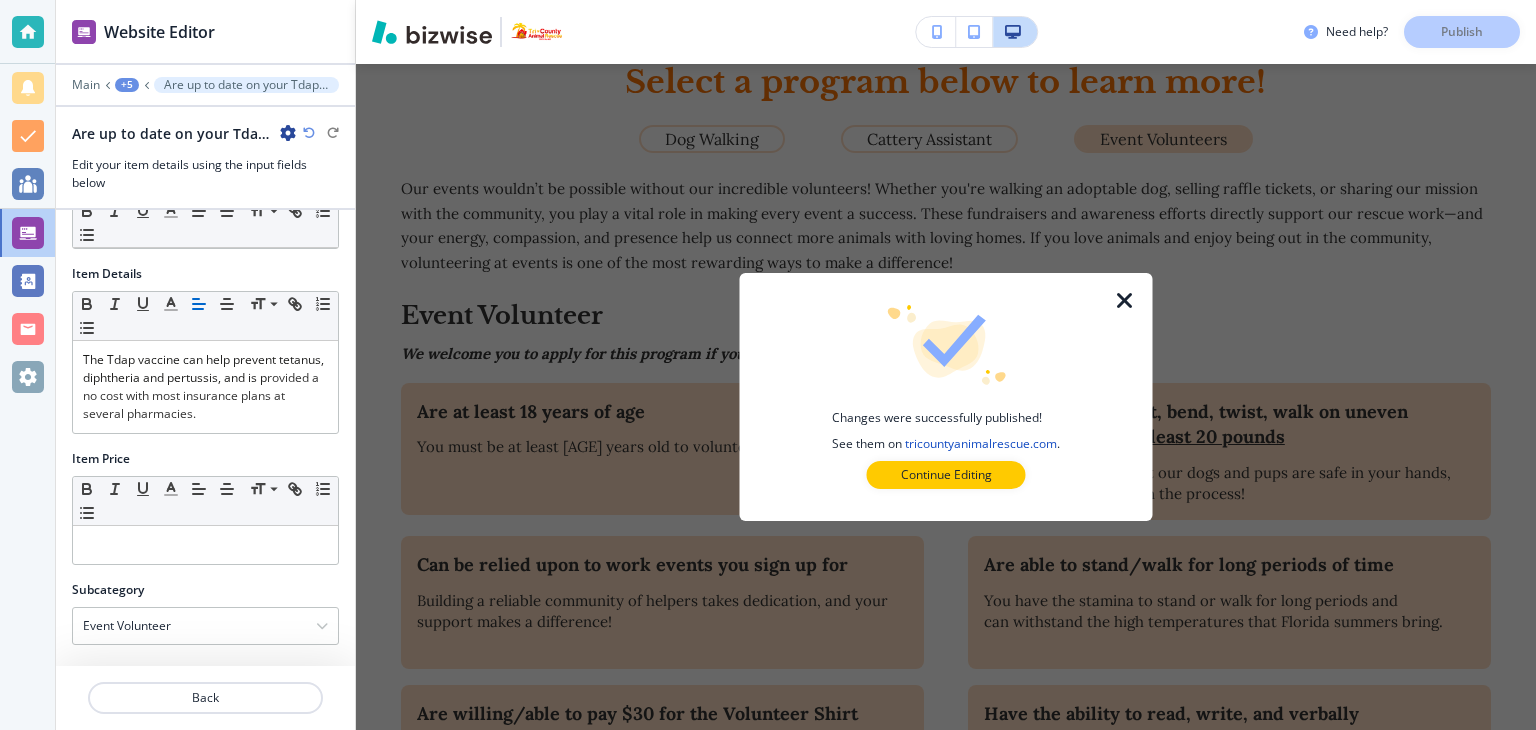 click at bounding box center (1125, 301) 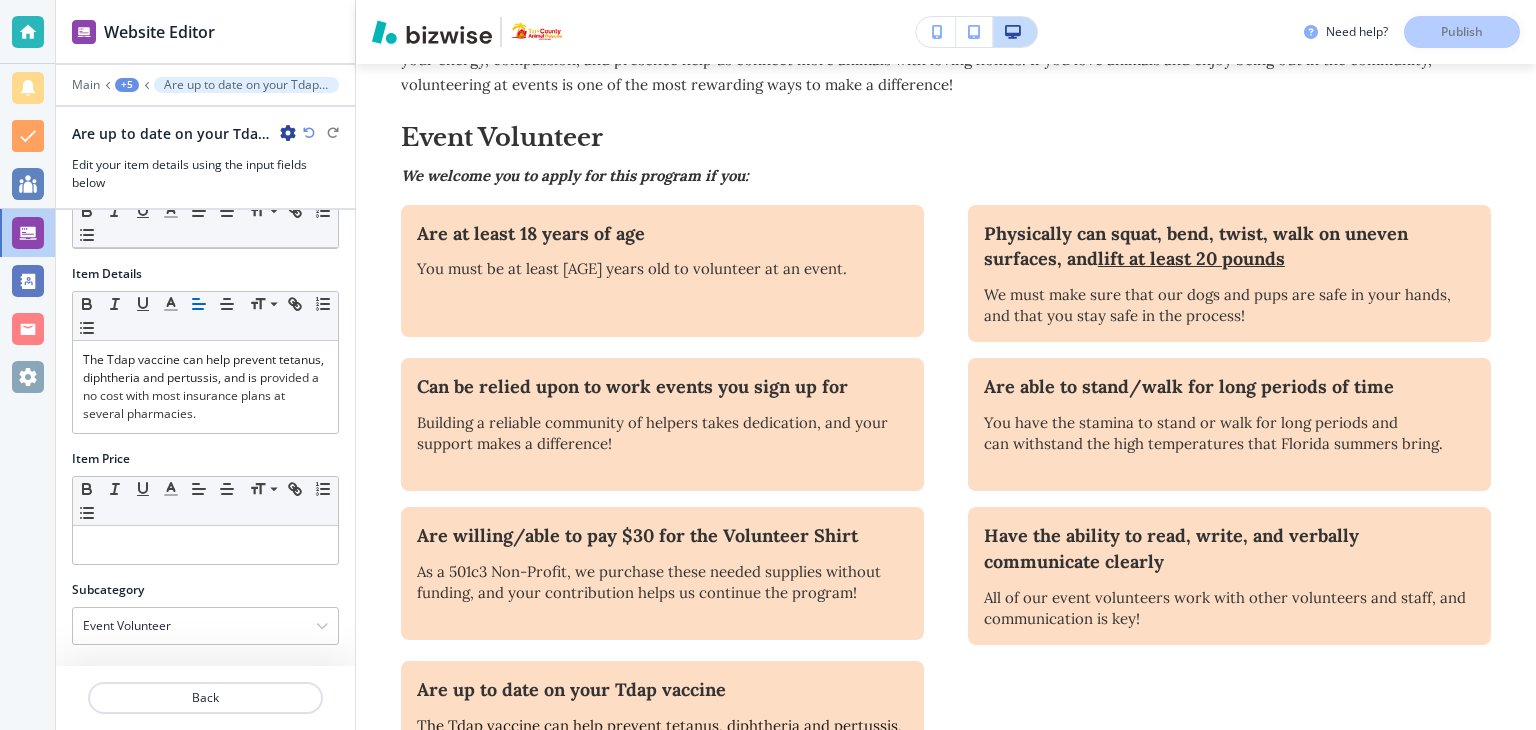 scroll, scrollTop: 981, scrollLeft: 0, axis: vertical 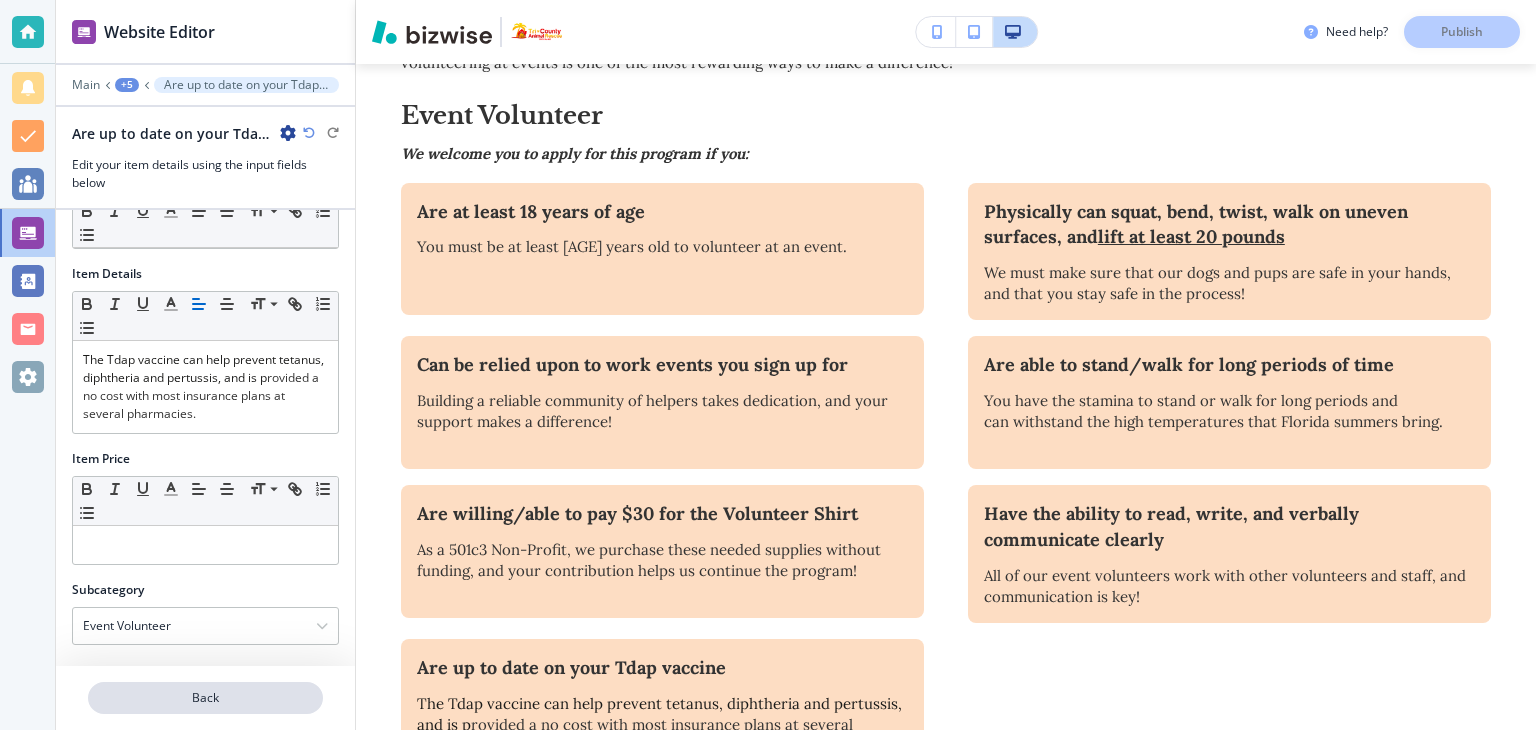 click on "Back" at bounding box center (205, 698) 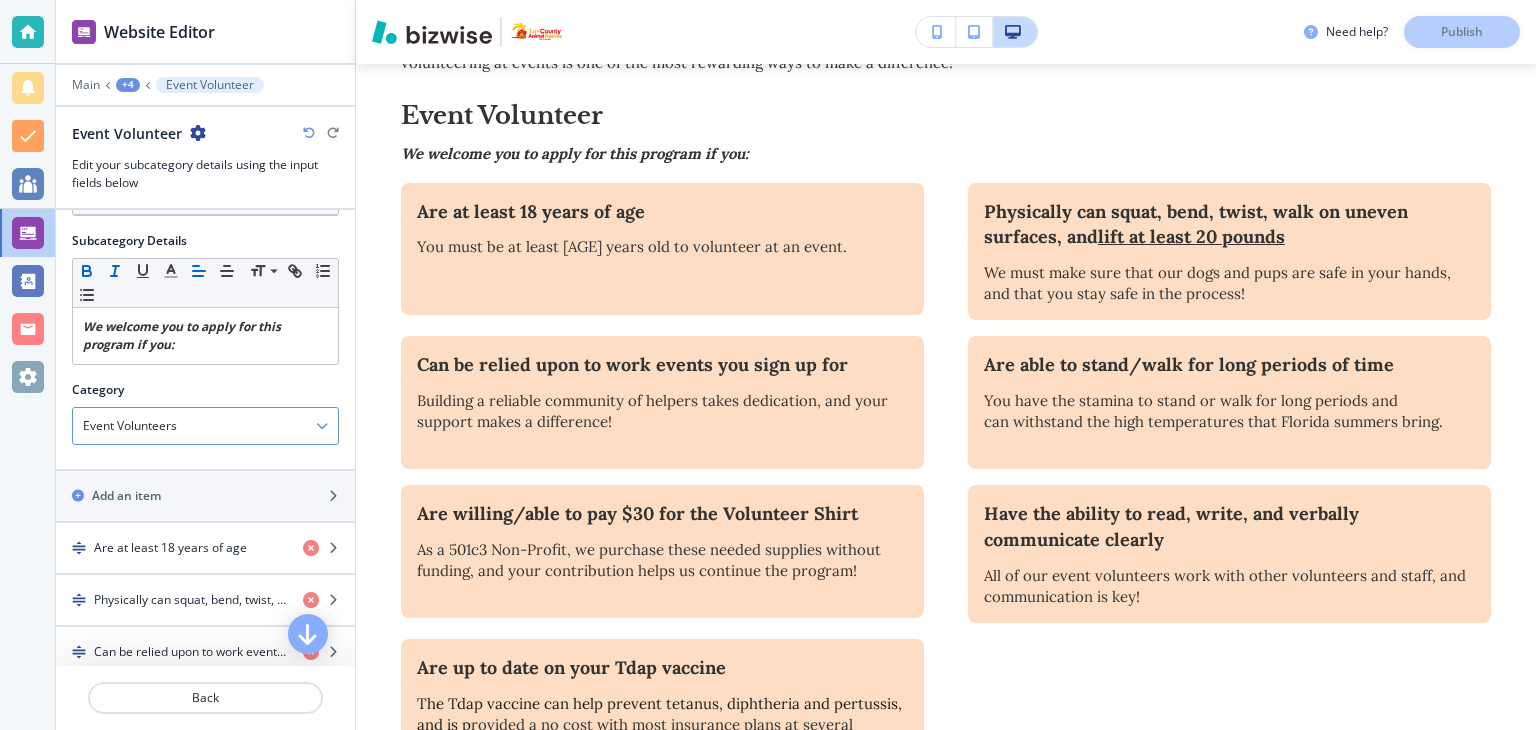 scroll, scrollTop: 300, scrollLeft: 0, axis: vertical 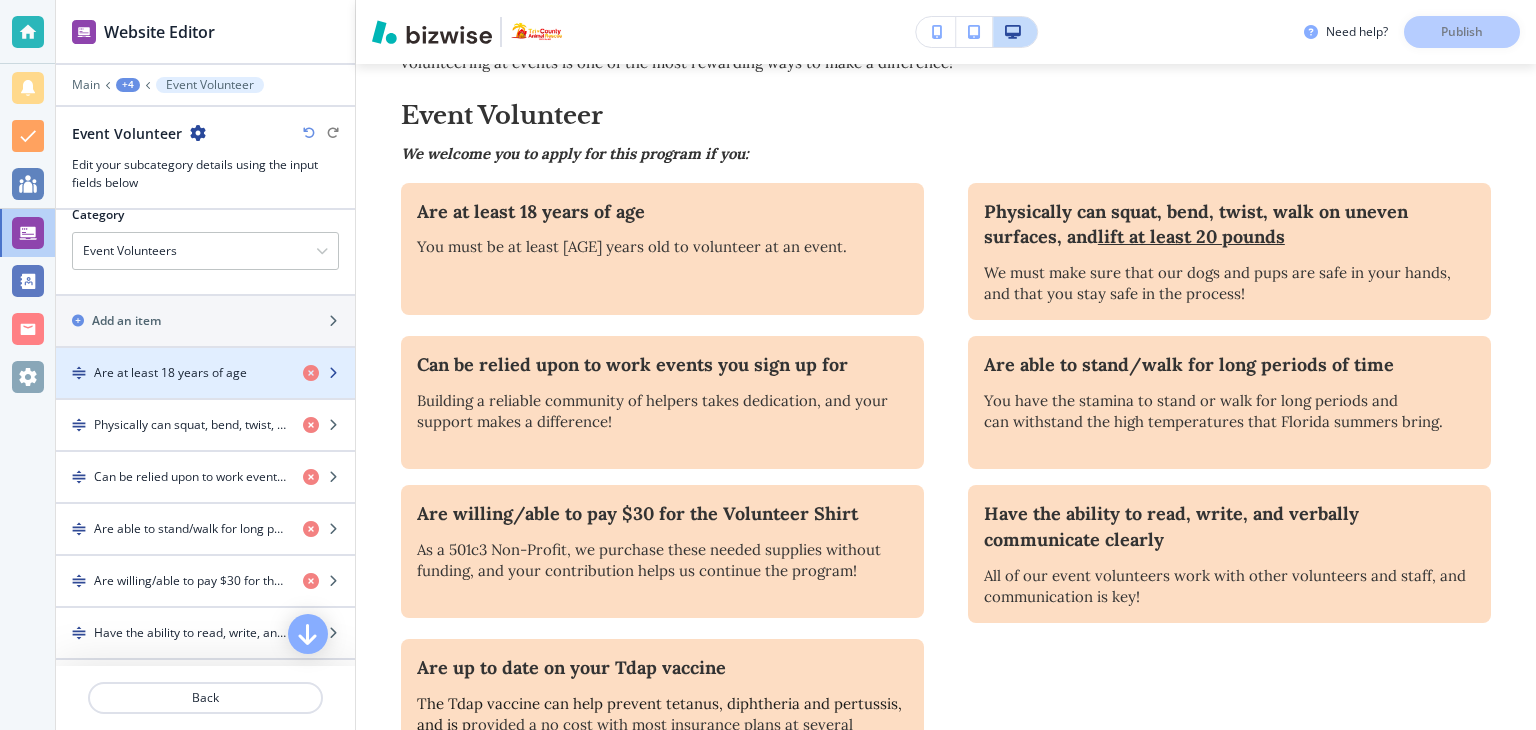 click on "Are at least 18 years of age" at bounding box center (170, 373) 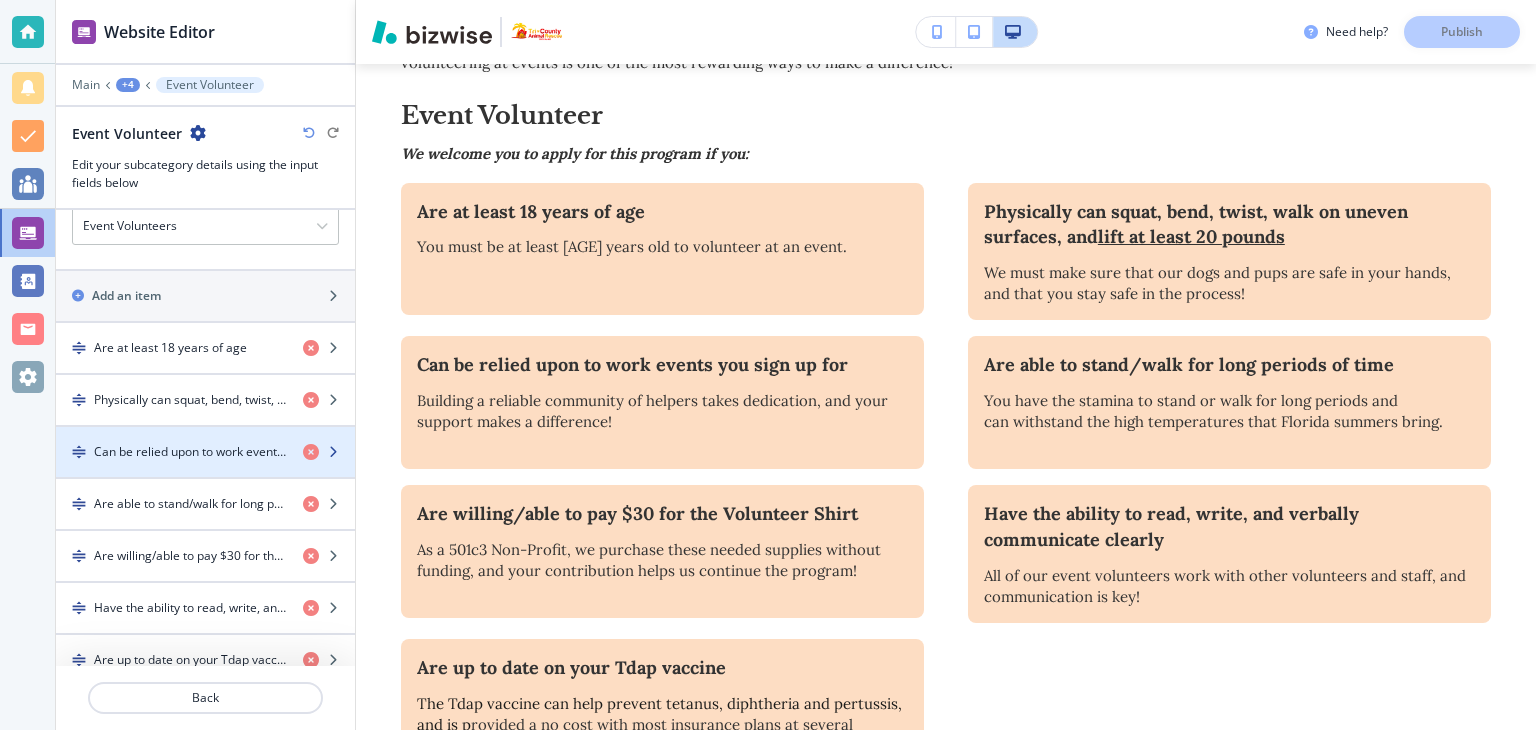 scroll, scrollTop: 340, scrollLeft: 0, axis: vertical 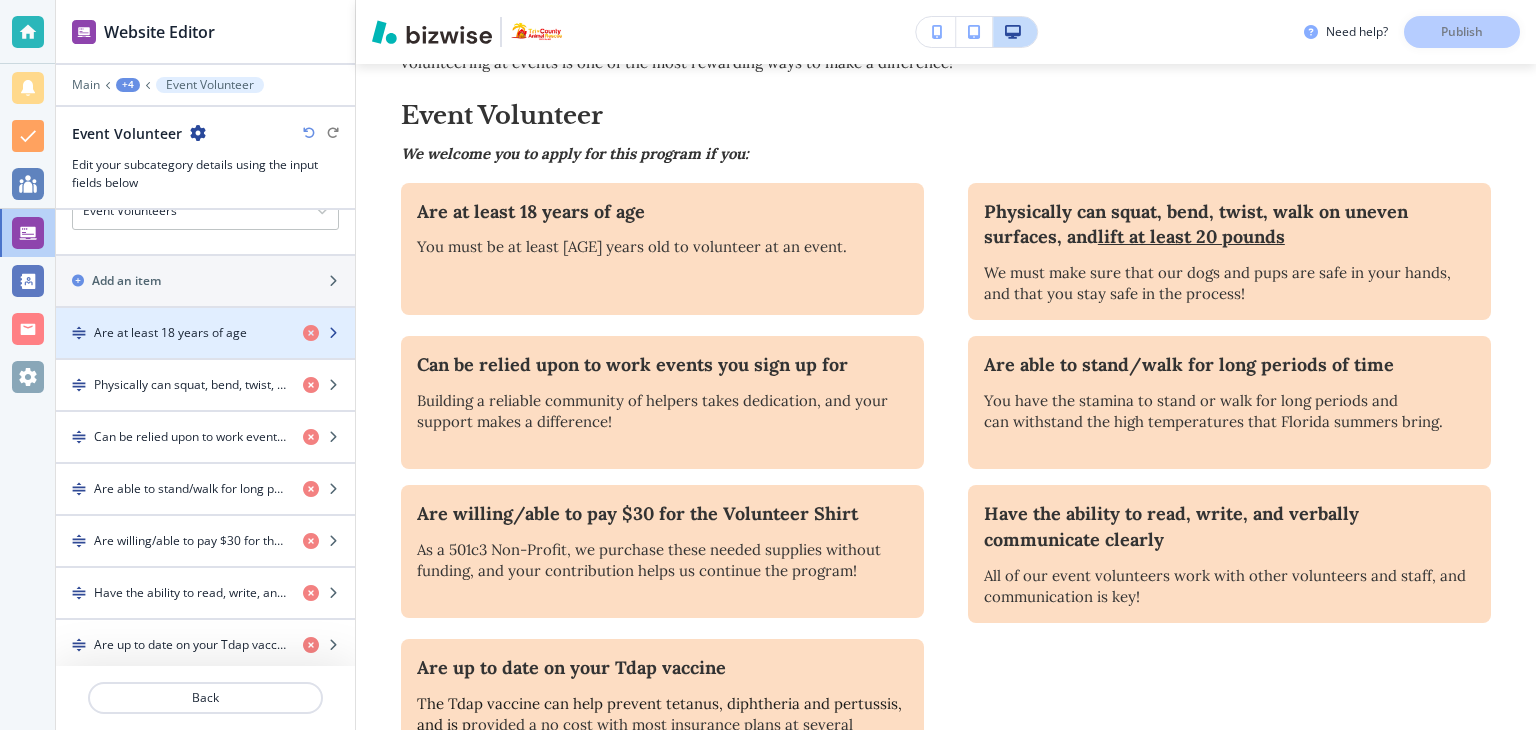 click on "Are at least 18 years of age" at bounding box center (170, 333) 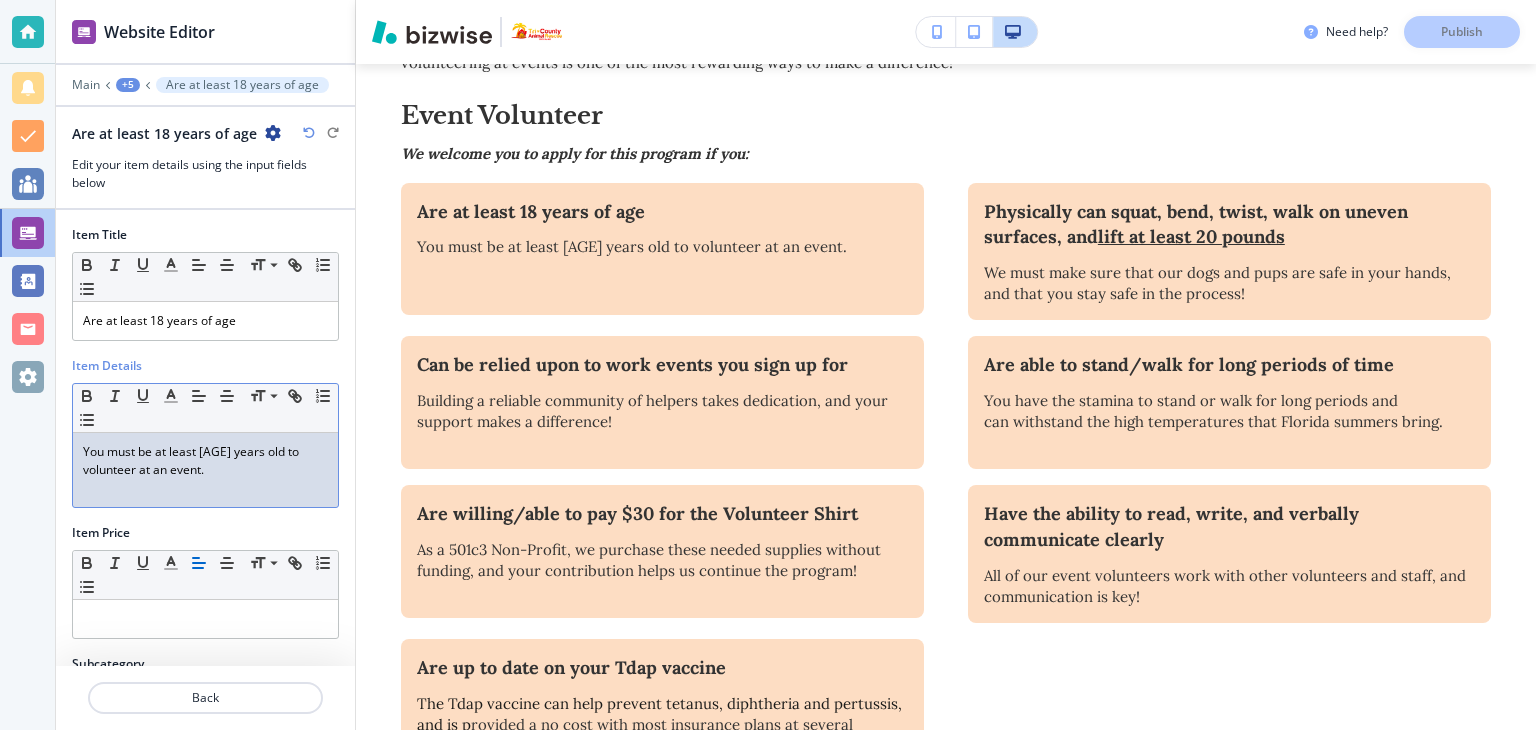 click on "You must be at least [AGE] years old to volunteer at an event." at bounding box center [205, 461] 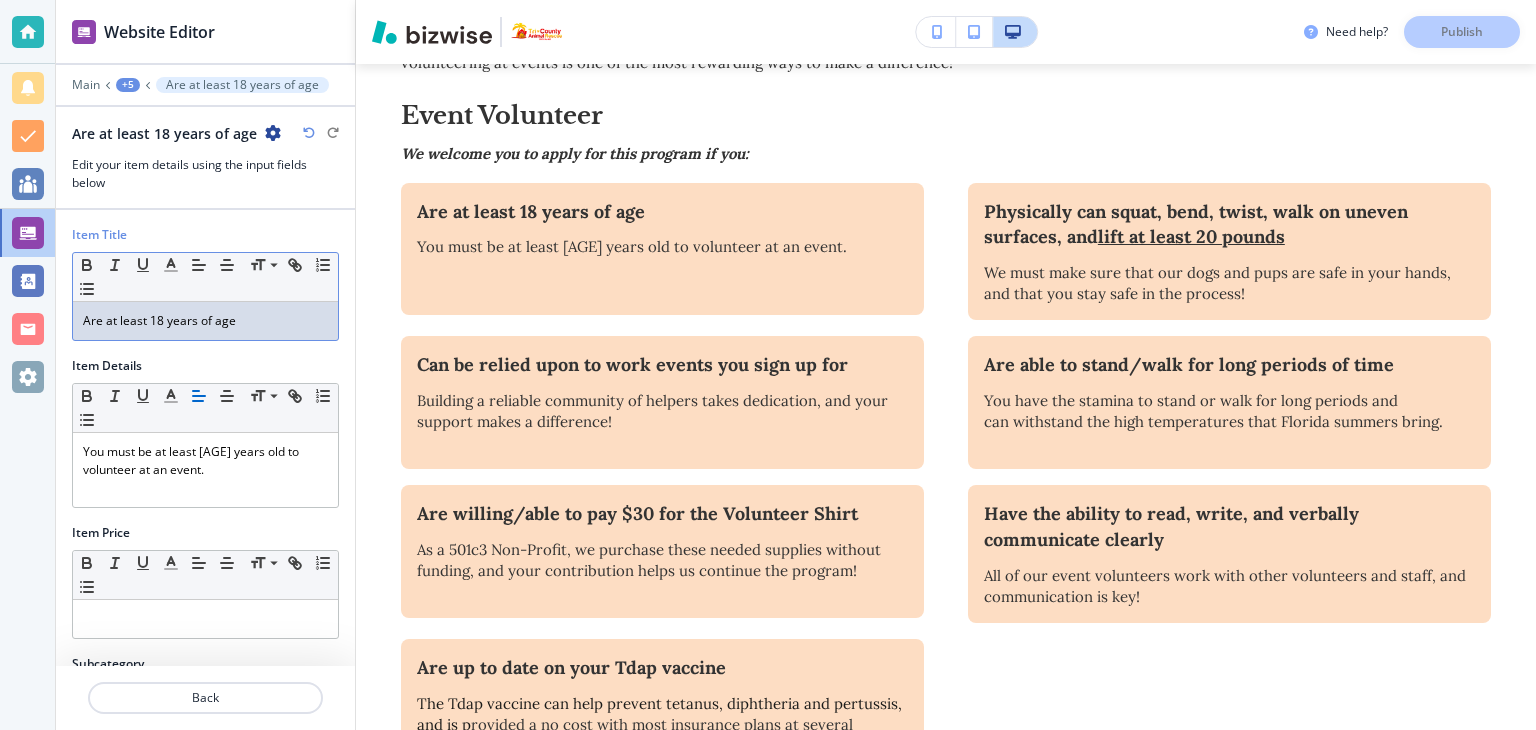 click on "Are at least 18 years of age" at bounding box center (205, 321) 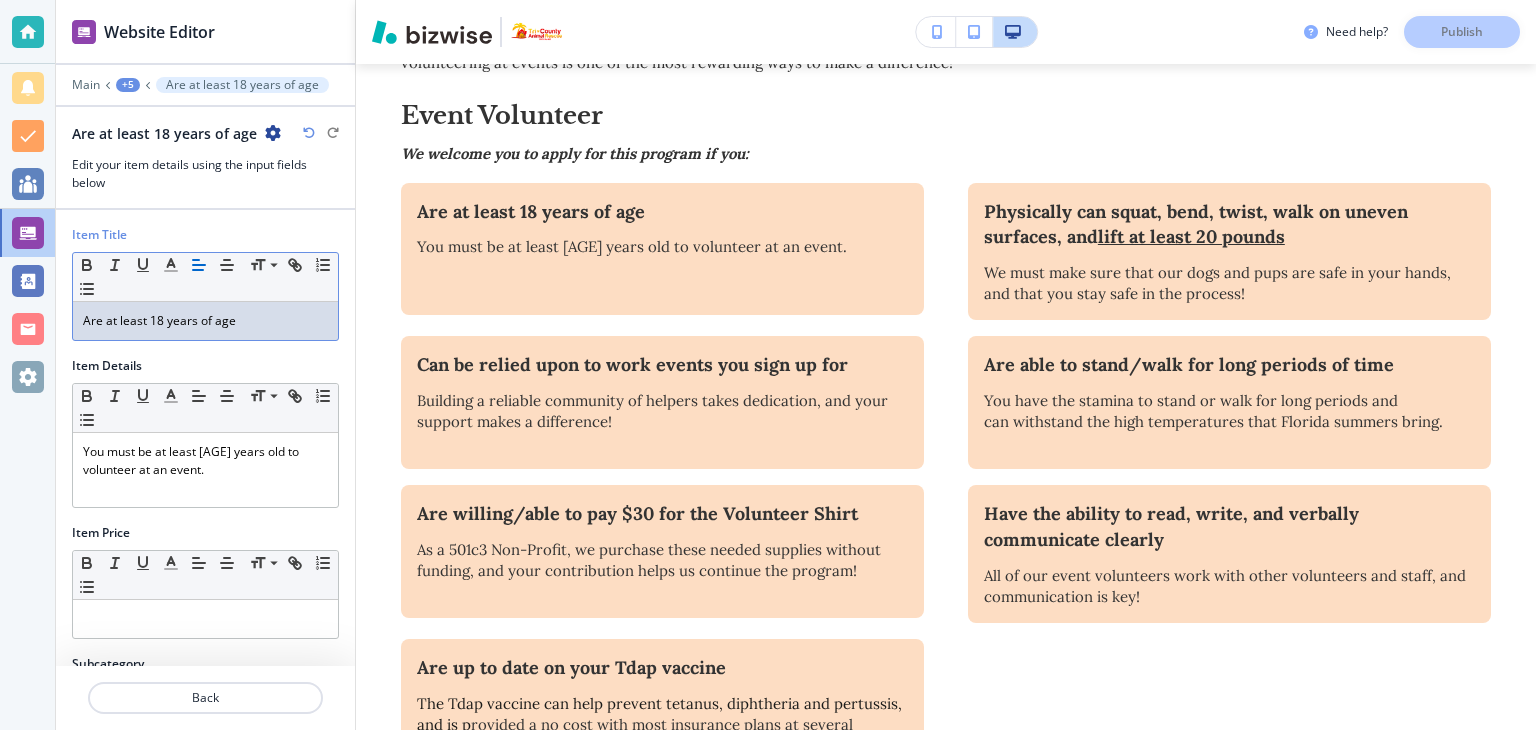 type 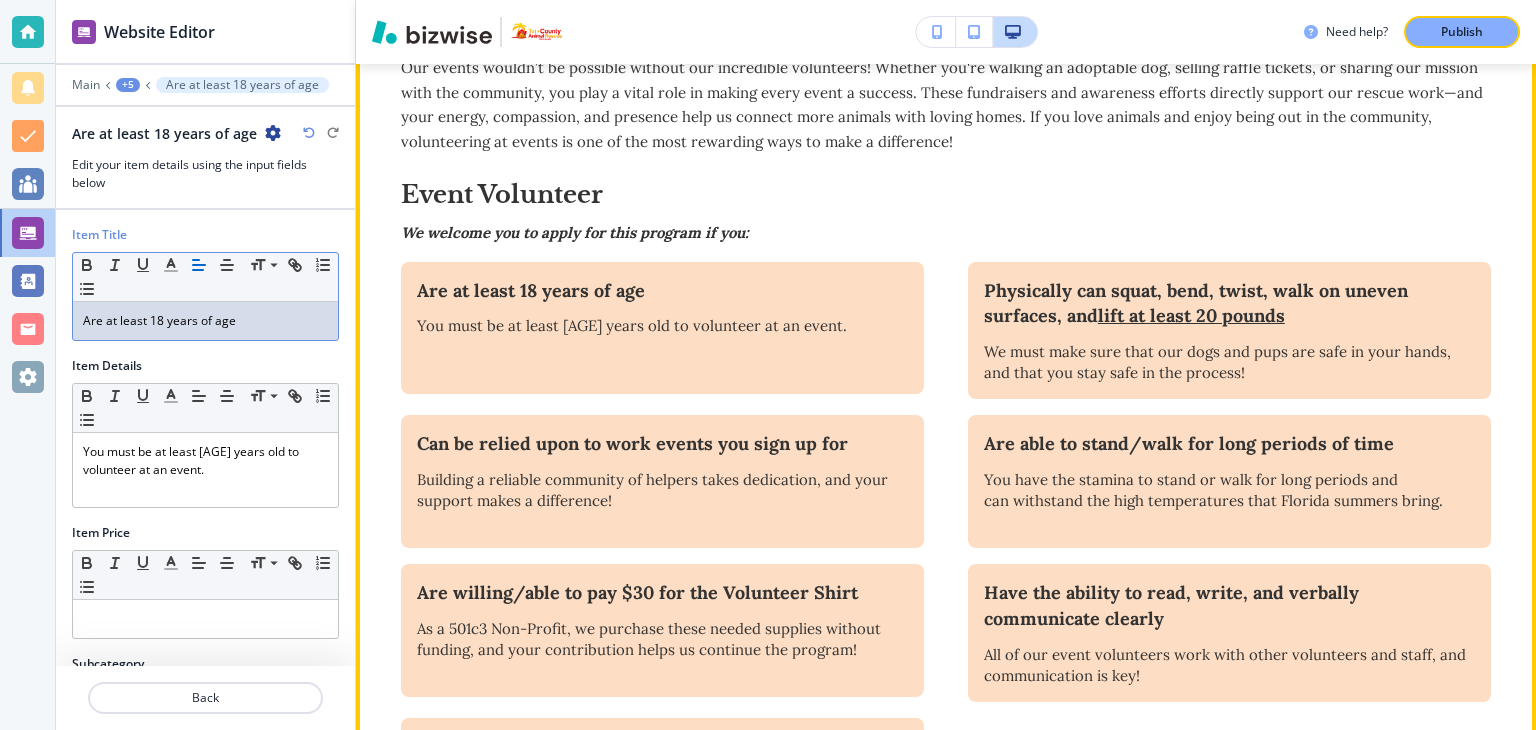 scroll, scrollTop: 781, scrollLeft: 0, axis: vertical 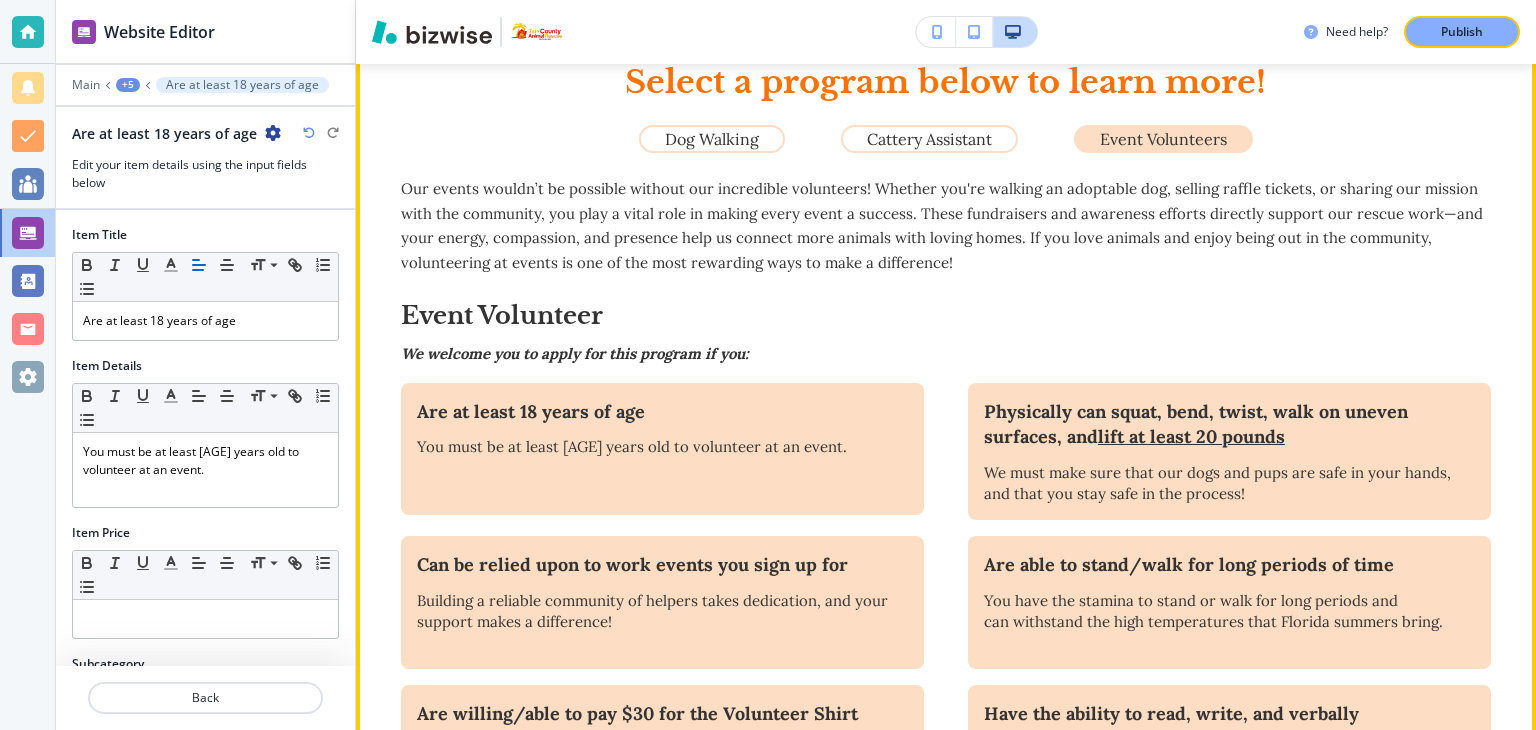 drag, startPoint x: 526, startPoint y: 412, endPoint x: 542, endPoint y: 409, distance: 16.27882 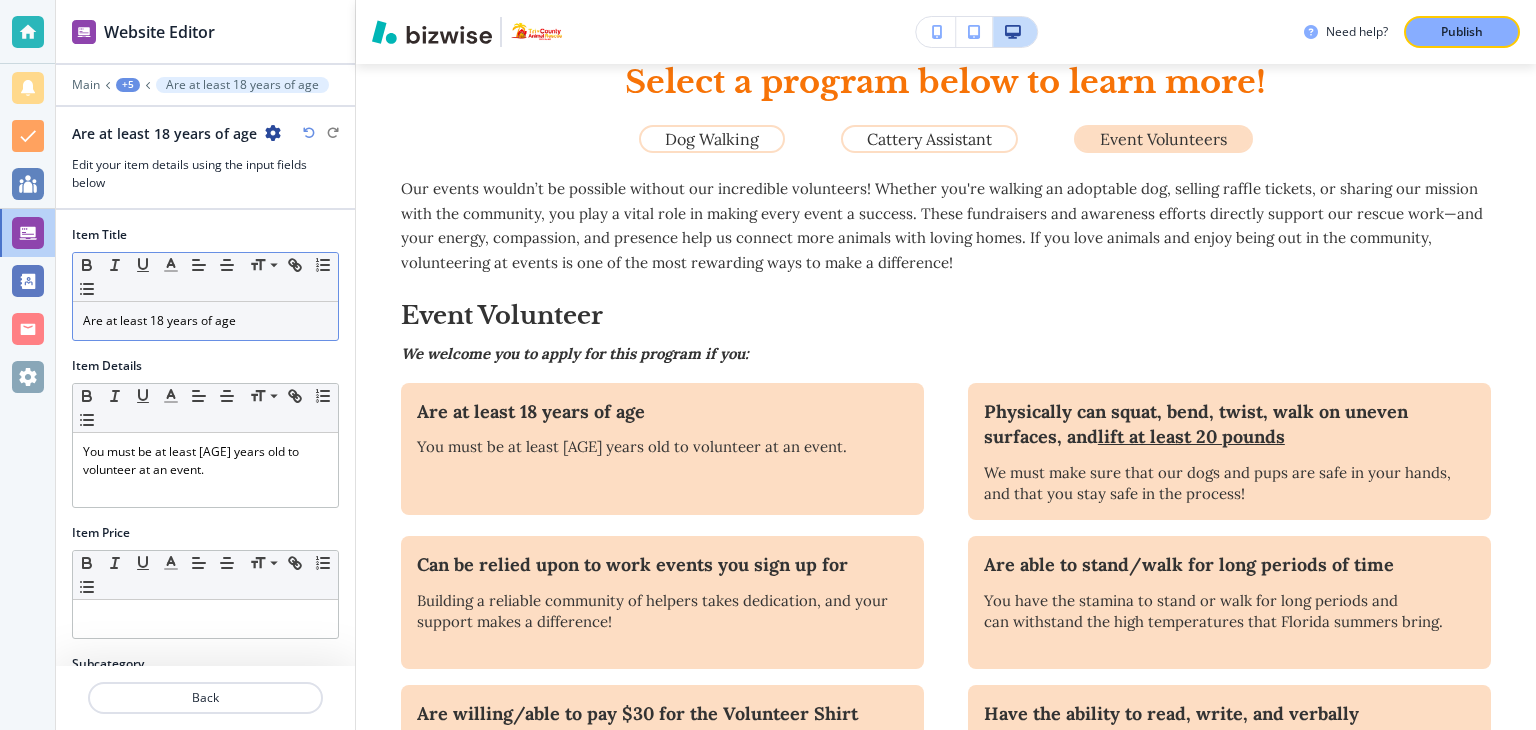 click on "Are at least 18 years of age" at bounding box center (205, 321) 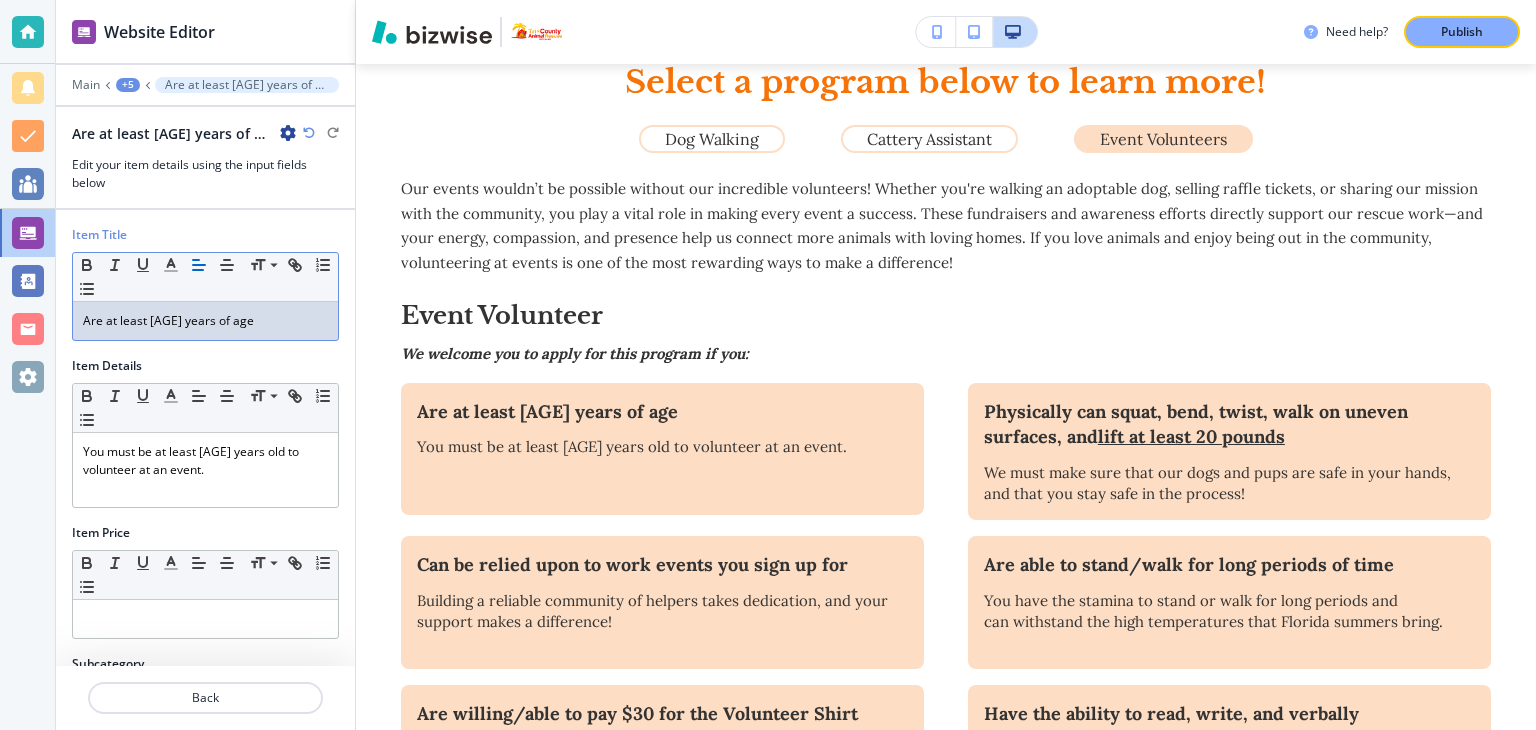 click on "Are at least [AGE] years of age" at bounding box center [205, 321] 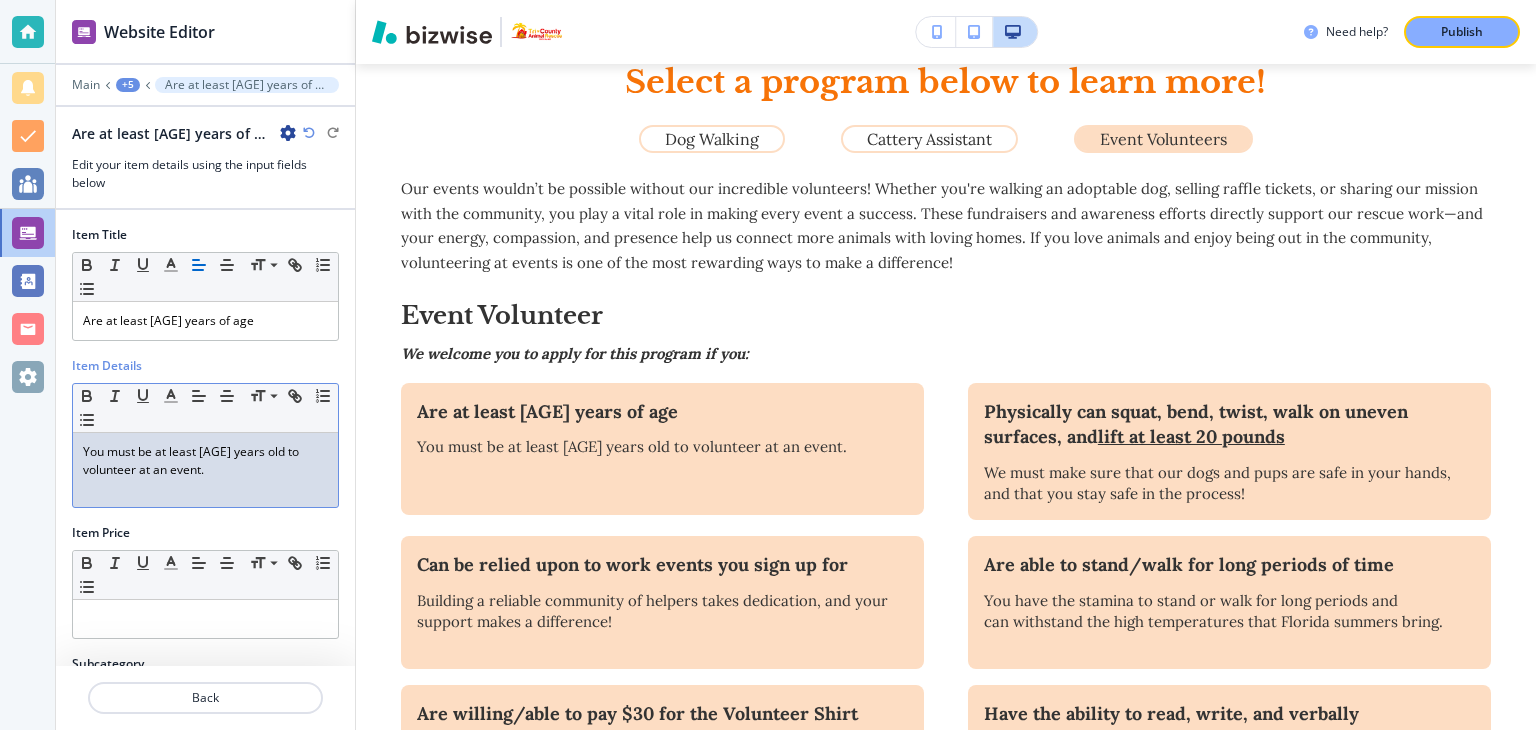 click on "You must be at least [AGE] years old to volunteer at an event." at bounding box center [205, 461] 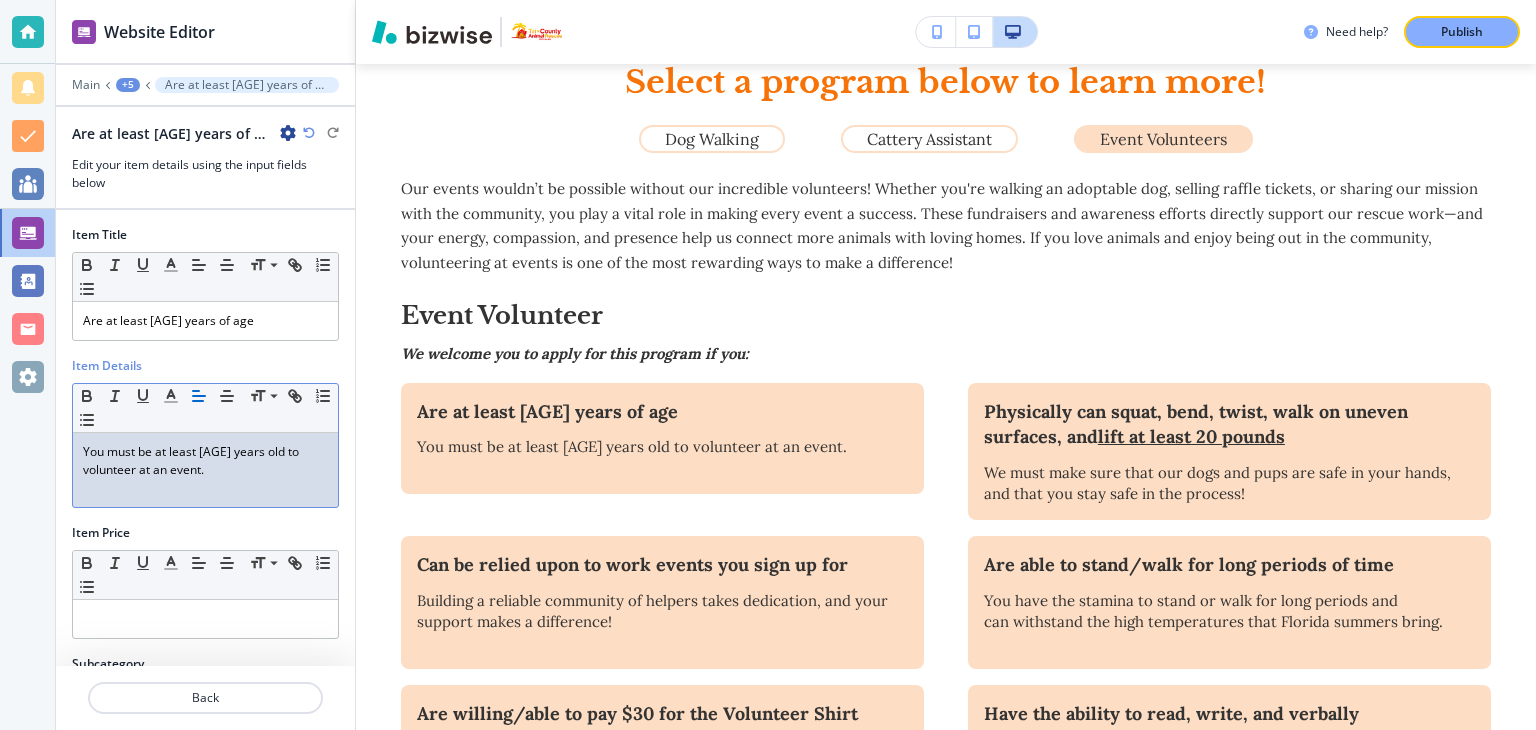 type 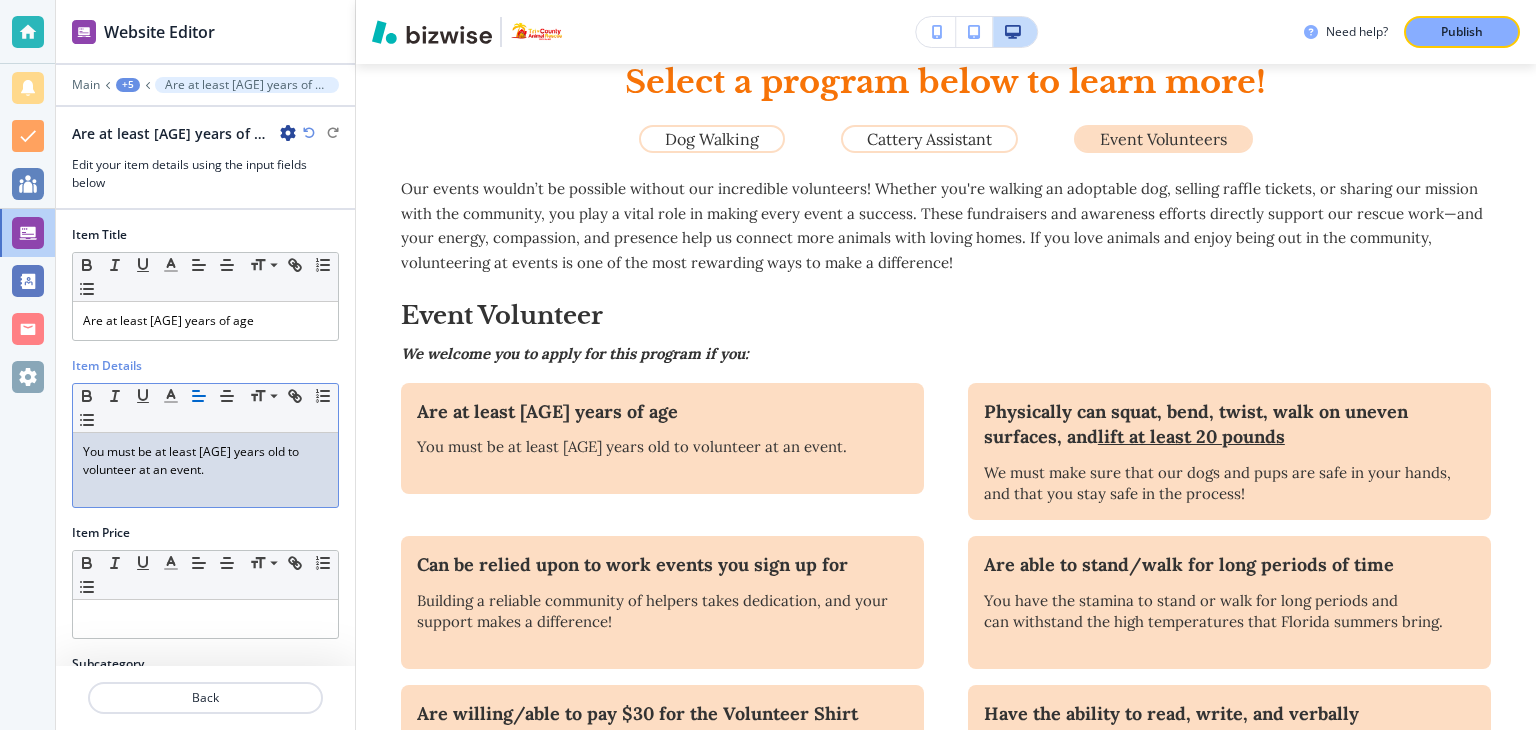 click on "You must be at least [AGE] years old to volunteer at an event." at bounding box center (205, 461) 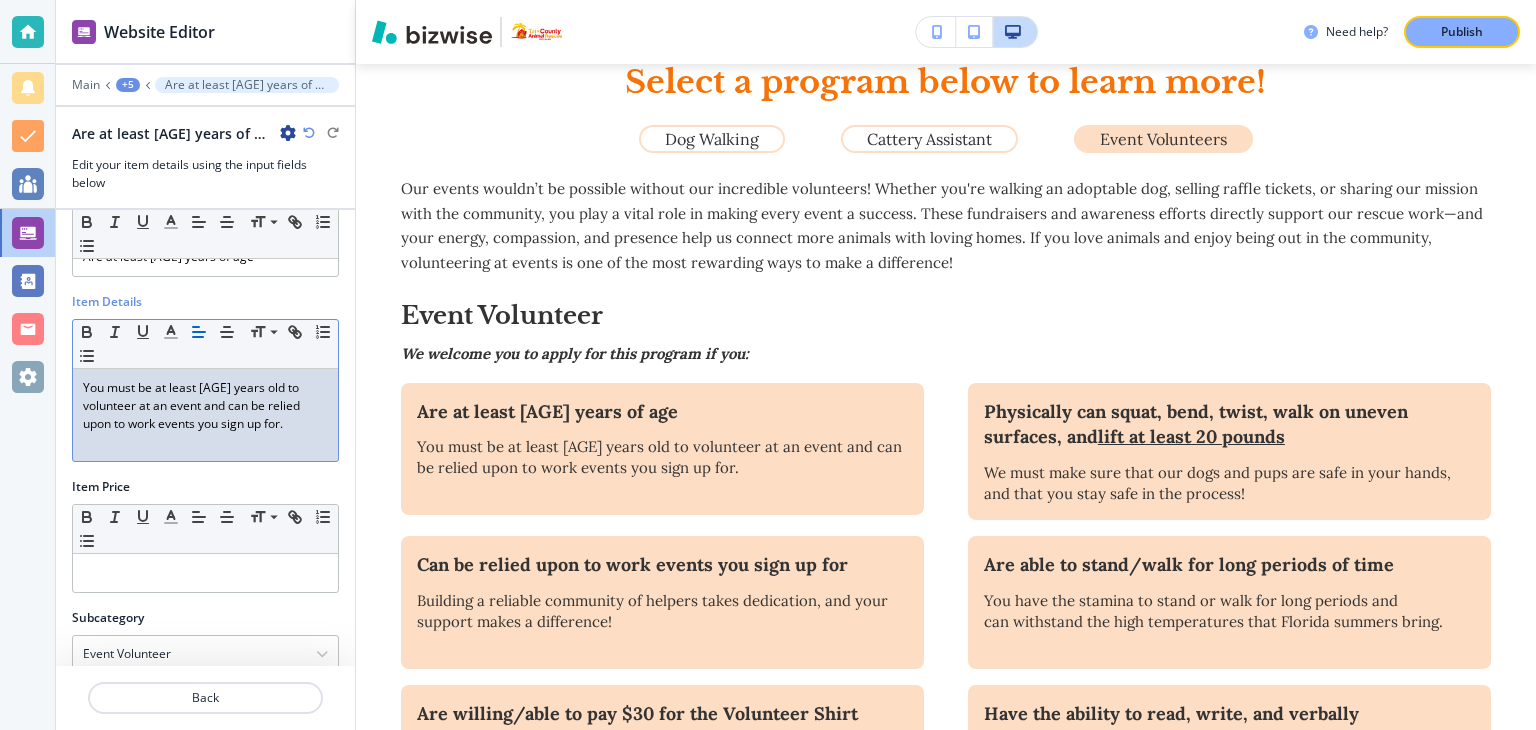 scroll, scrollTop: 92, scrollLeft: 0, axis: vertical 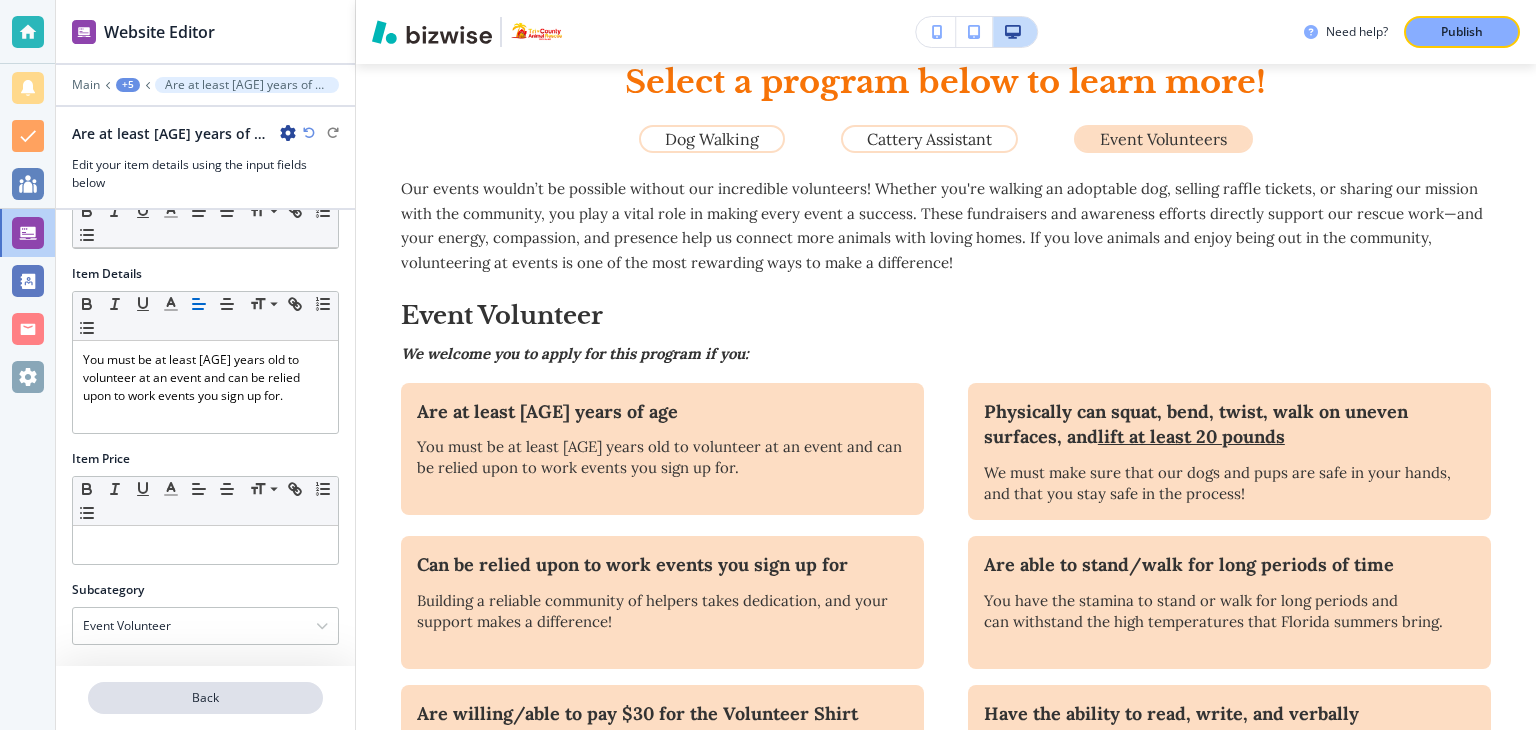 click on "Back" at bounding box center [205, 698] 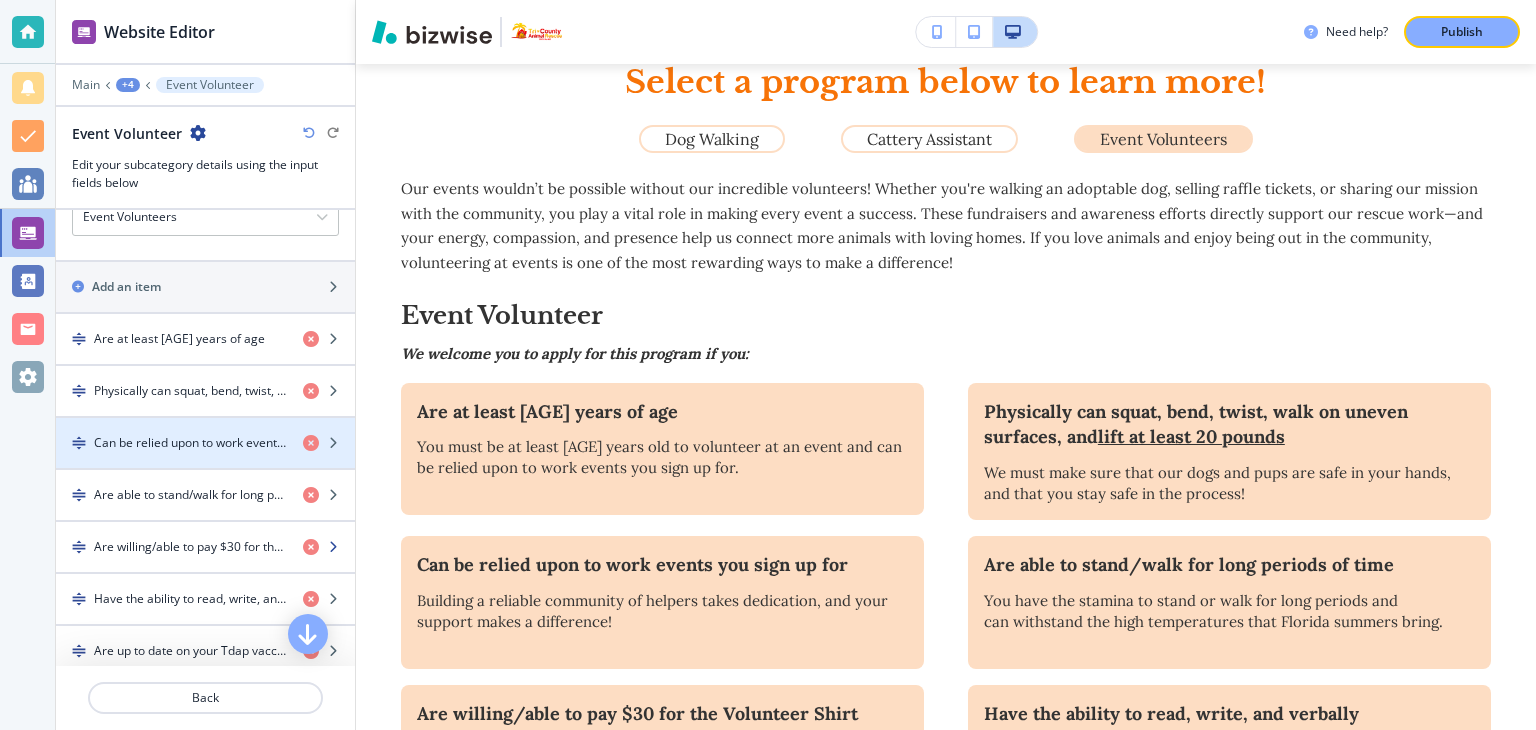 scroll, scrollTop: 340, scrollLeft: 0, axis: vertical 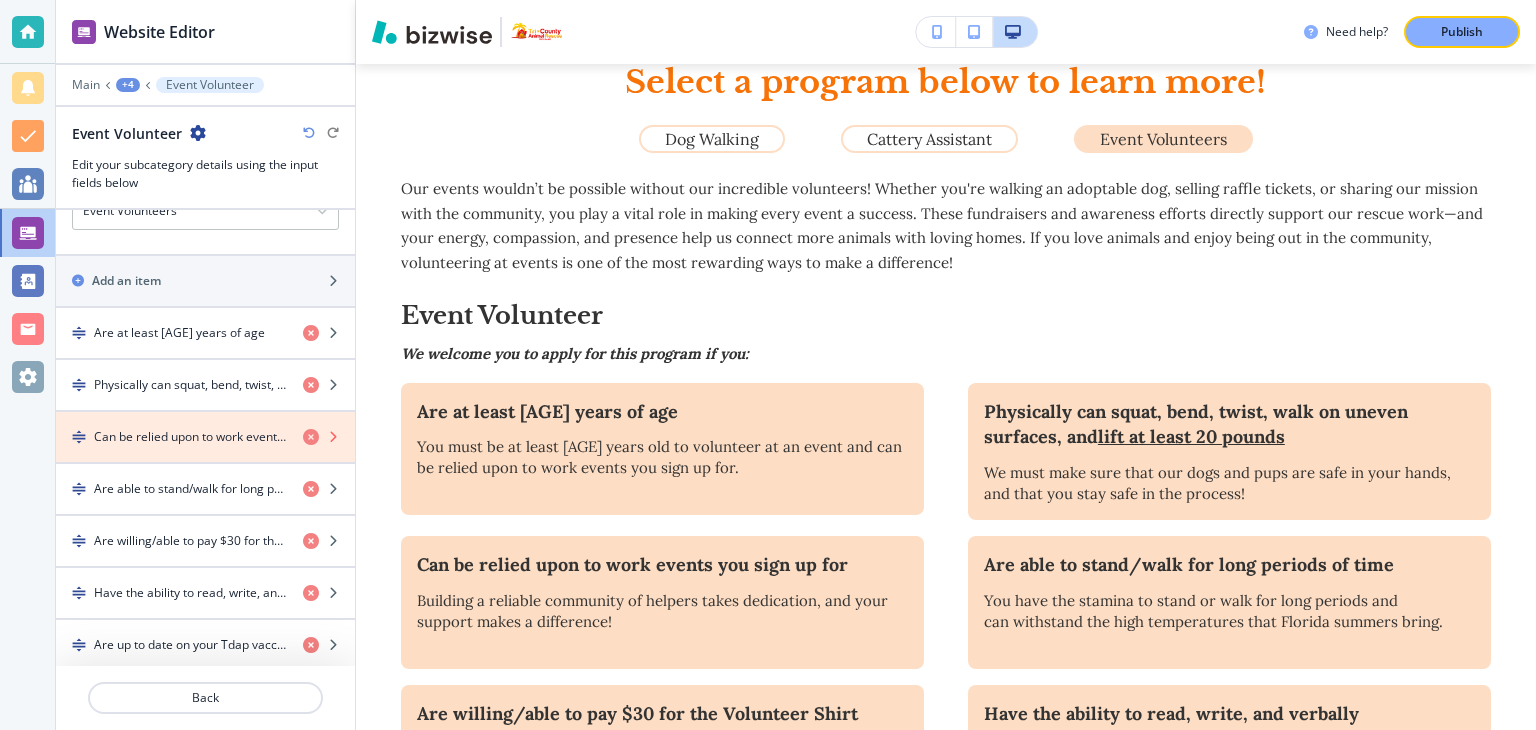 click at bounding box center [311, 437] 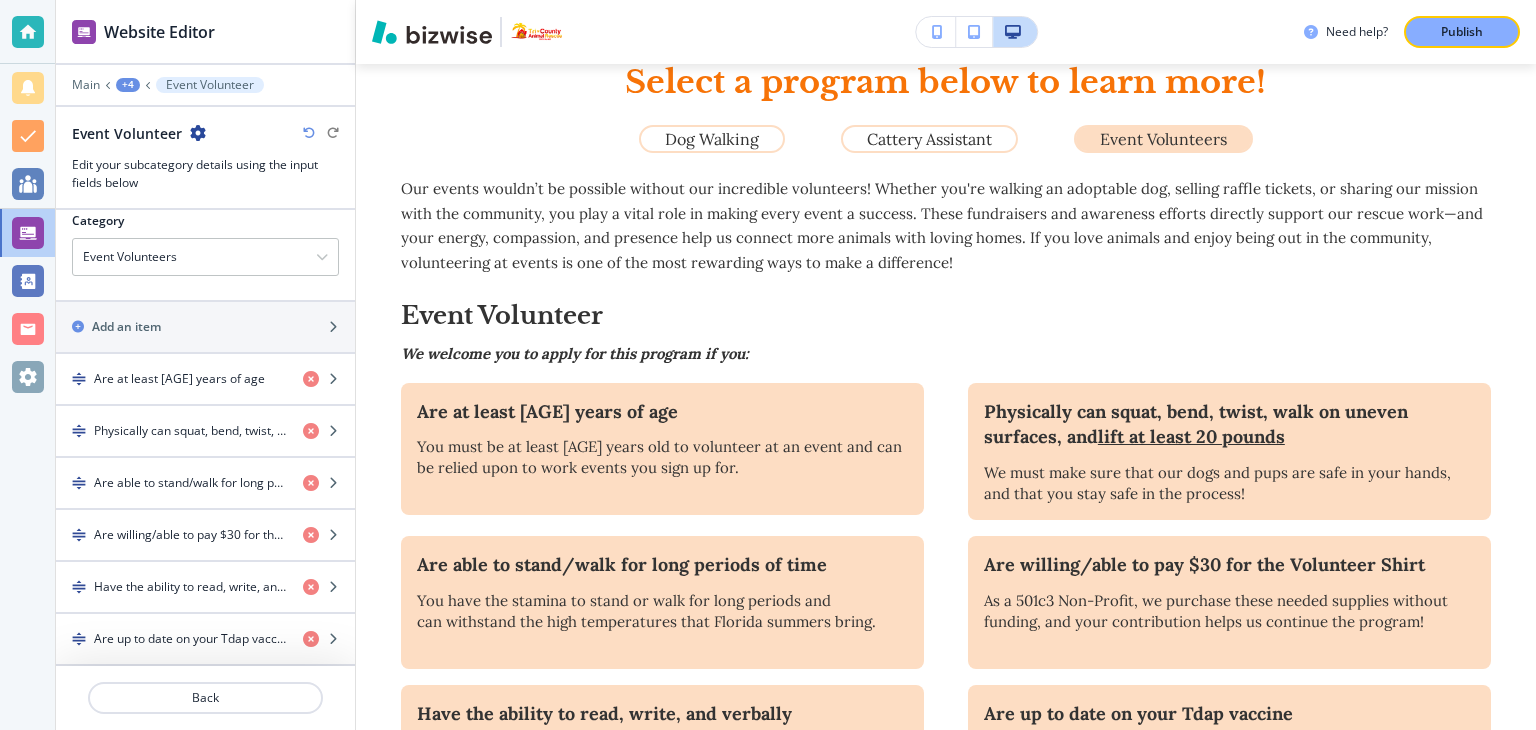 scroll, scrollTop: 288, scrollLeft: 0, axis: vertical 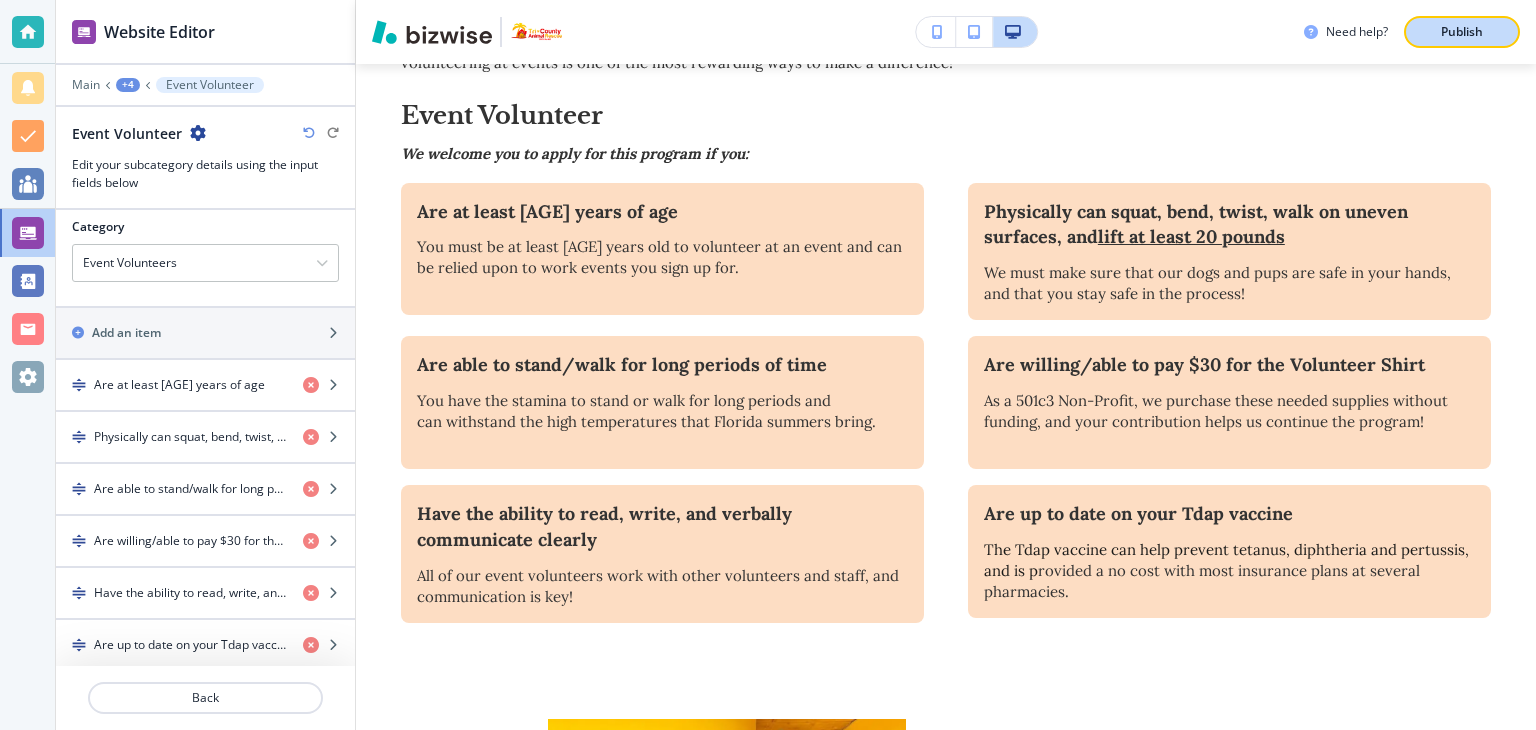 click on "Publish" at bounding box center (1462, 32) 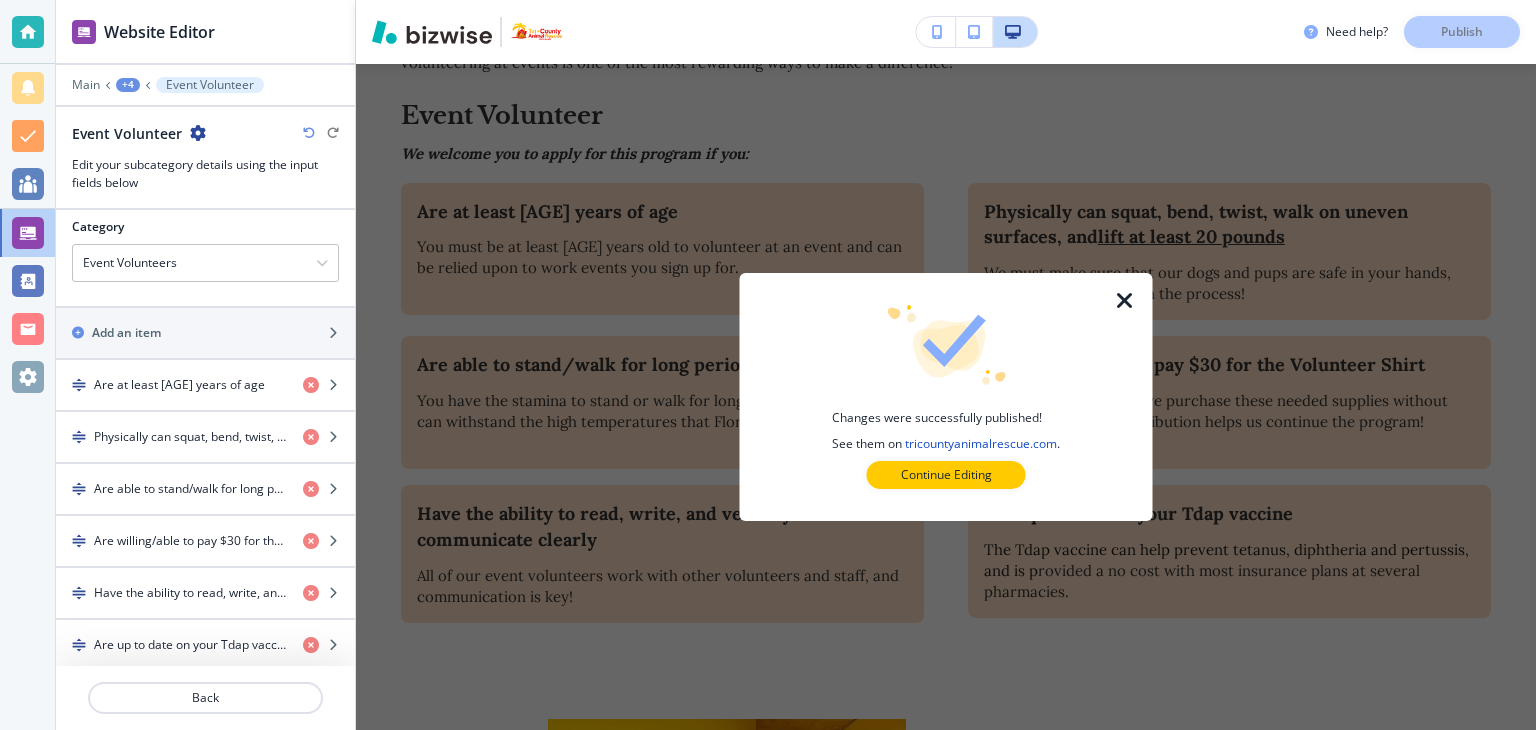 click at bounding box center (1125, 301) 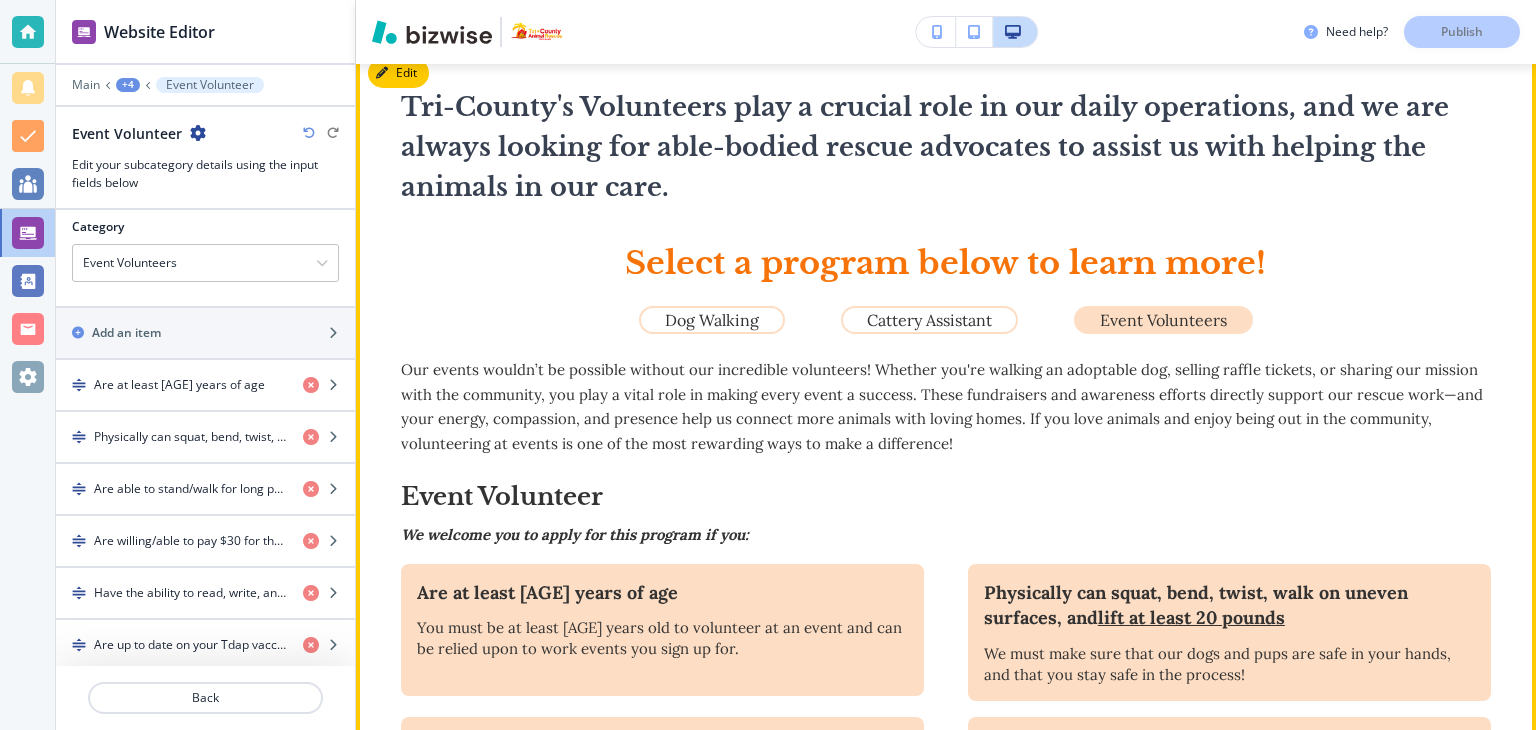scroll, scrollTop: 1000, scrollLeft: 0, axis: vertical 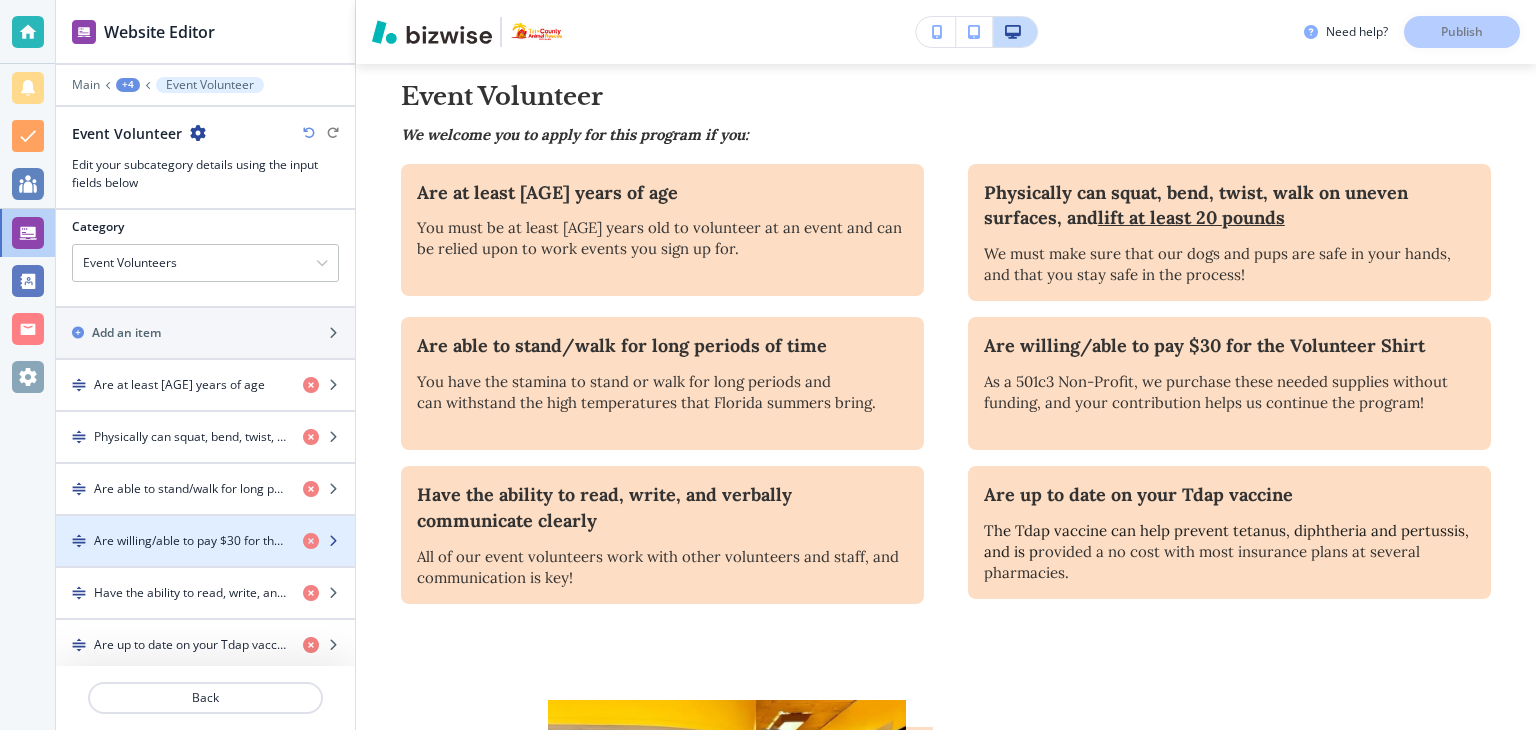 click on "Are willing/able to pay $30 for the Volunteer Shirt" at bounding box center (190, 541) 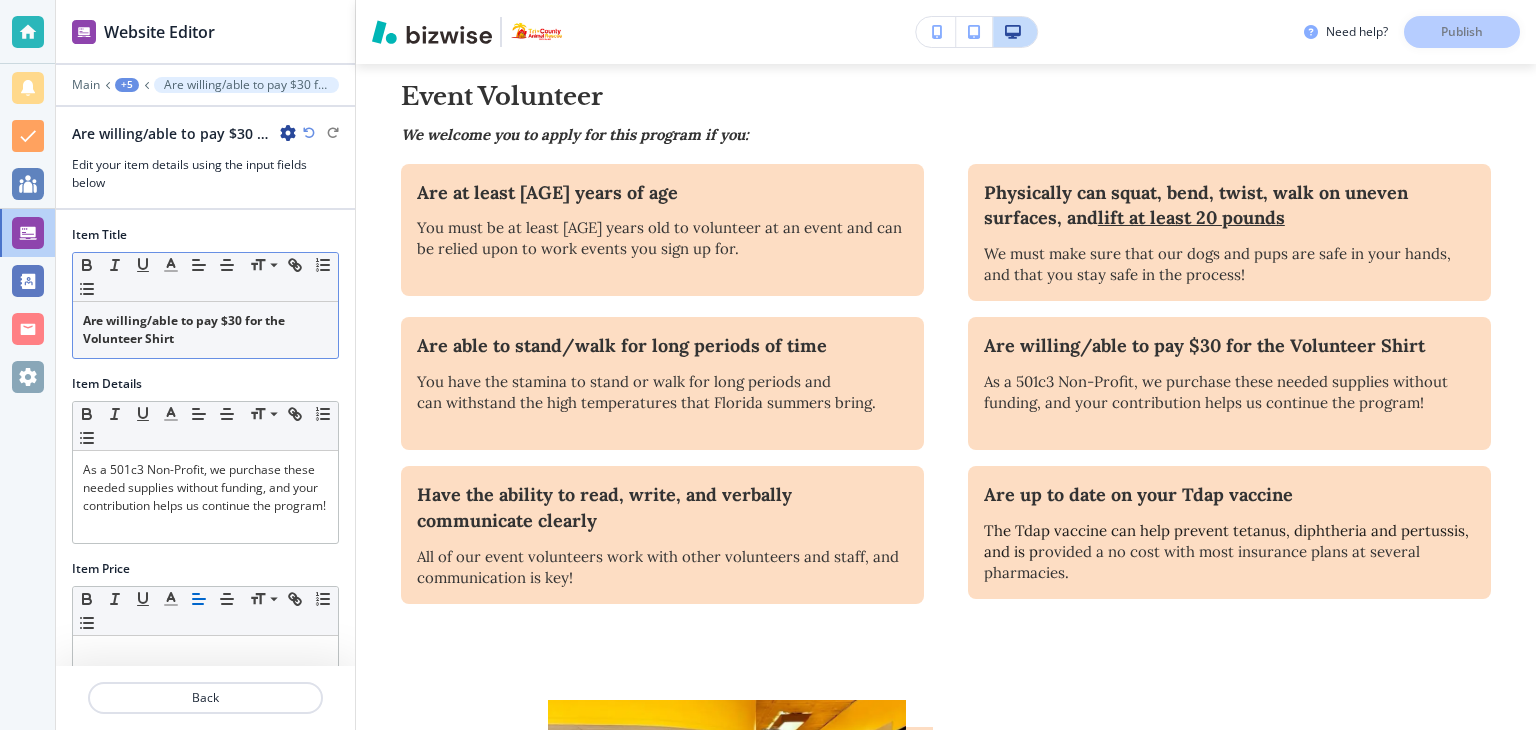 click on "Are willing/able to pay $30 for the Volunteer Shirt" at bounding box center (205, 330) 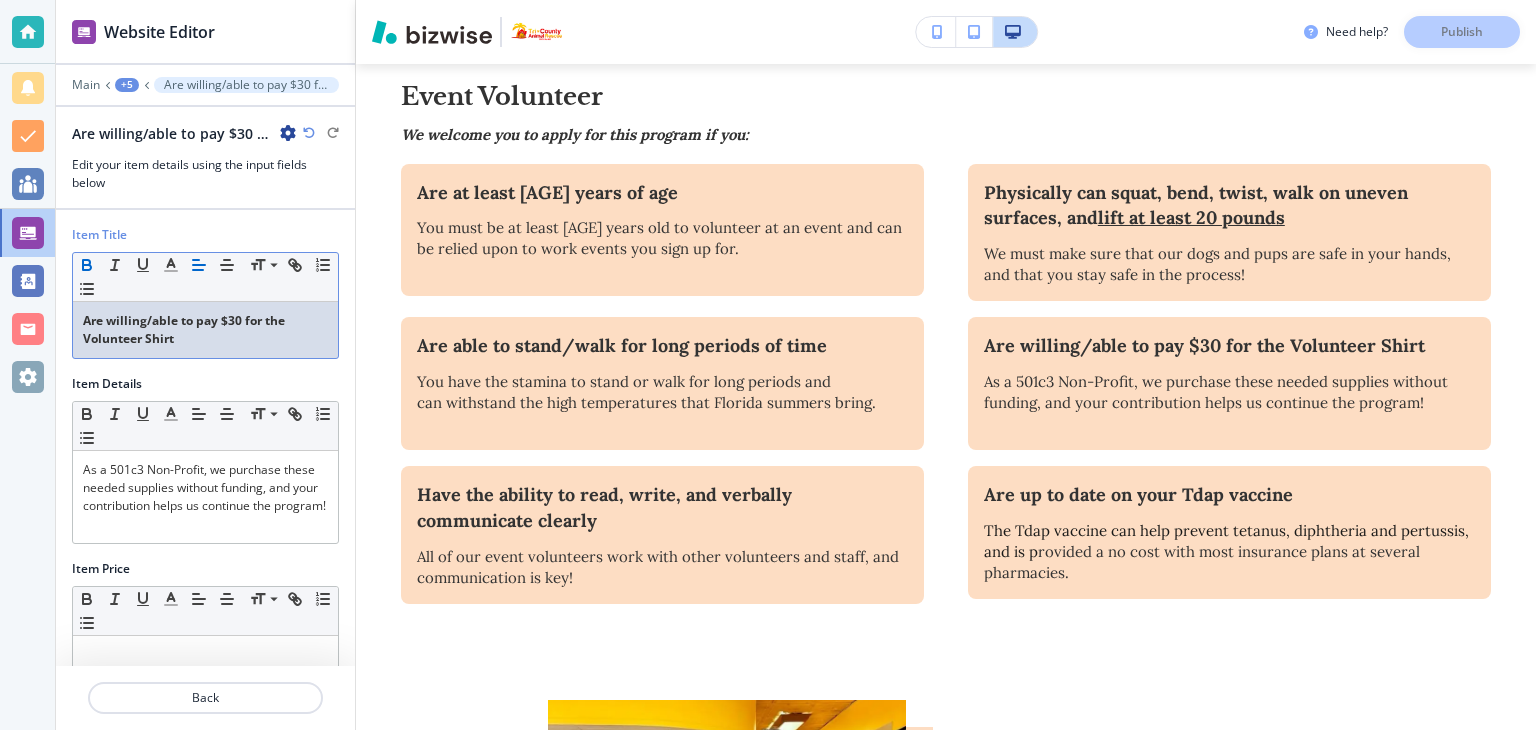 type 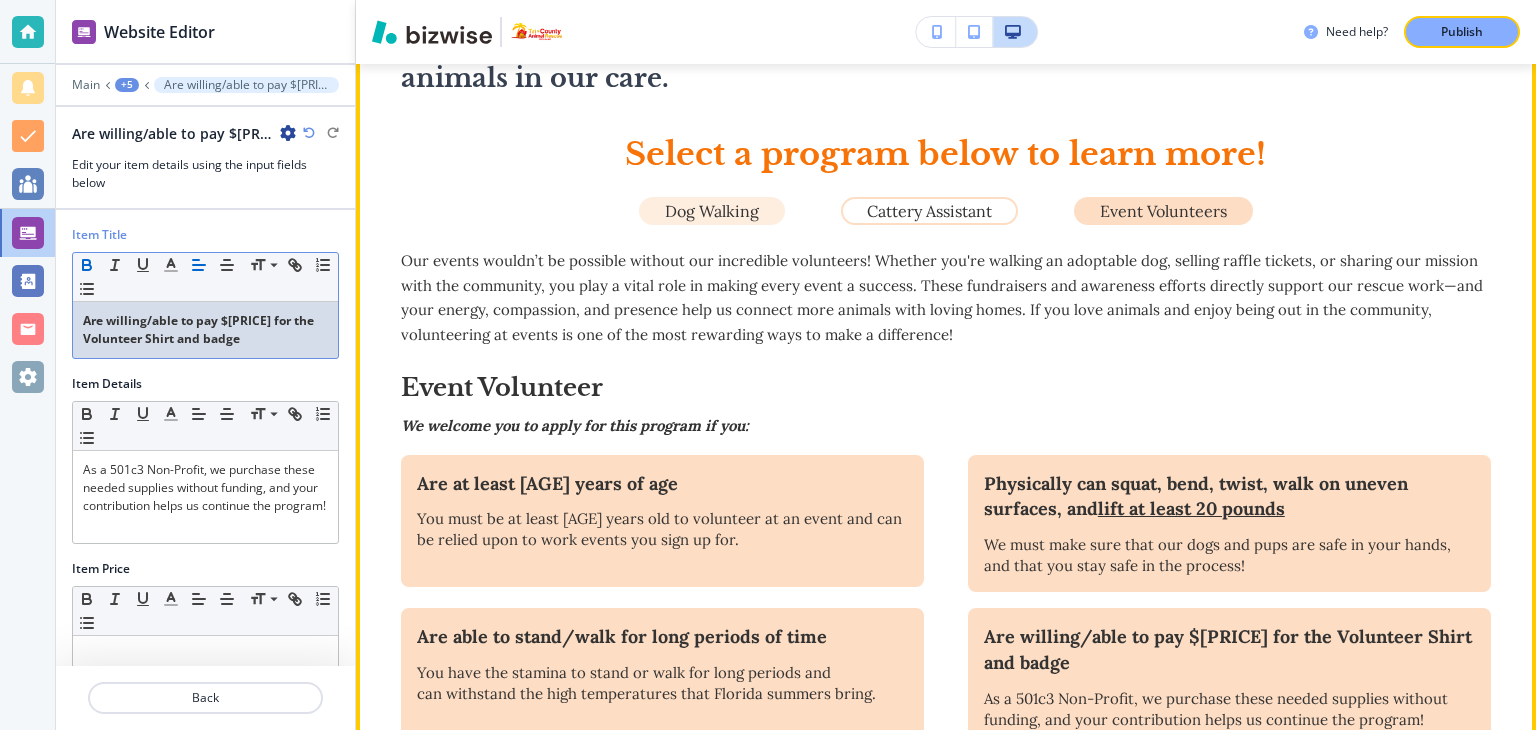 scroll, scrollTop: 700, scrollLeft: 0, axis: vertical 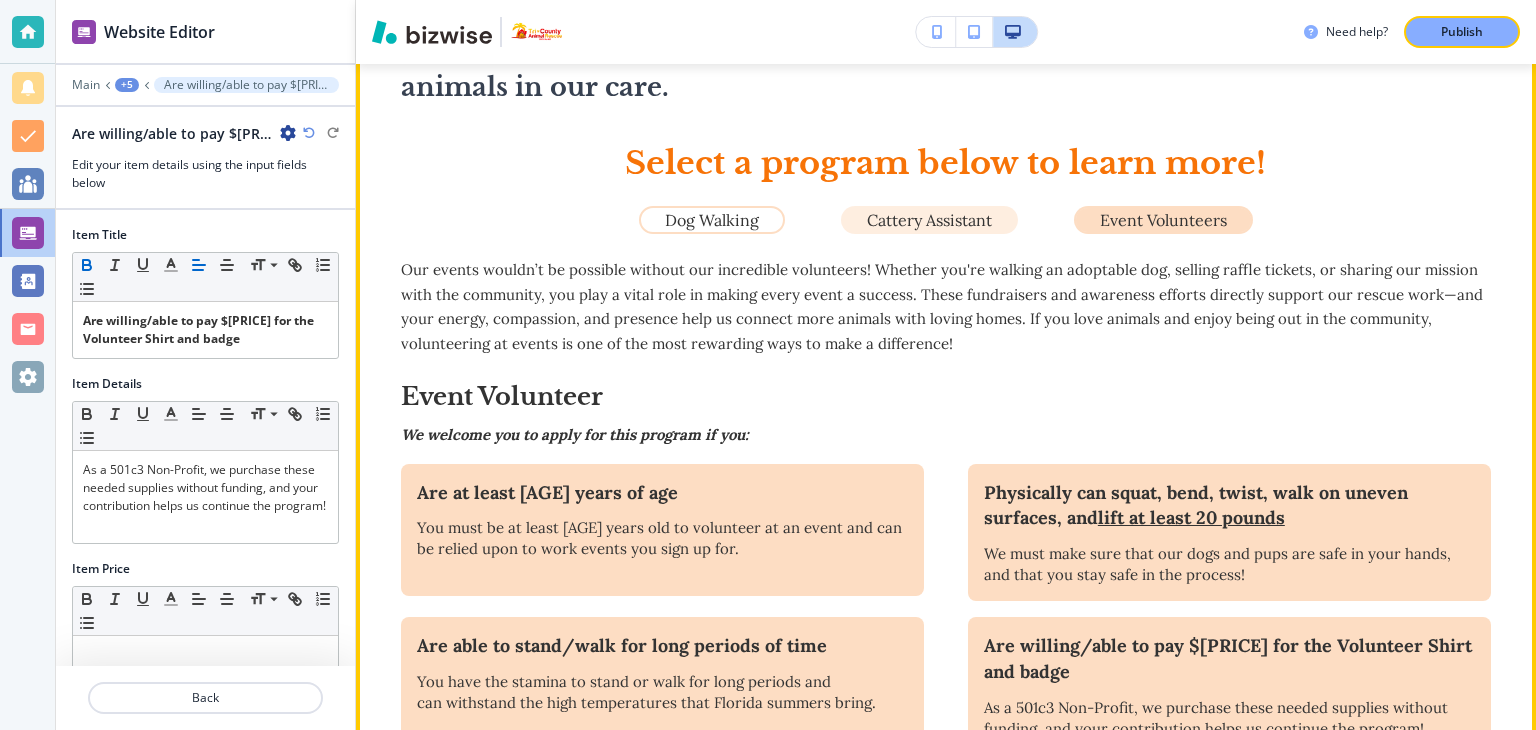 click on "Cattery Assistant" at bounding box center (929, 220) 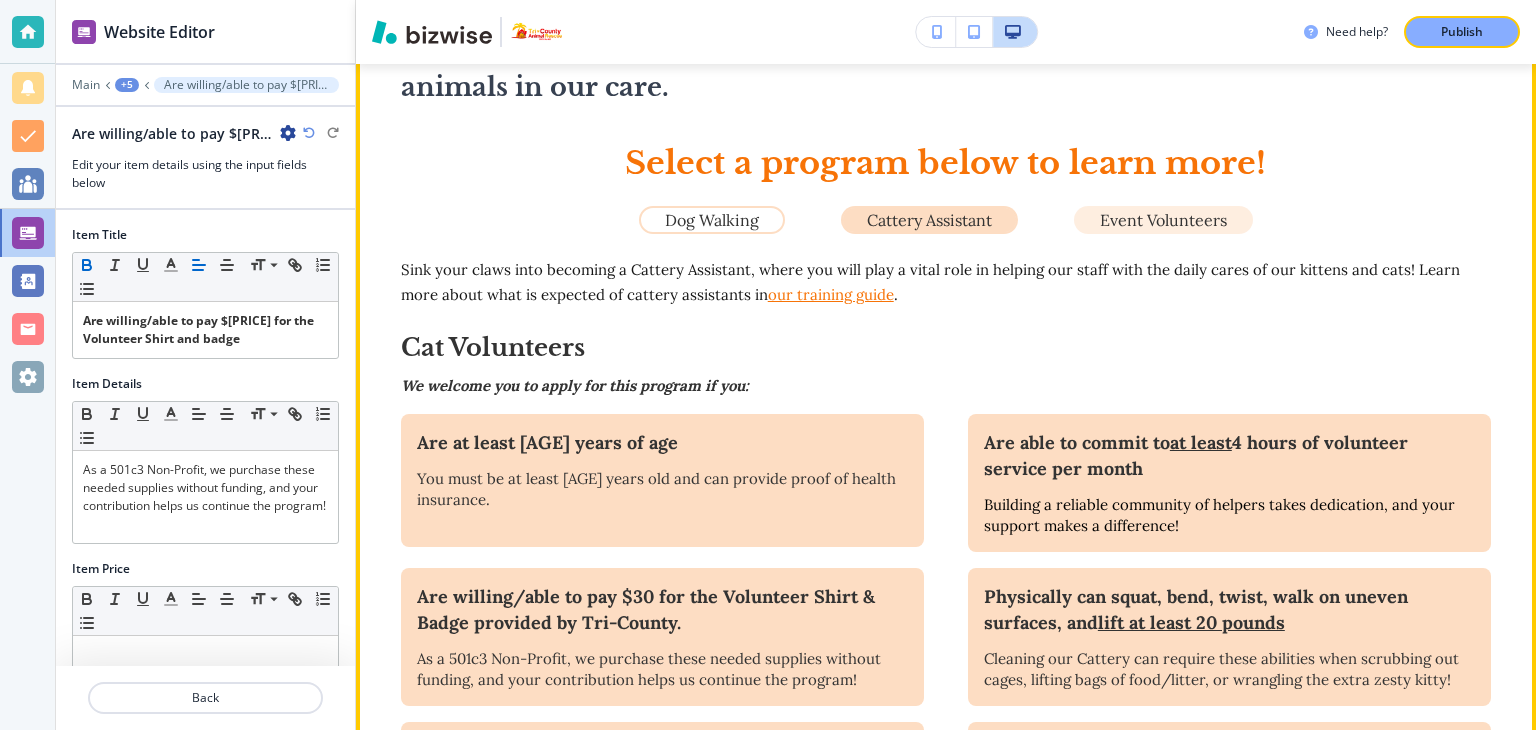 click on "Event Volunteers" at bounding box center [1163, 220] 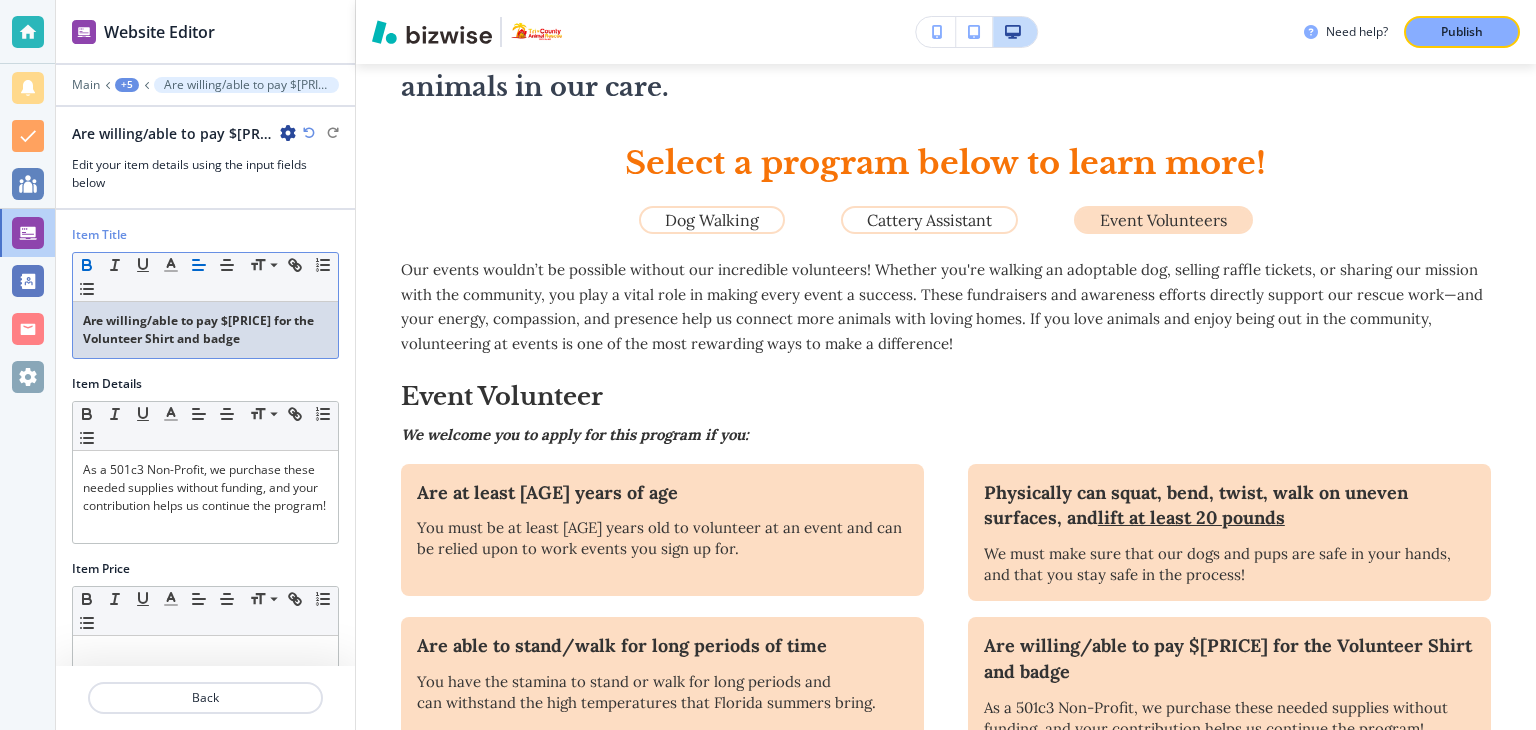 click on "Are willing/able to pay $[PRICE] for the Volunteer Shirt and badge" at bounding box center (205, 330) 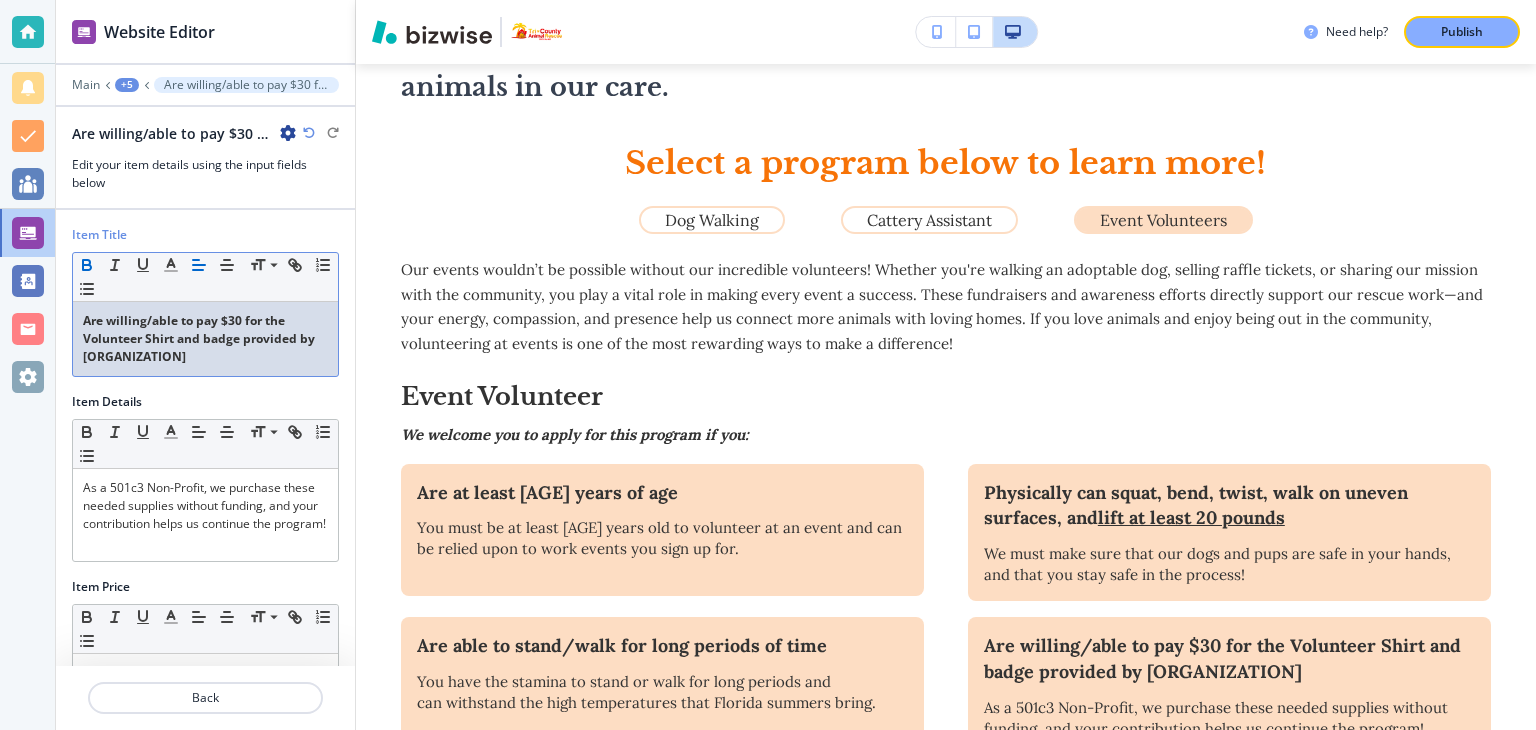 click on "Publish" at bounding box center [1462, 32] 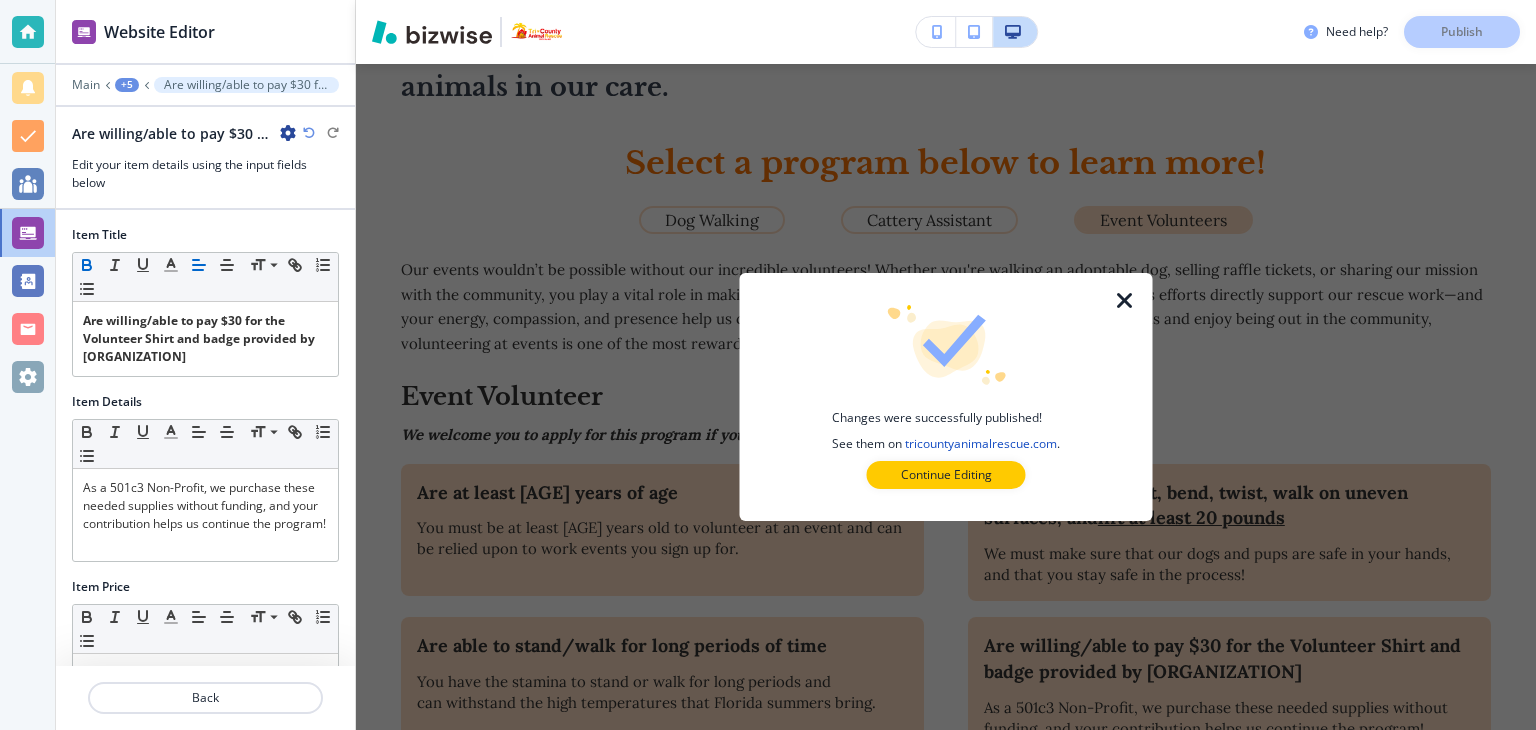 click at bounding box center [1125, 301] 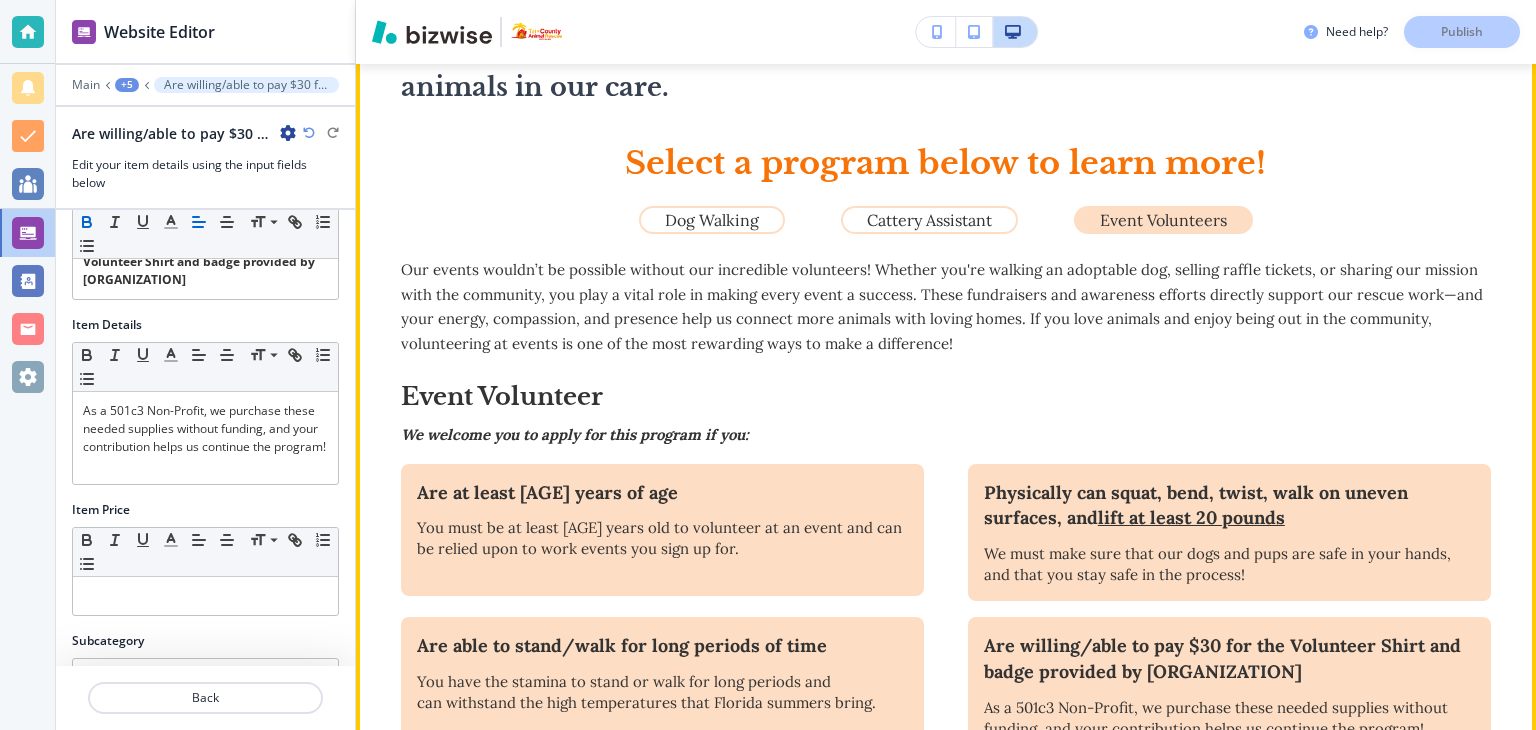 scroll, scrollTop: 145, scrollLeft: 0, axis: vertical 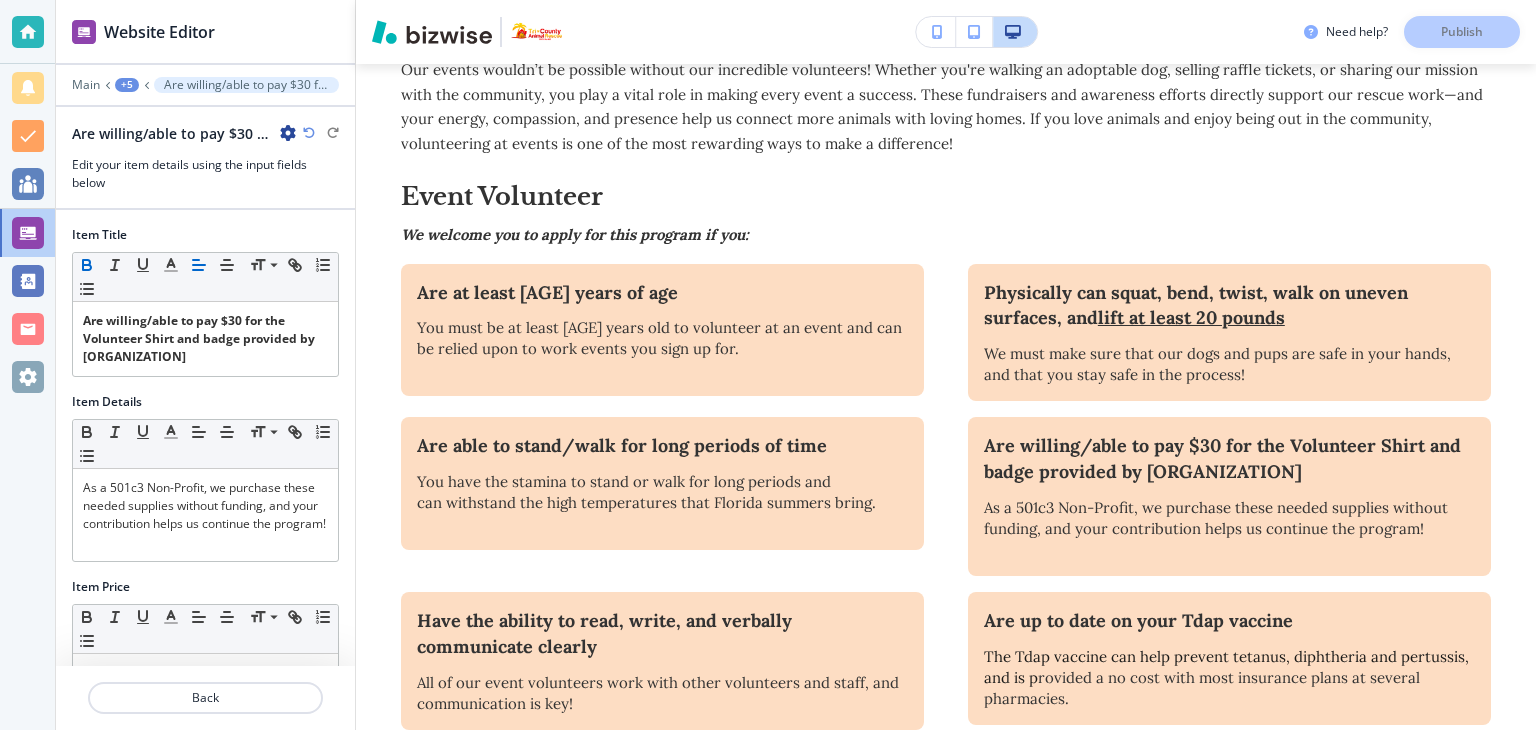 click on "Need help? Publish" at bounding box center [1420, 32] 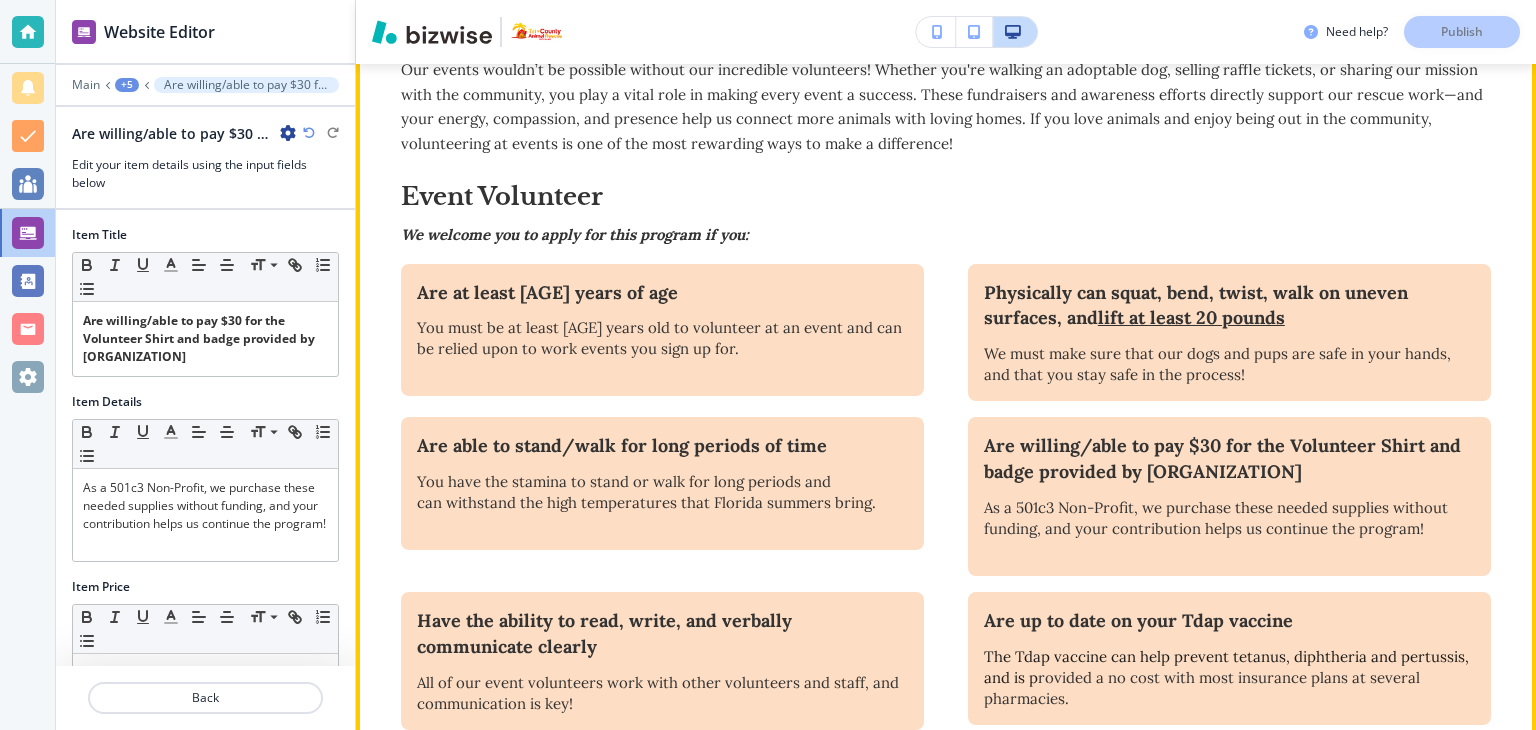 click on "We welcome you to apply for this program if you:" at bounding box center (946, 235) 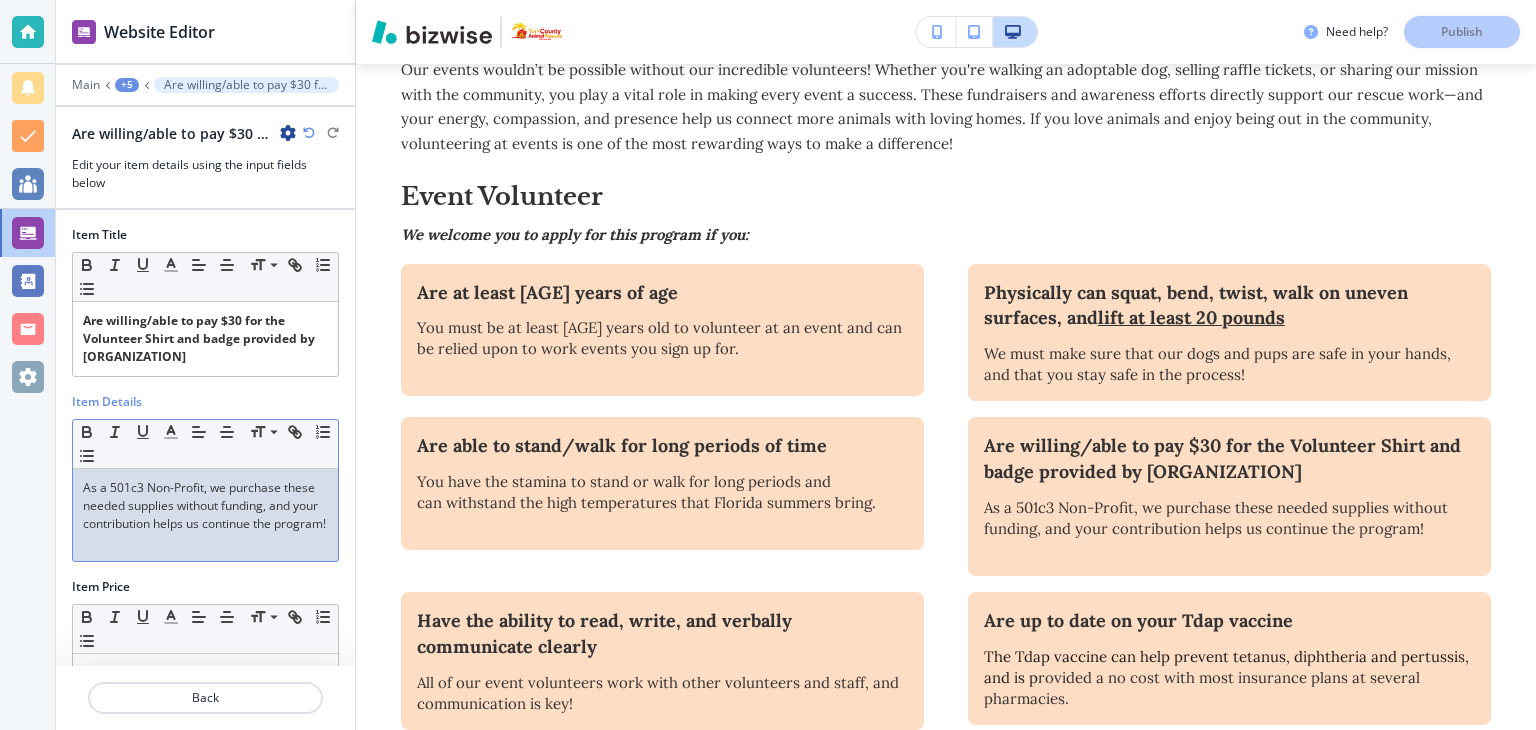 click on "As a 501c3 Non-Profit, we purchase these needed supplies without funding, and your contribution helps us continue the program!" at bounding box center [204, 505] 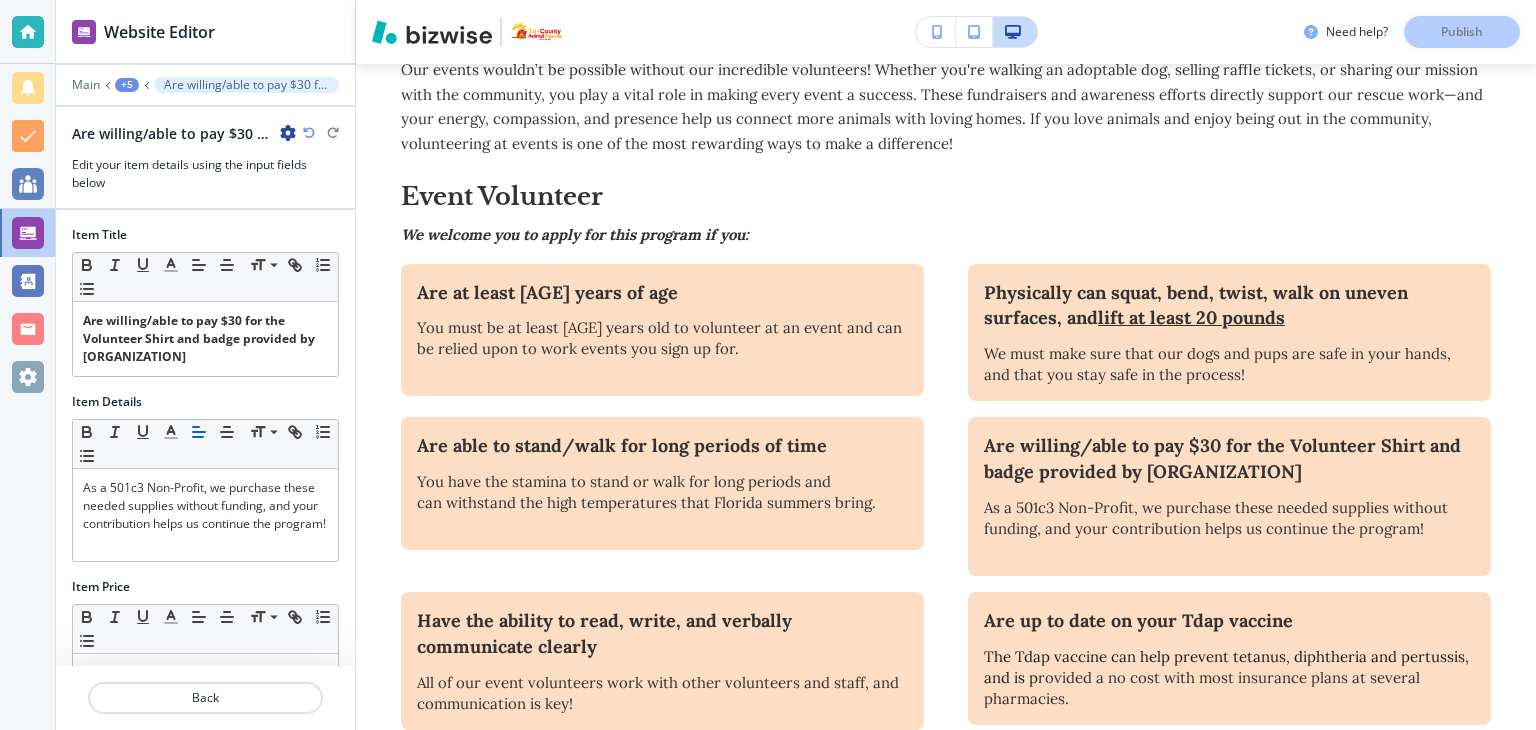 click on "Need help? Publish" at bounding box center (1420, 32) 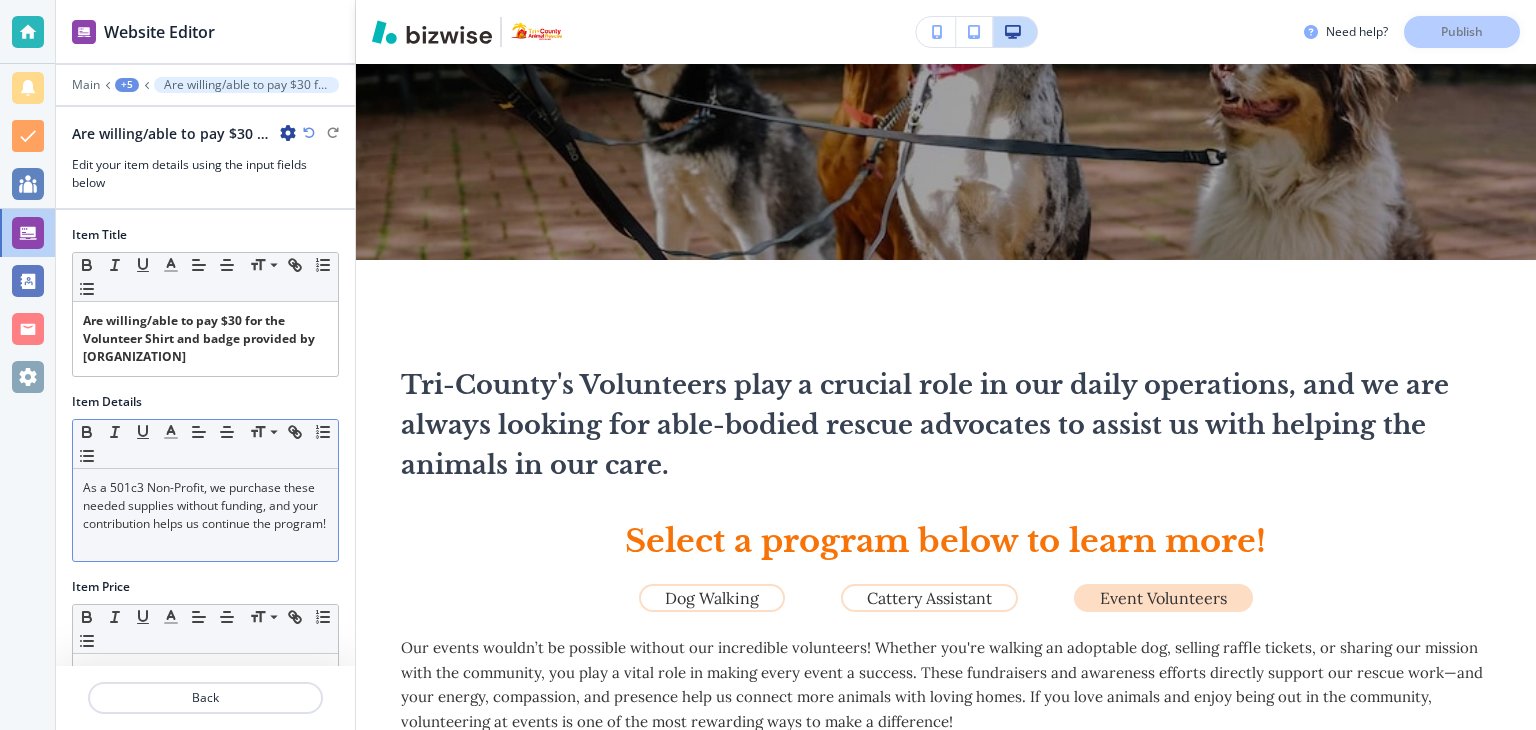scroll, scrollTop: 400, scrollLeft: 0, axis: vertical 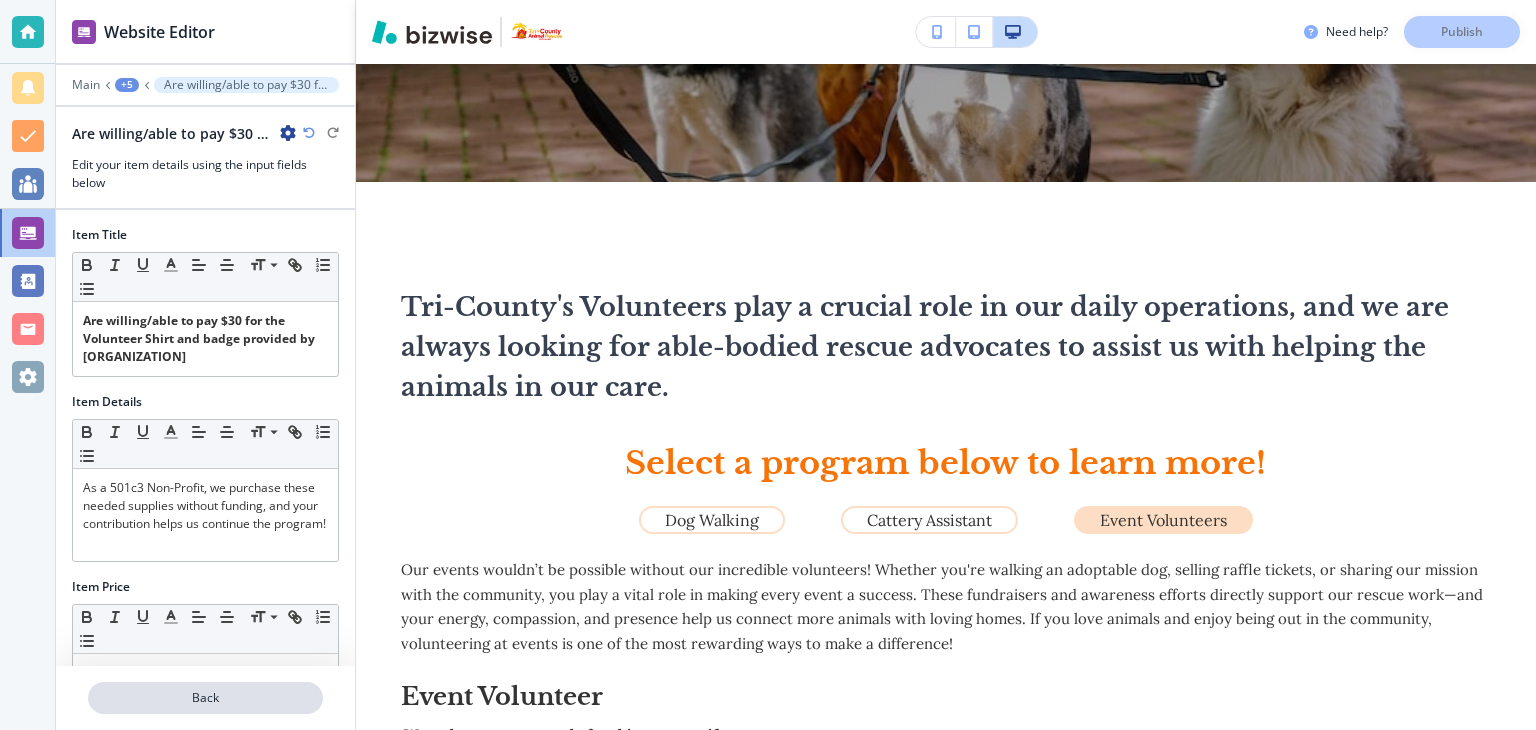 click on "Back" at bounding box center (205, 698) 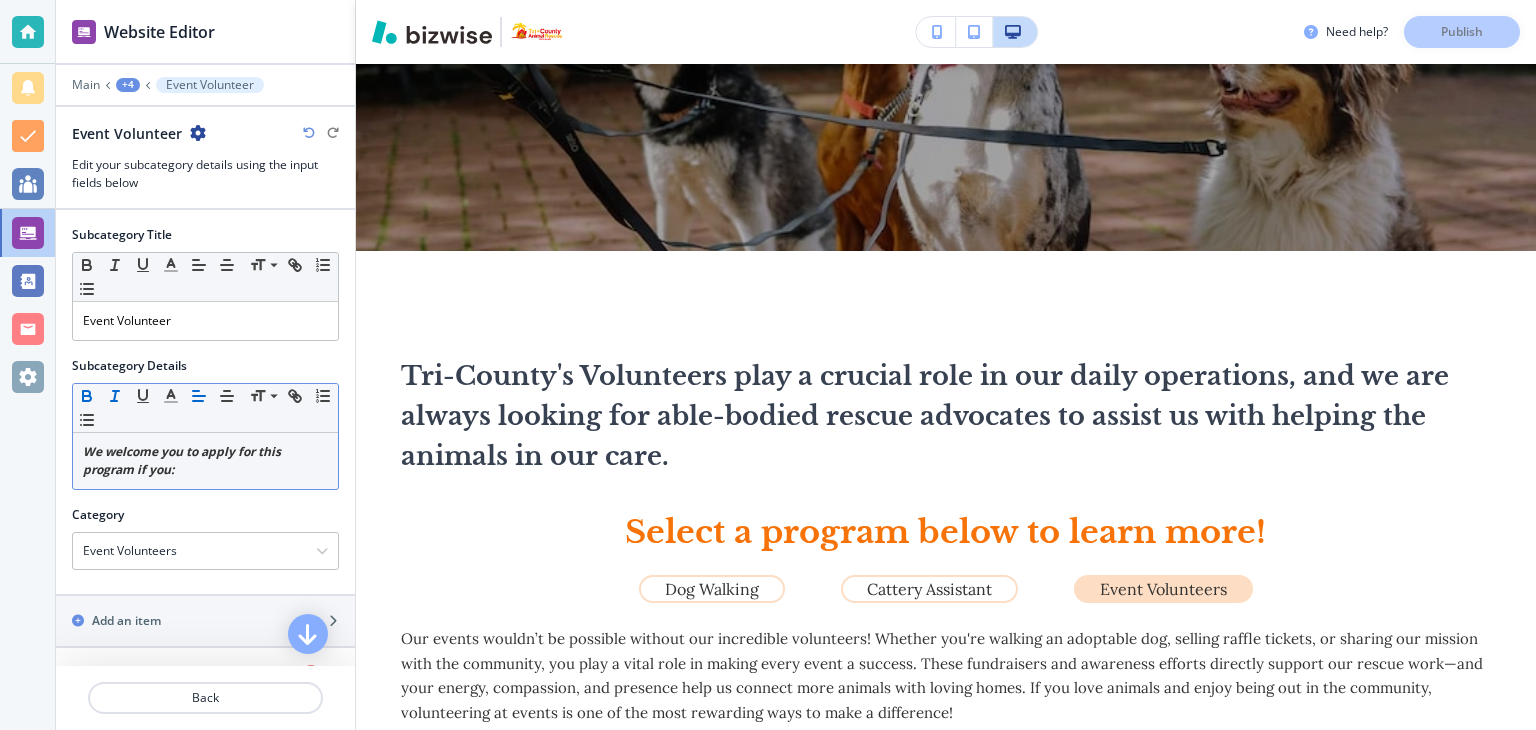 scroll, scrollTop: 300, scrollLeft: 0, axis: vertical 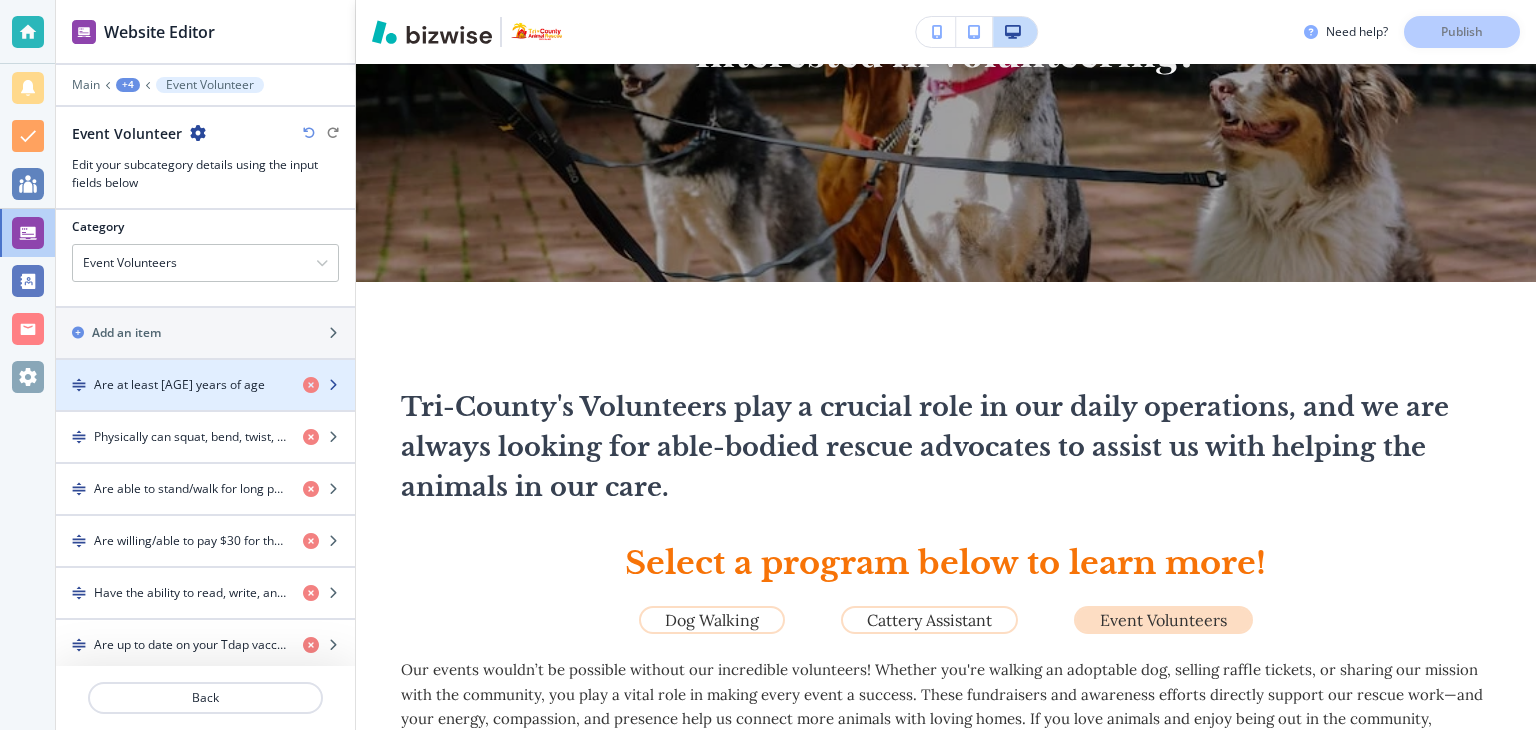 click on "Are at least [AGE] years of age" at bounding box center [179, 385] 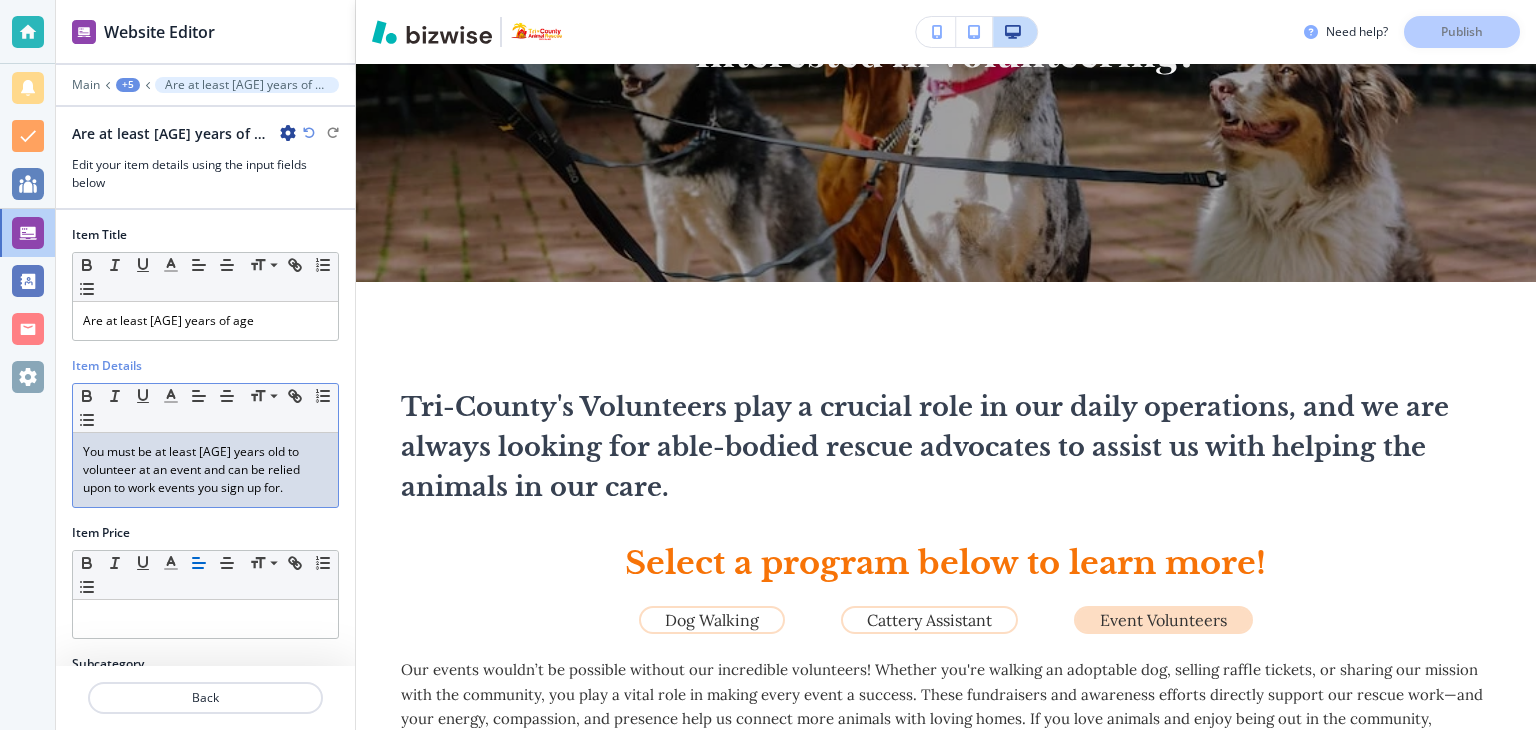 click on "You must be at least [AGE] years old to volunteer at an event and can be relied upon to work events you sign up for." at bounding box center [205, 470] 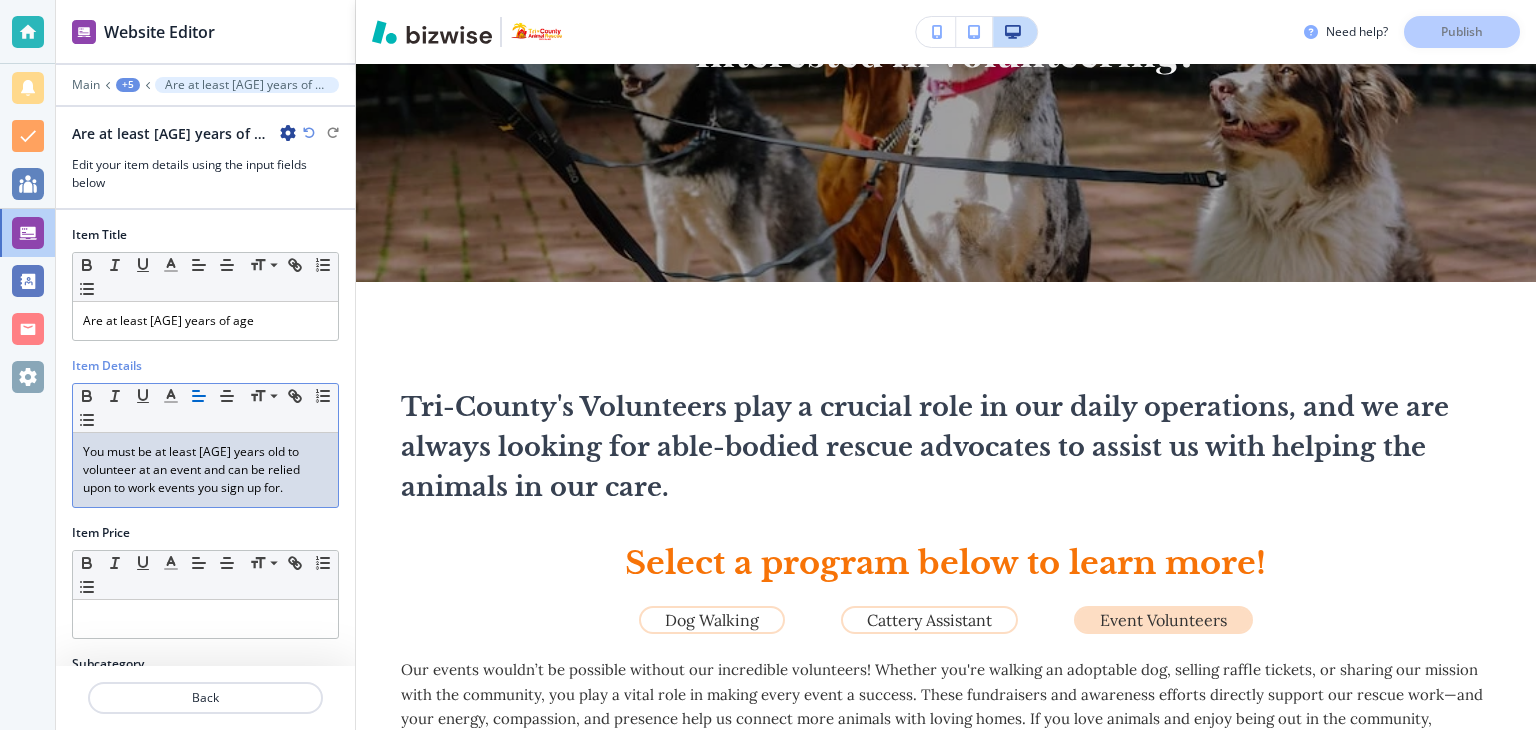 type 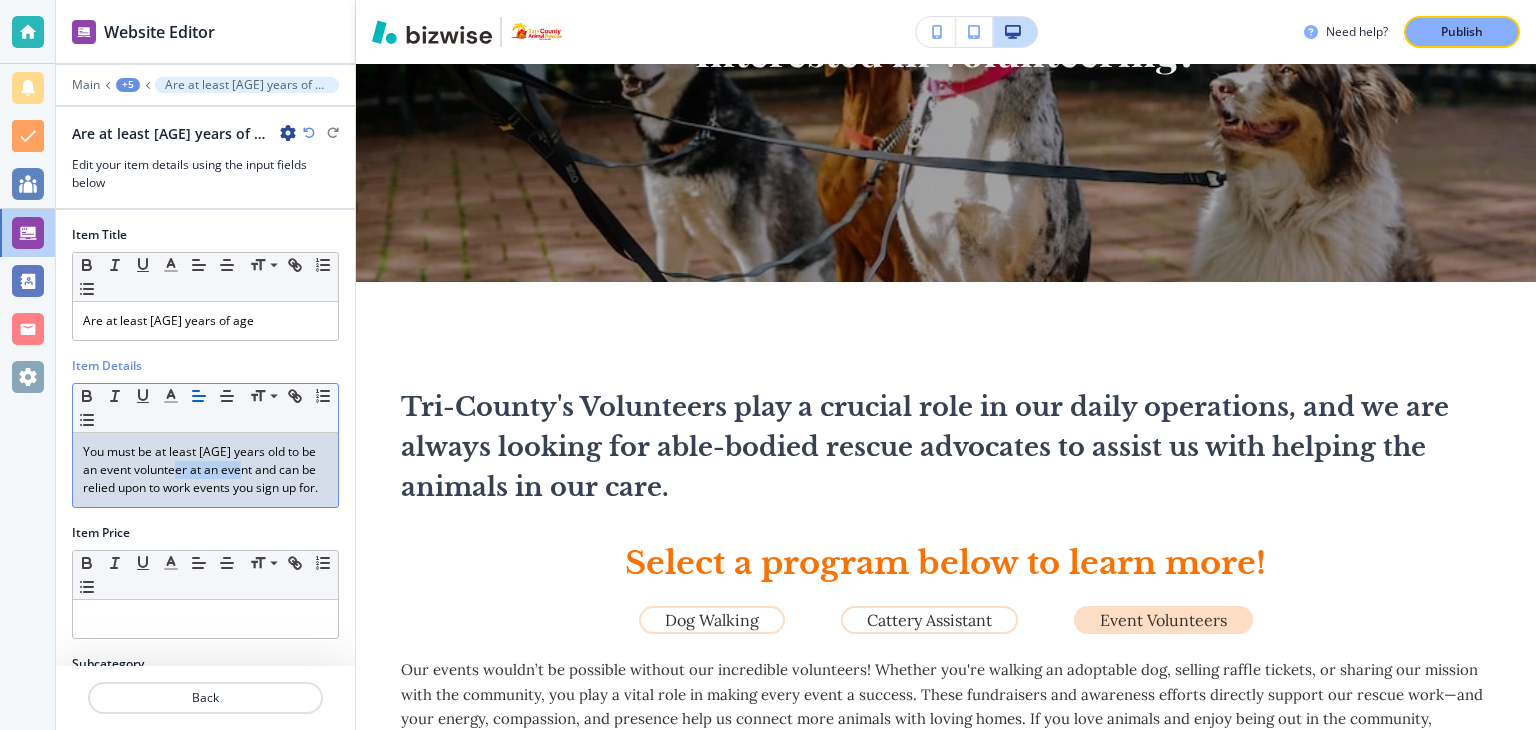 drag, startPoint x: 192, startPoint y: 466, endPoint x: 256, endPoint y: 466, distance: 64 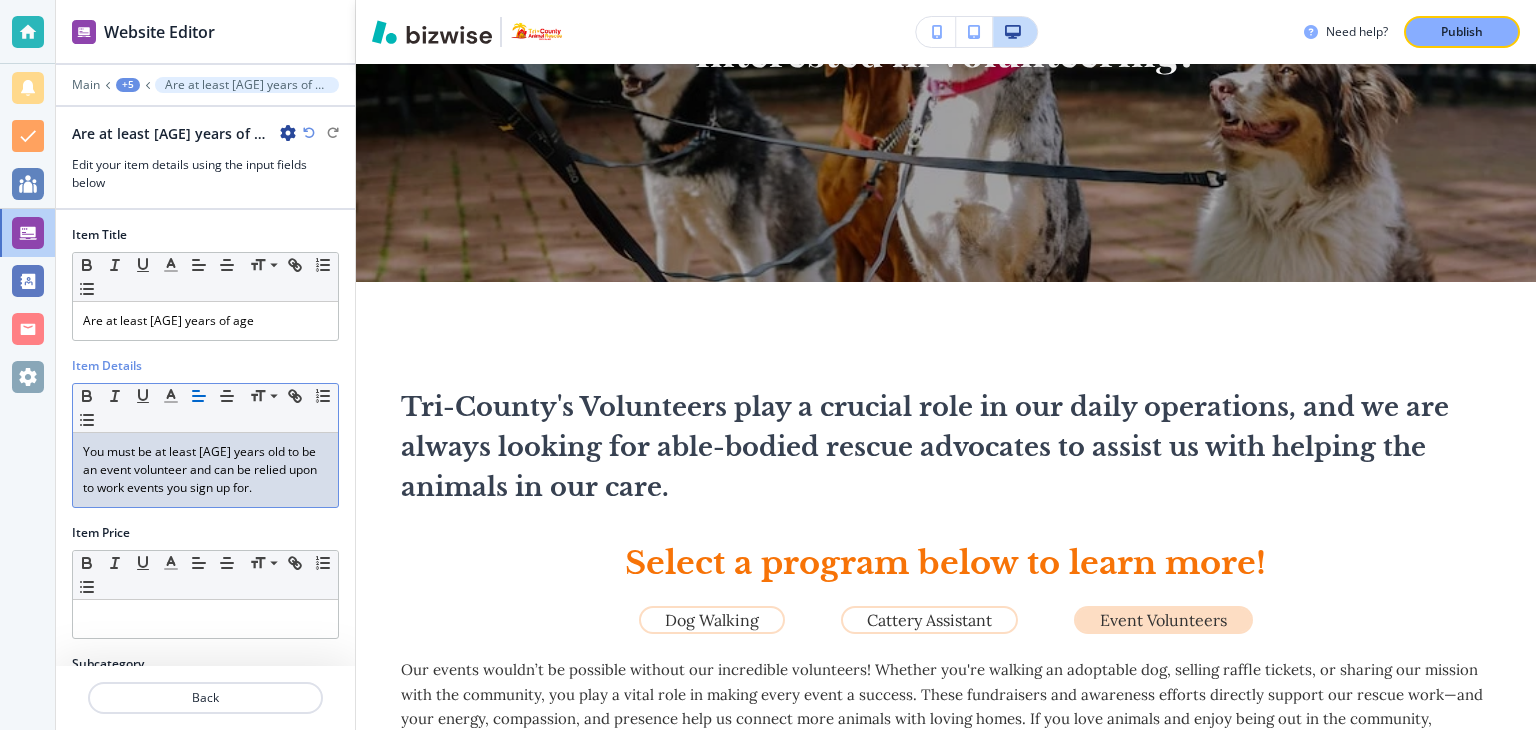 click on "You must be at least [AGE] years old to be an event volunteer and can be relied upon to work events you sign up for." at bounding box center [205, 470] 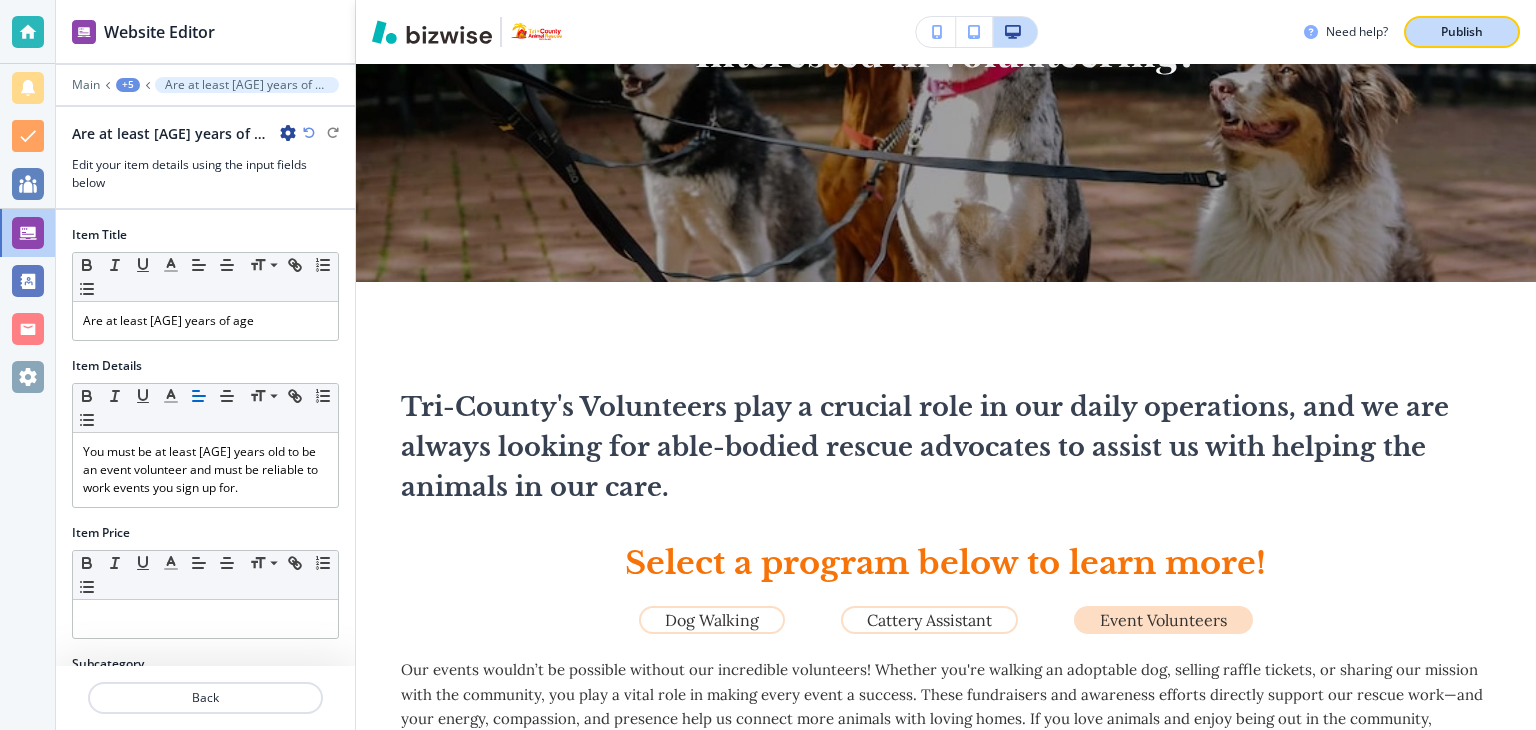 click on "Publish" at bounding box center [1462, 32] 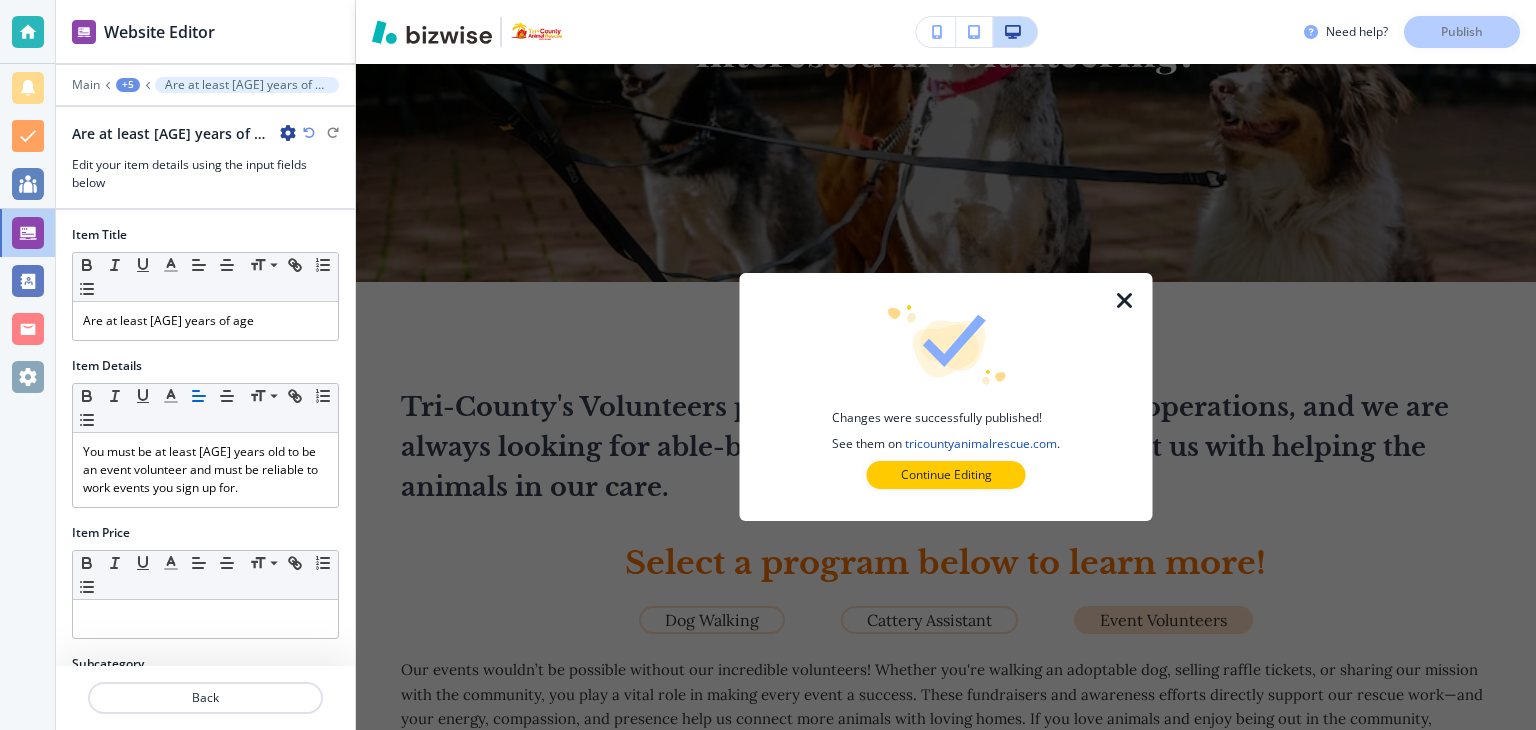 click at bounding box center [1125, 301] 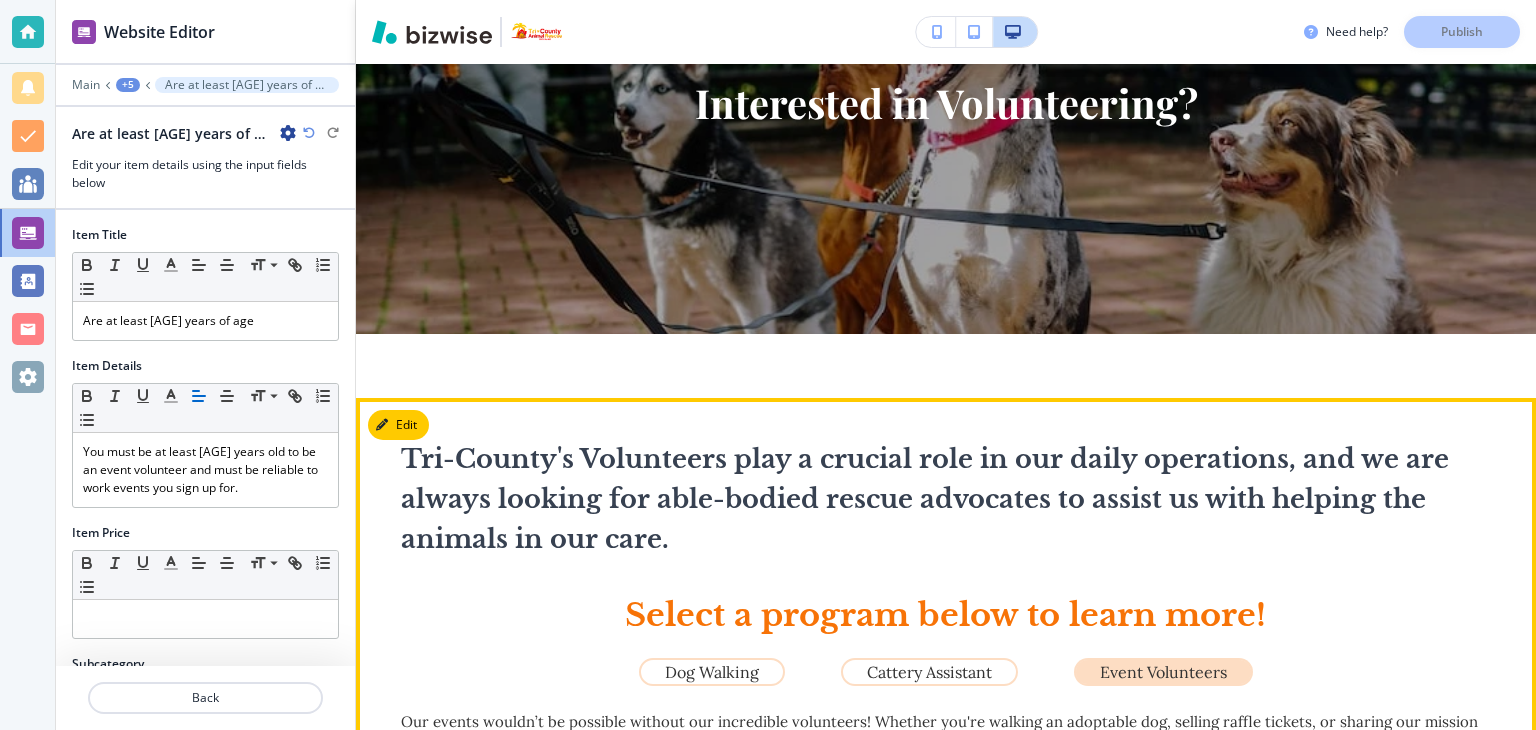 scroll, scrollTop: 500, scrollLeft: 0, axis: vertical 